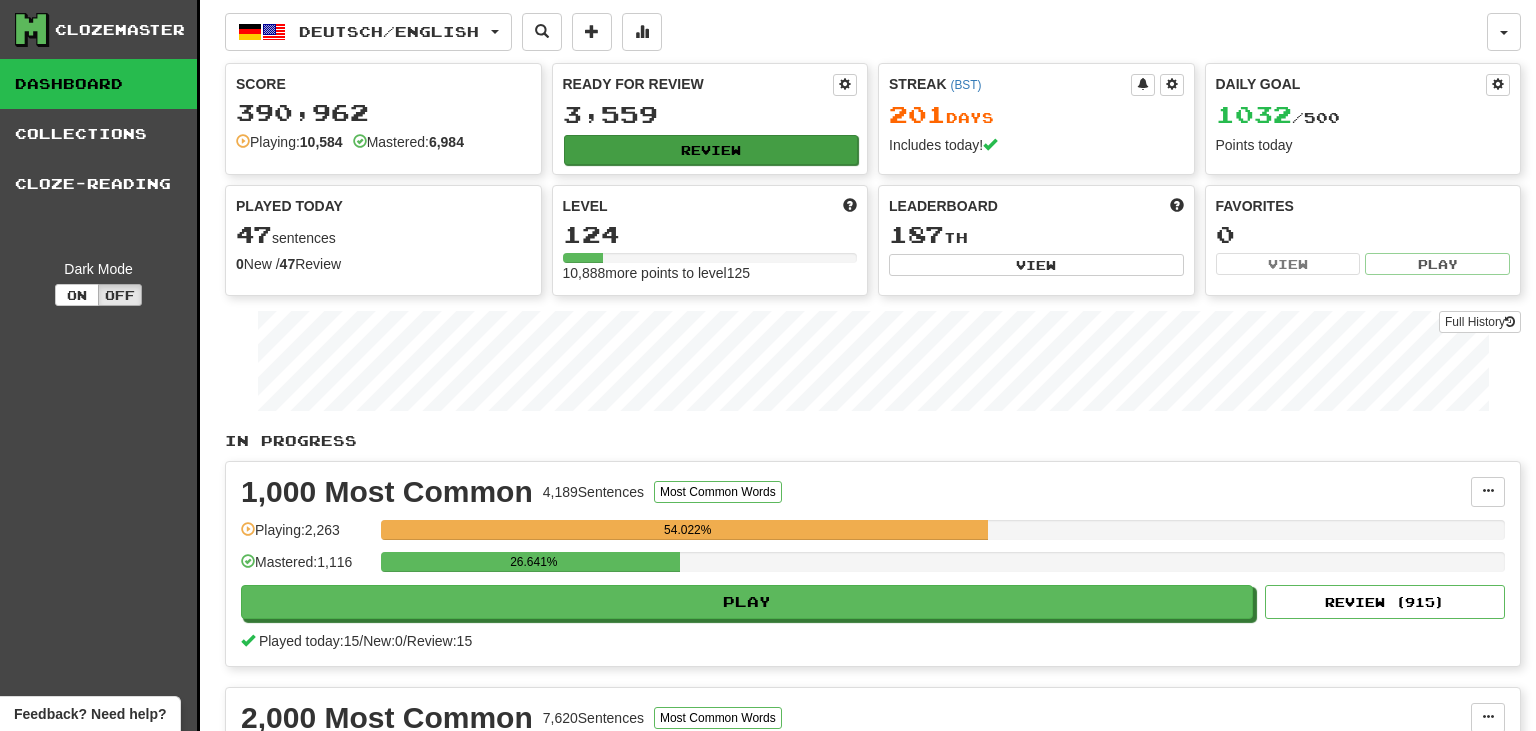 scroll, scrollTop: 0, scrollLeft: 0, axis: both 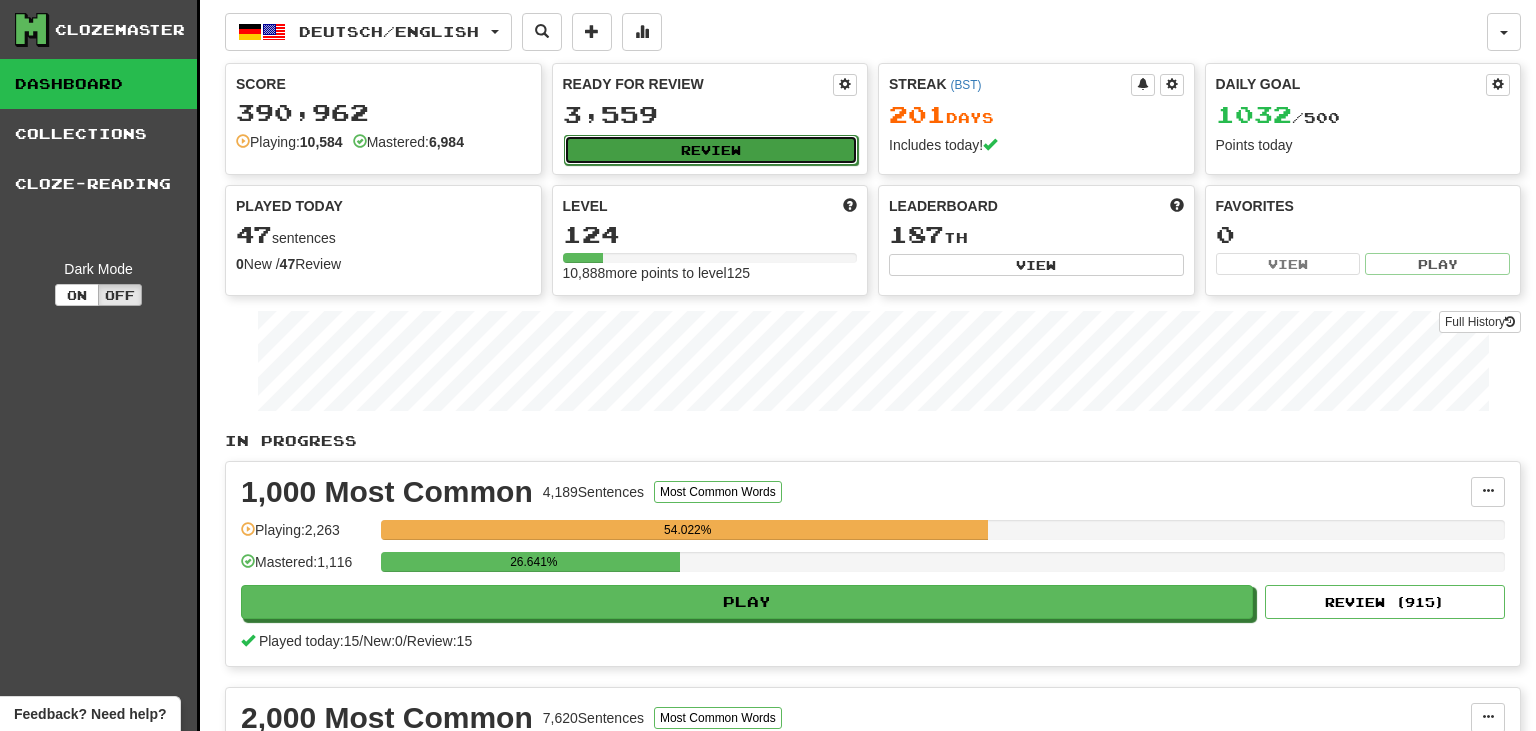 click on "Review" at bounding box center [711, 150] 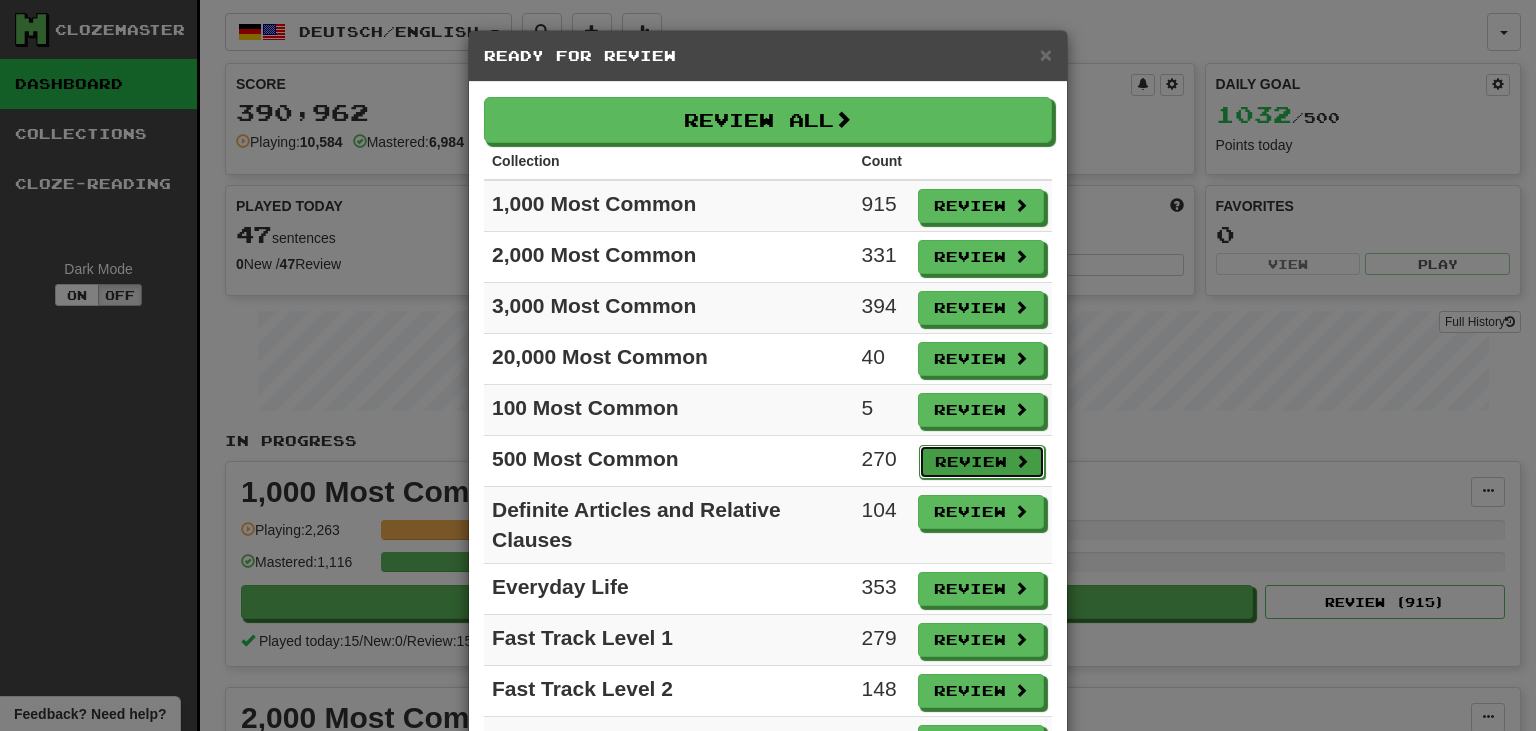 click on "Review" at bounding box center [982, 462] 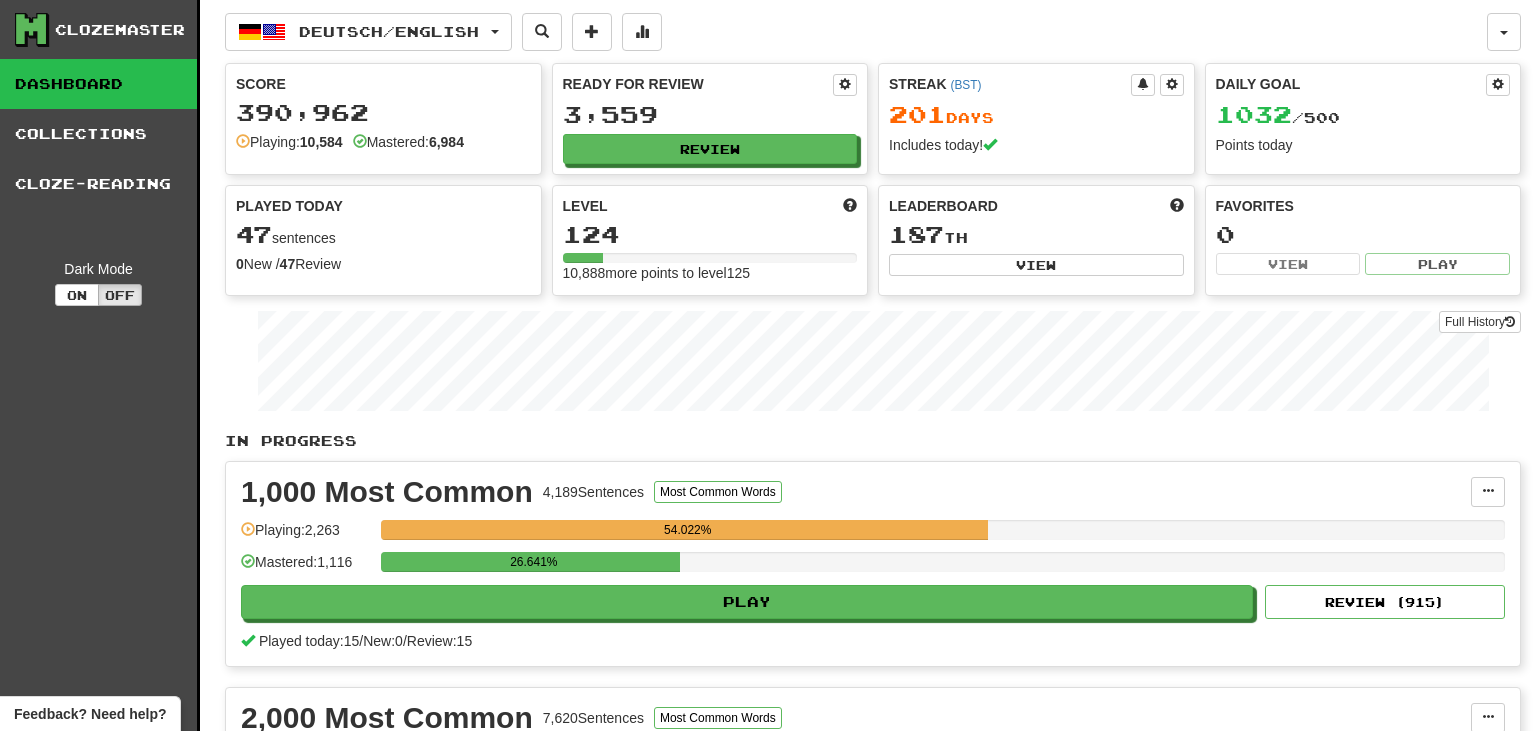 select on "********" 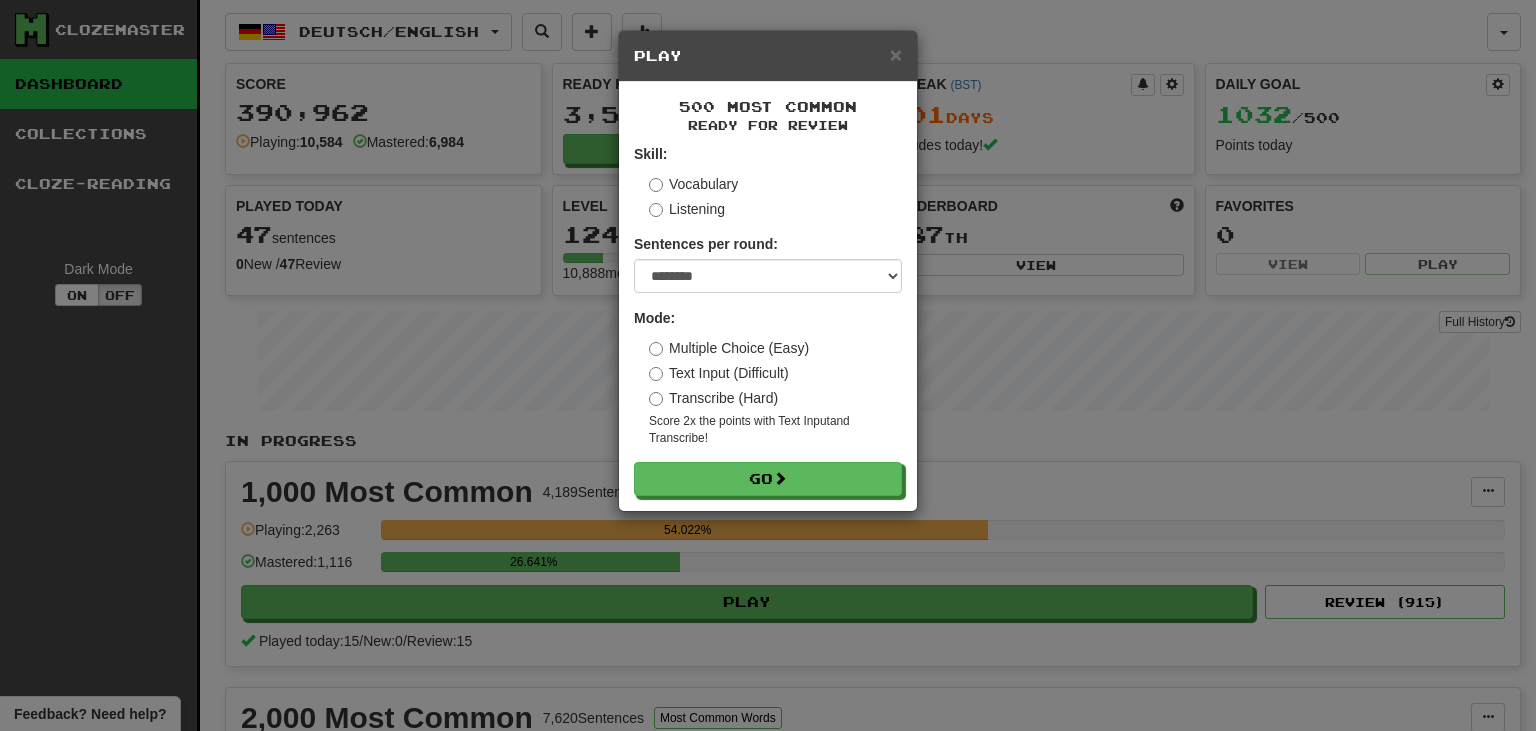 click on "Transcribe (Hard)" at bounding box center (713, 398) 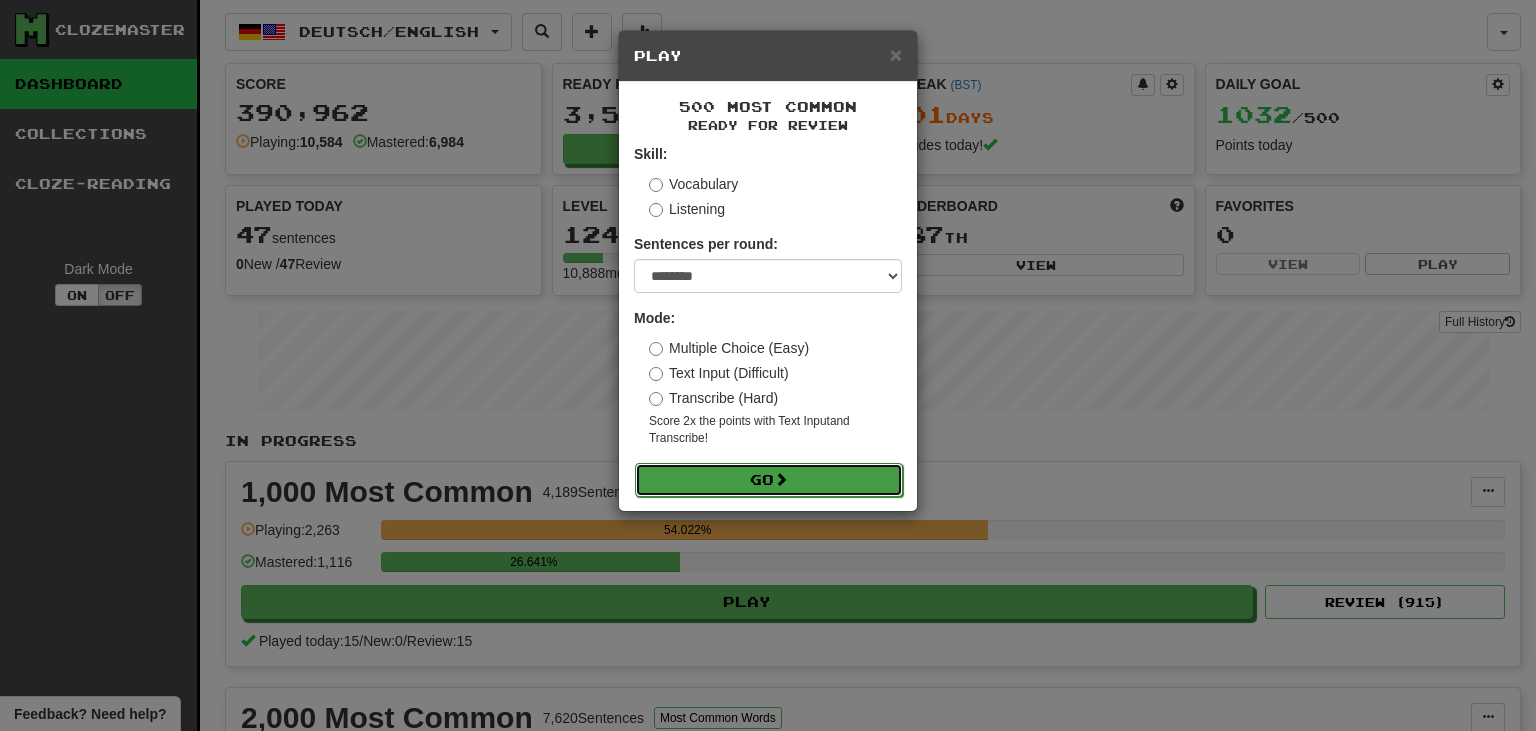 click on "Go" at bounding box center (769, 480) 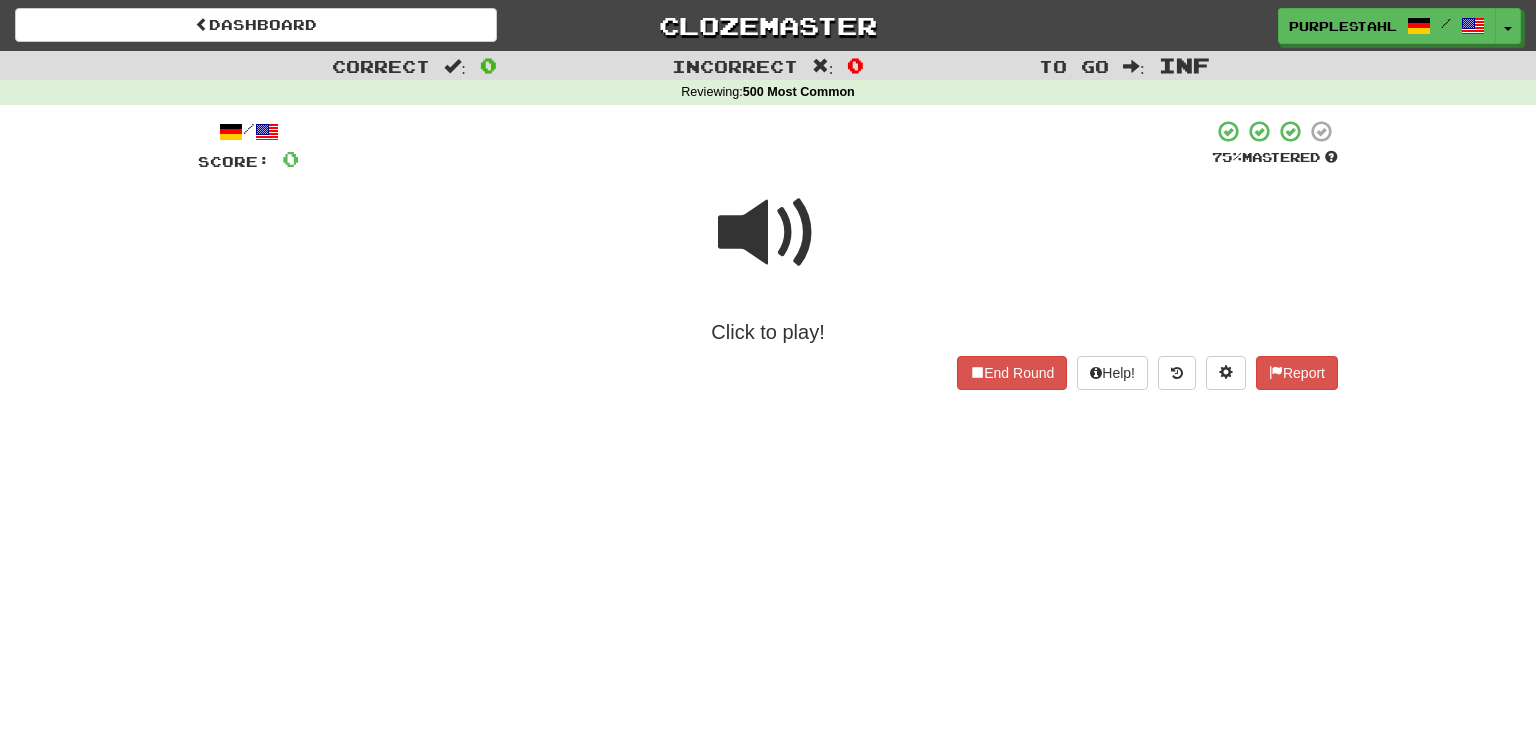 scroll, scrollTop: 0, scrollLeft: 0, axis: both 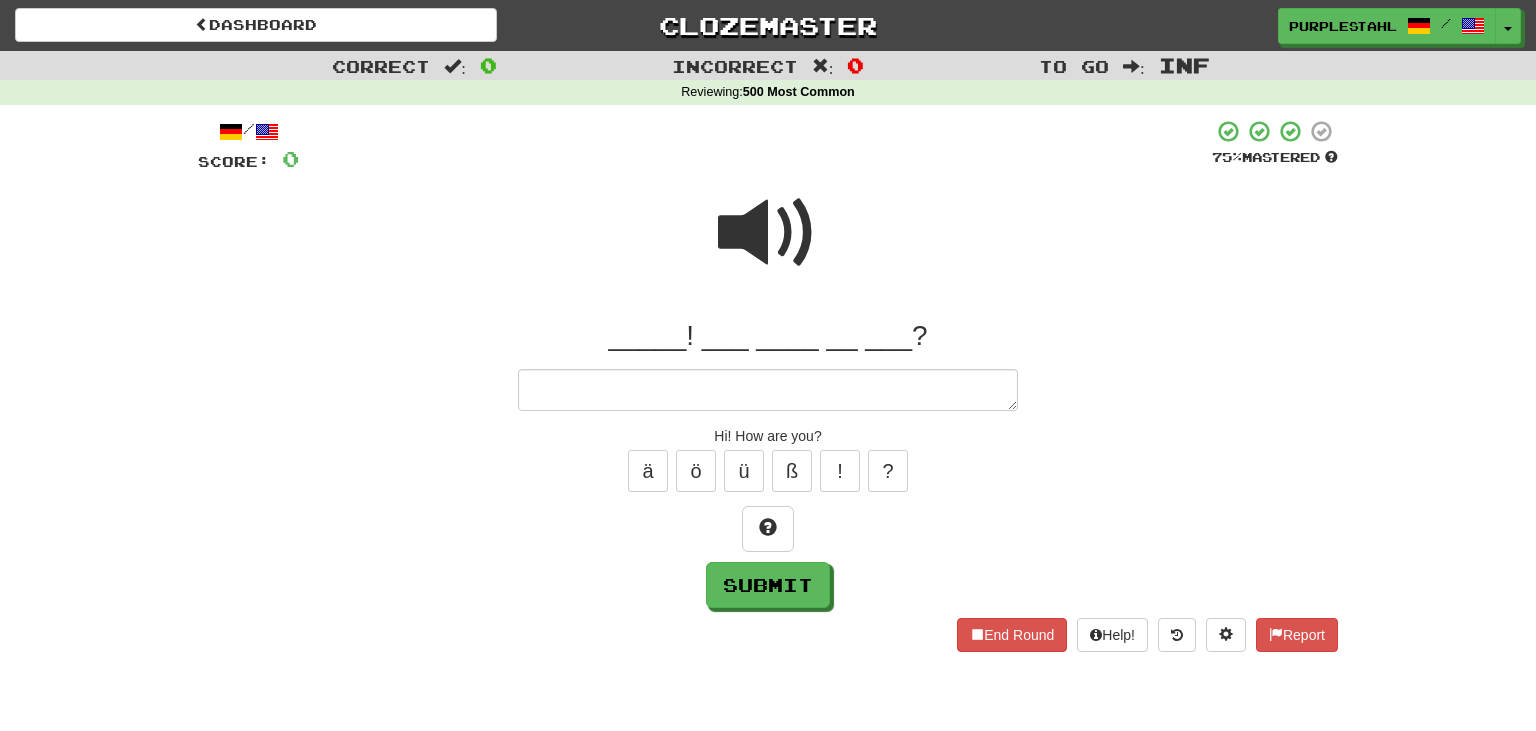 type on "*" 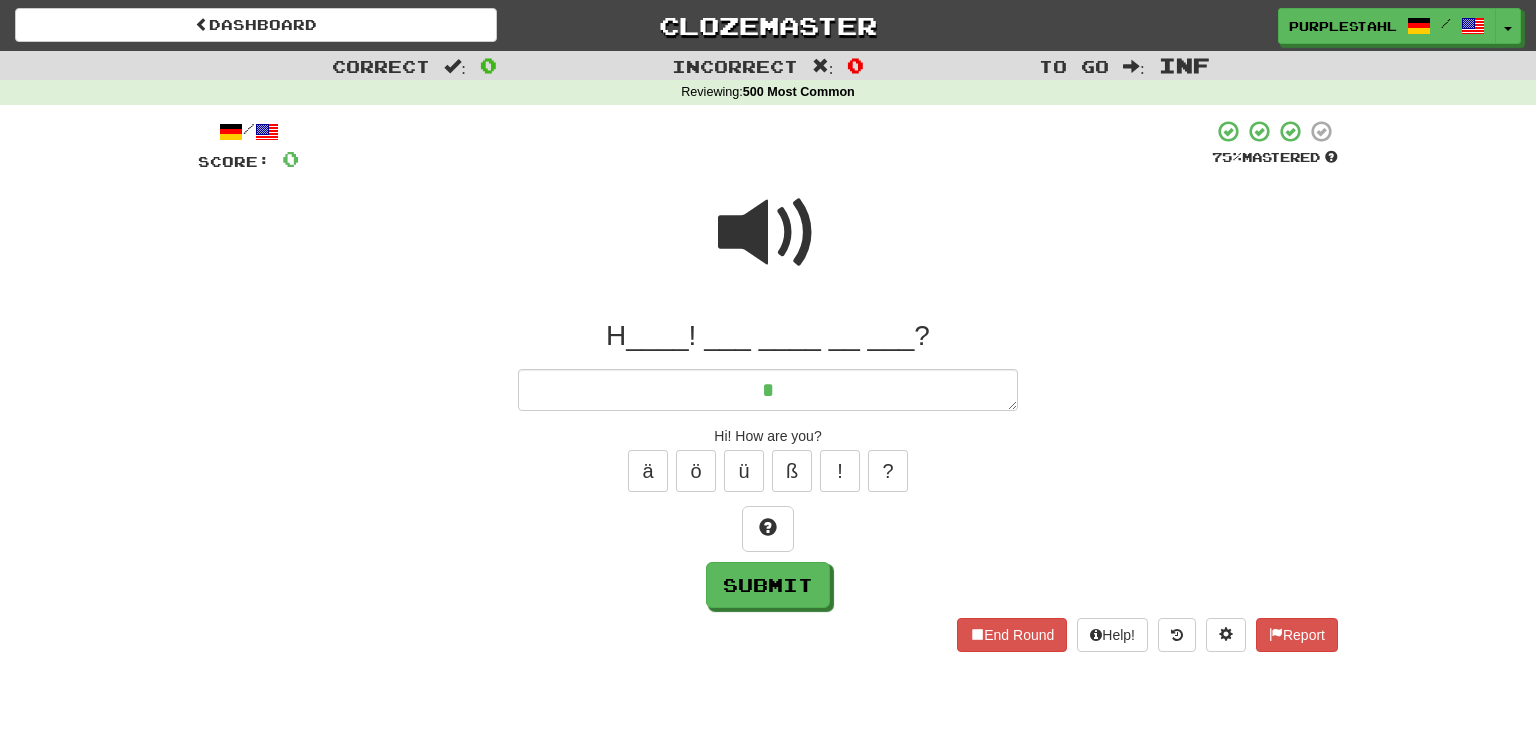 type on "*" 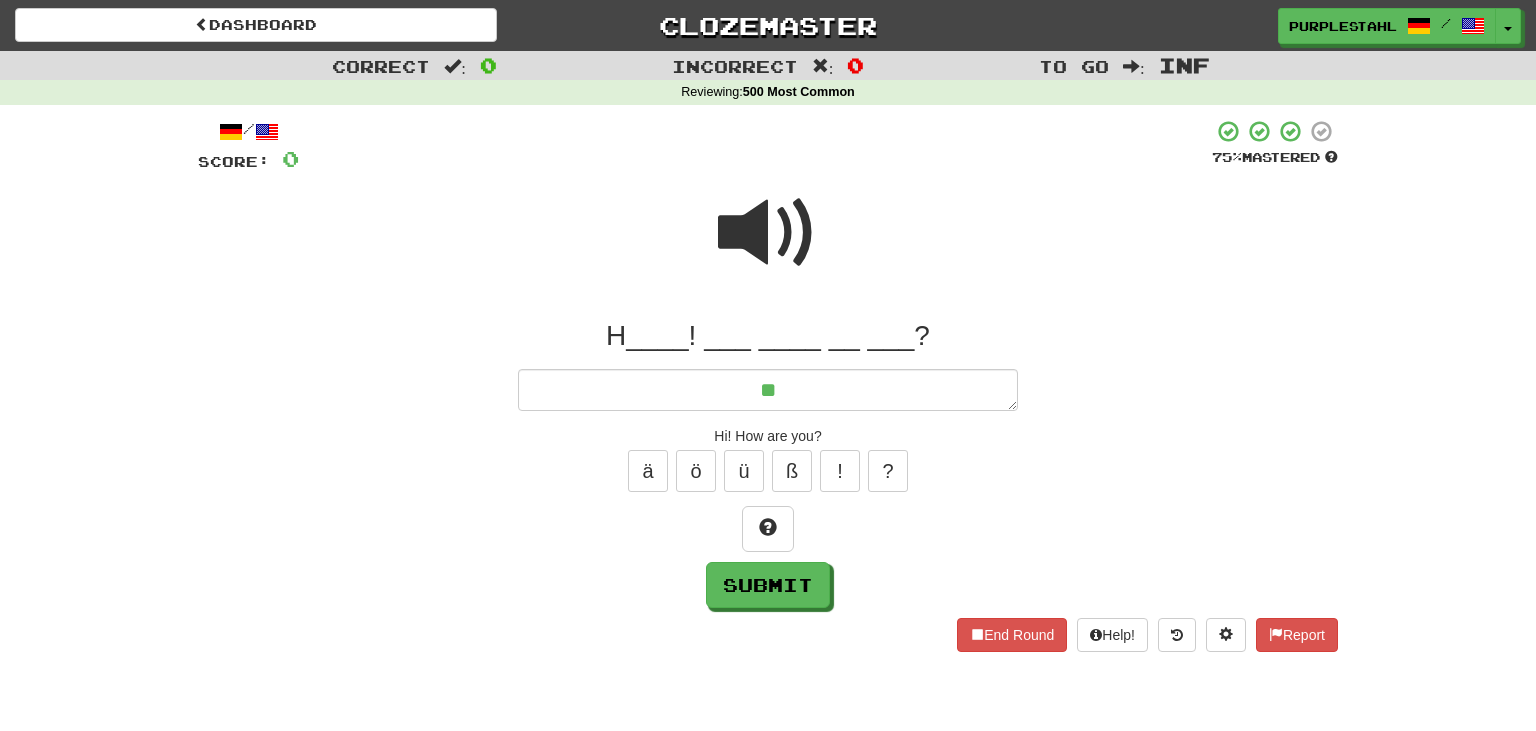 type on "*" 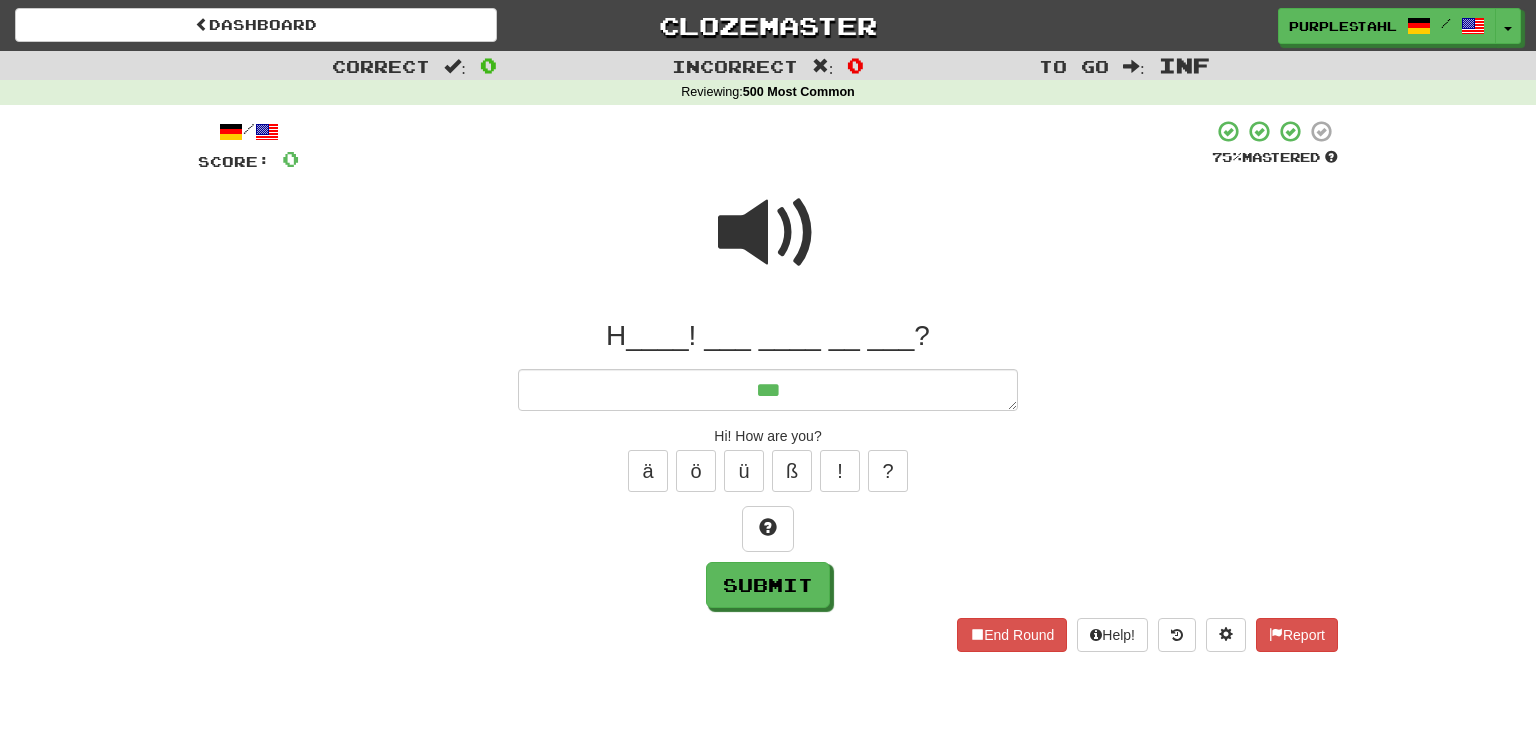 type on "*" 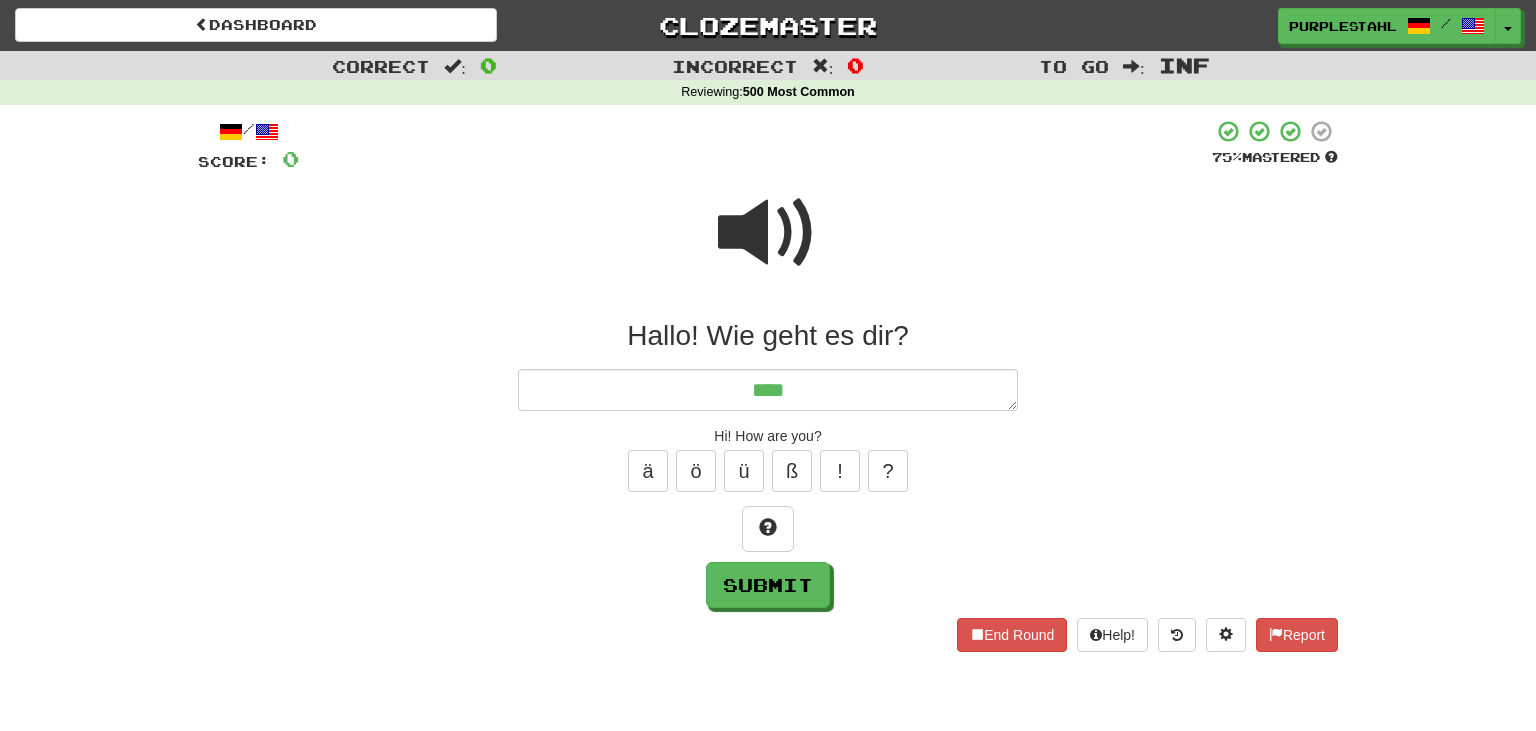 type on "*" 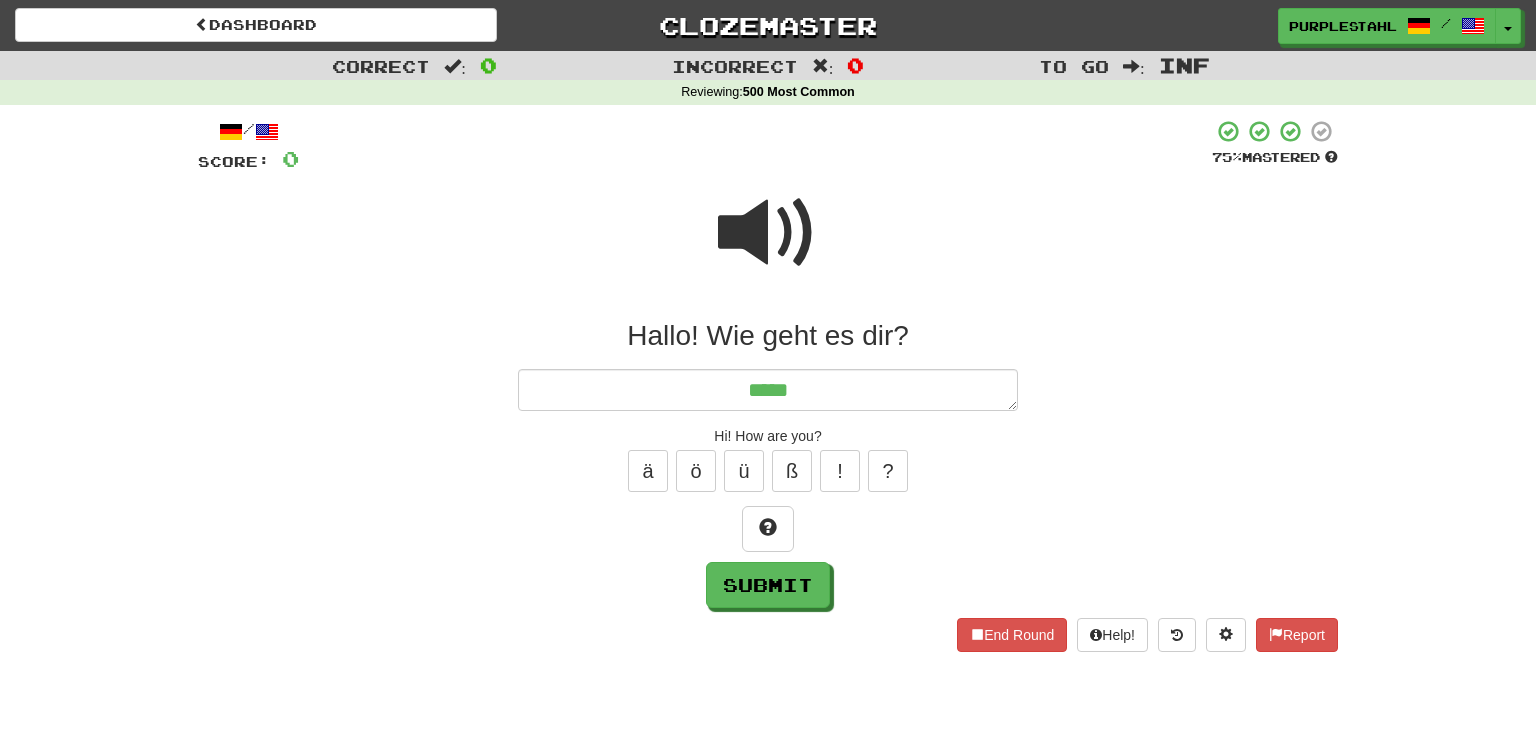 type on "*" 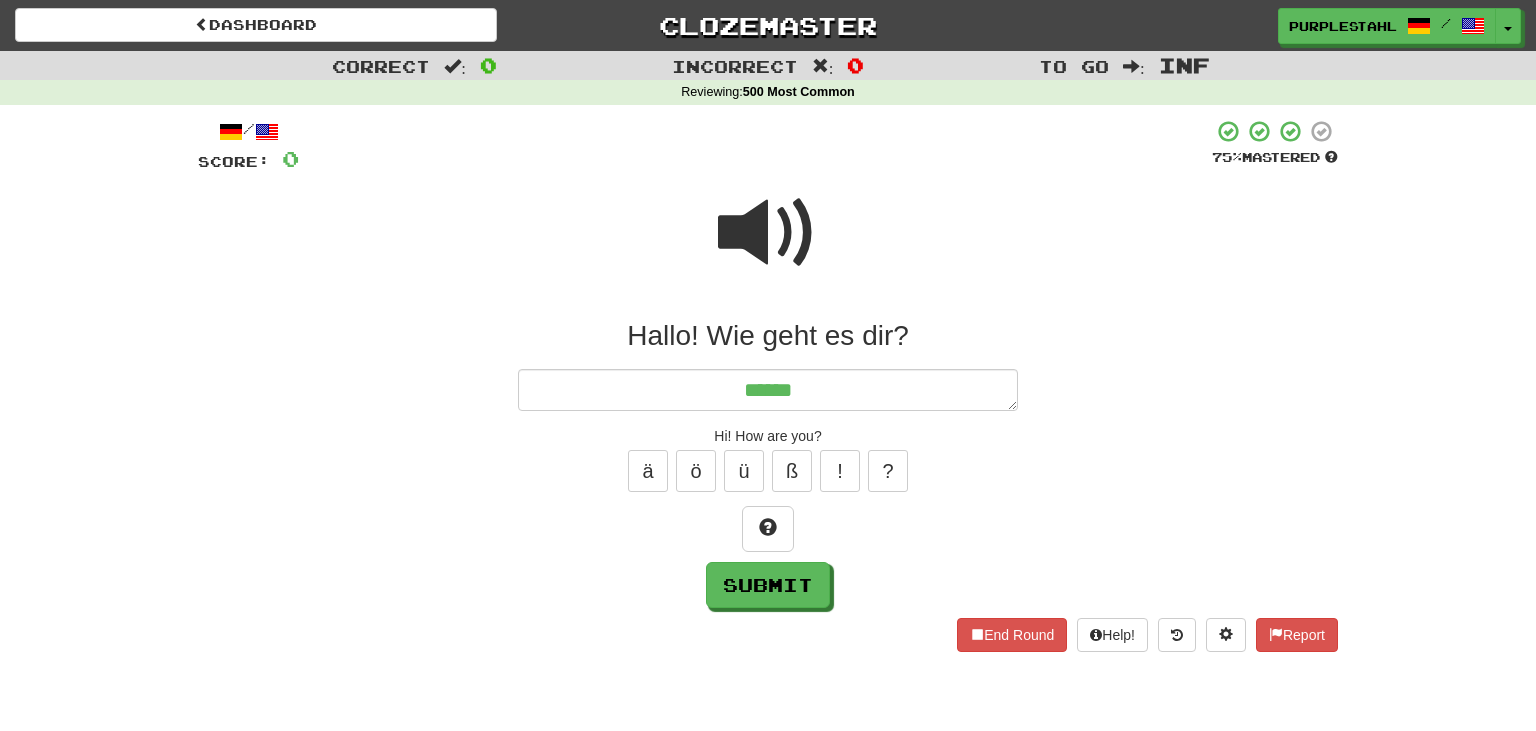 type on "*" 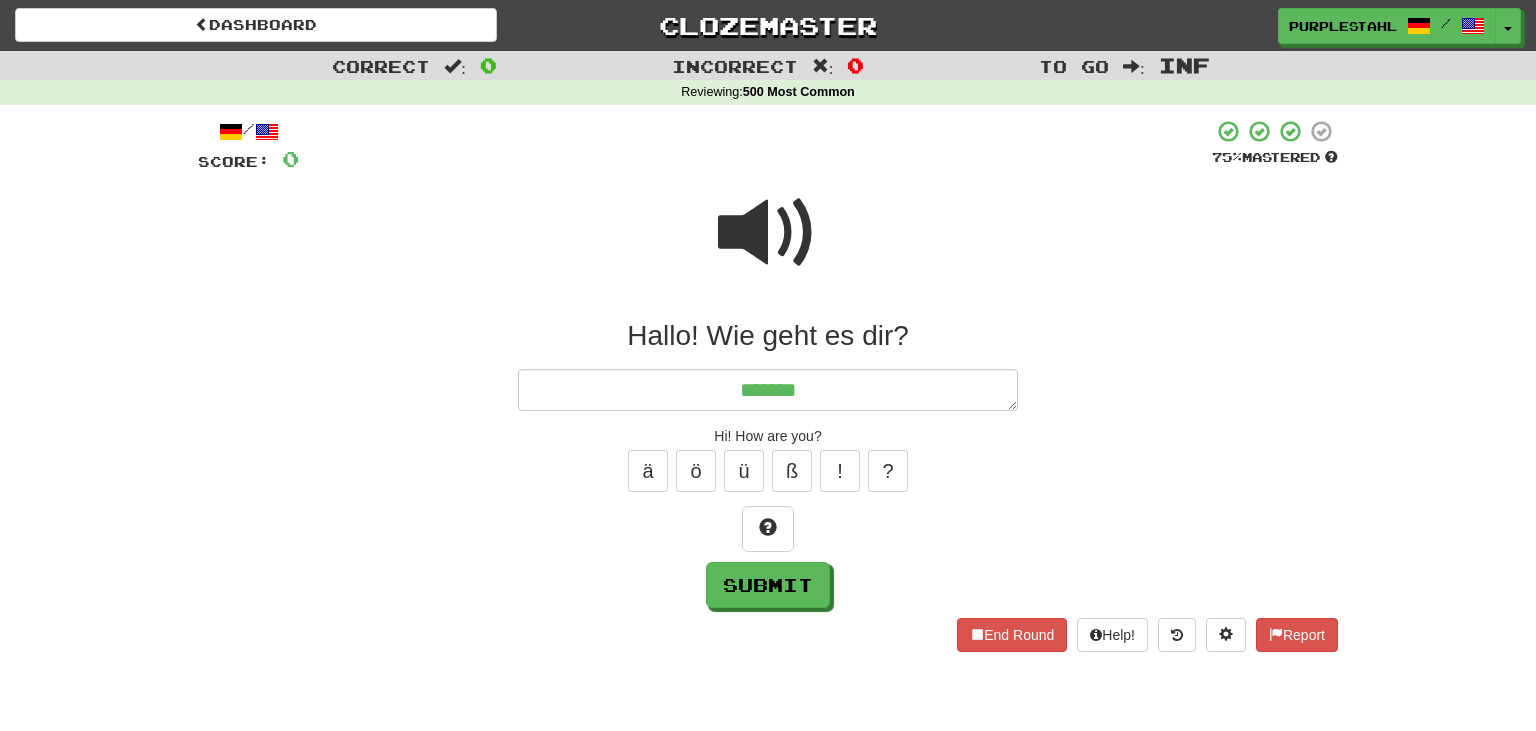 type on "*" 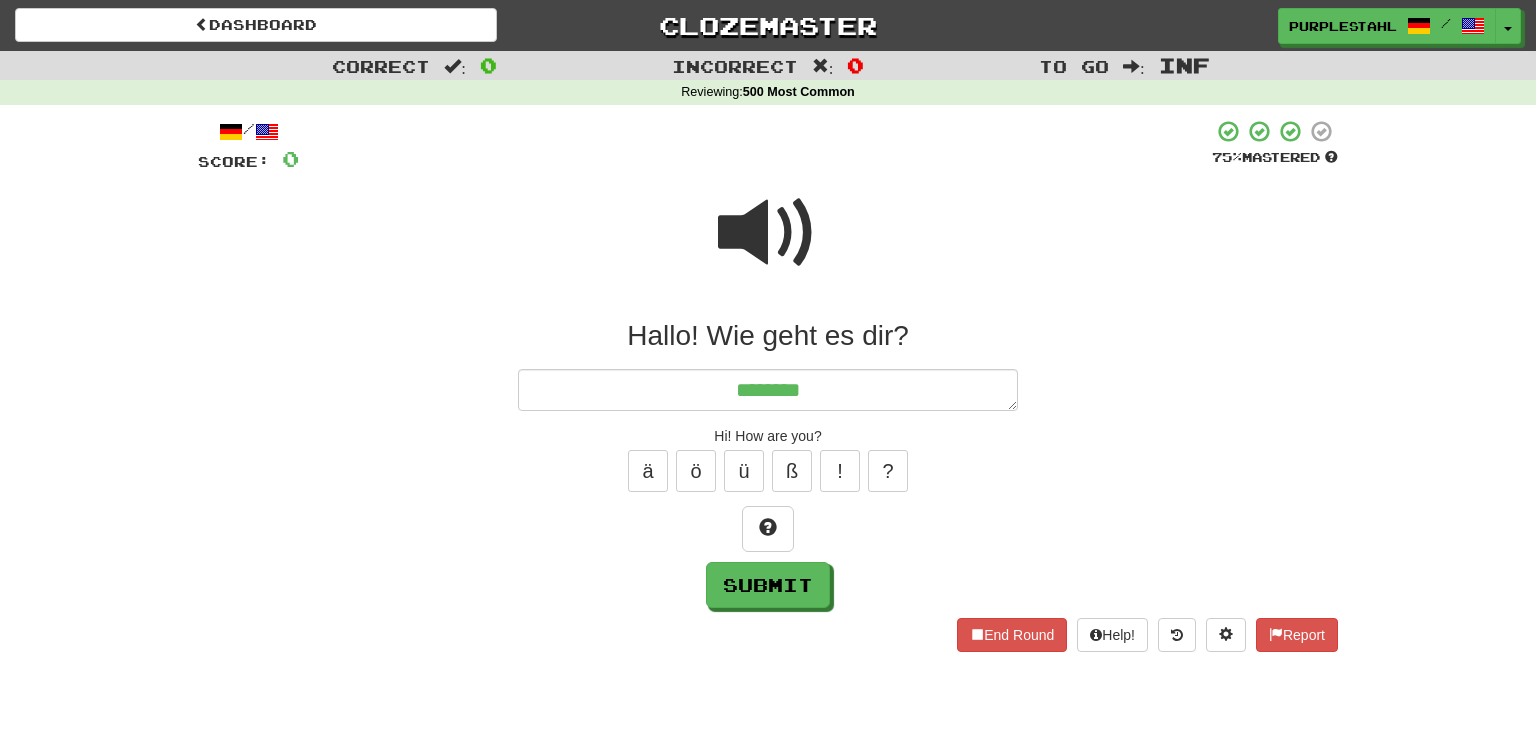 type on "*" 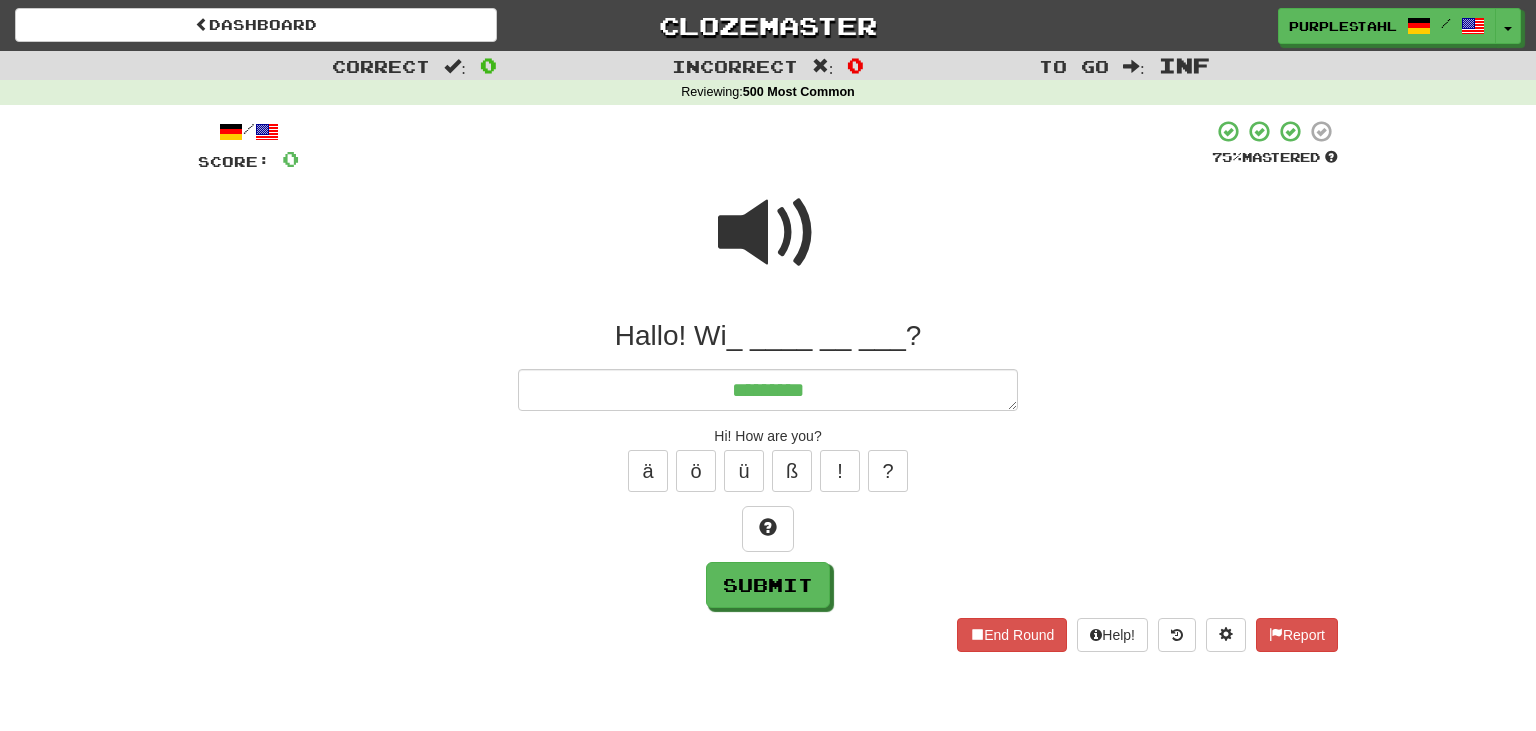 type on "*" 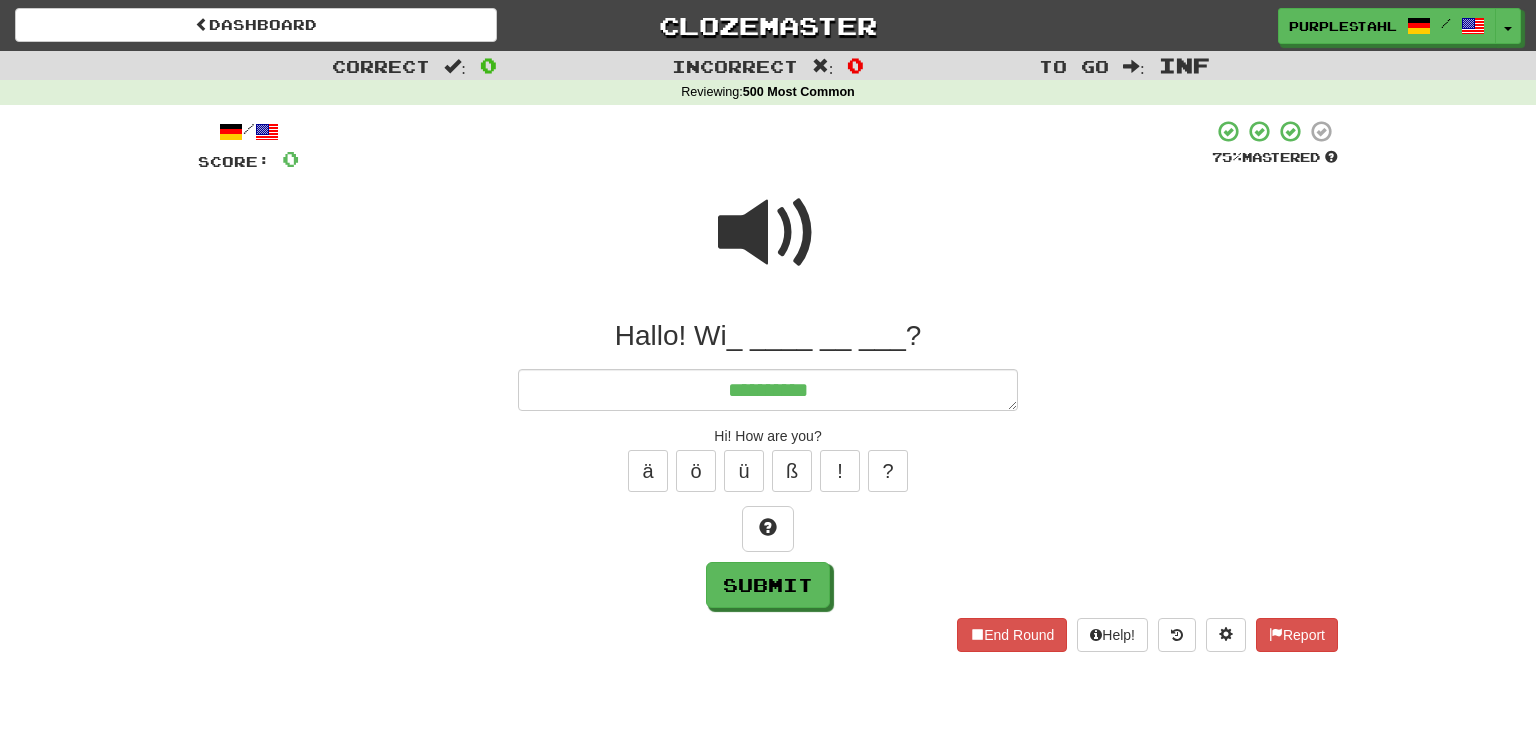 type on "*" 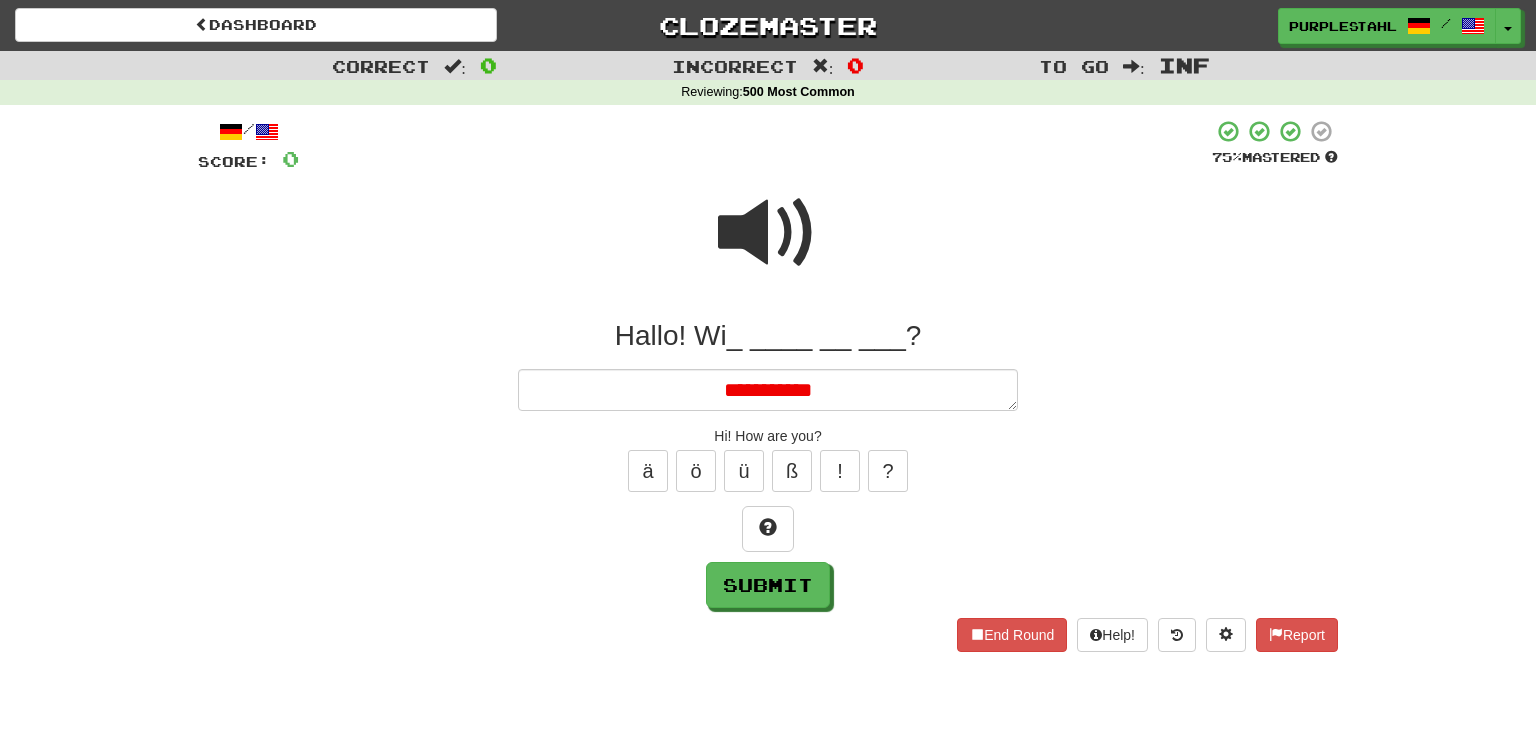 type on "*" 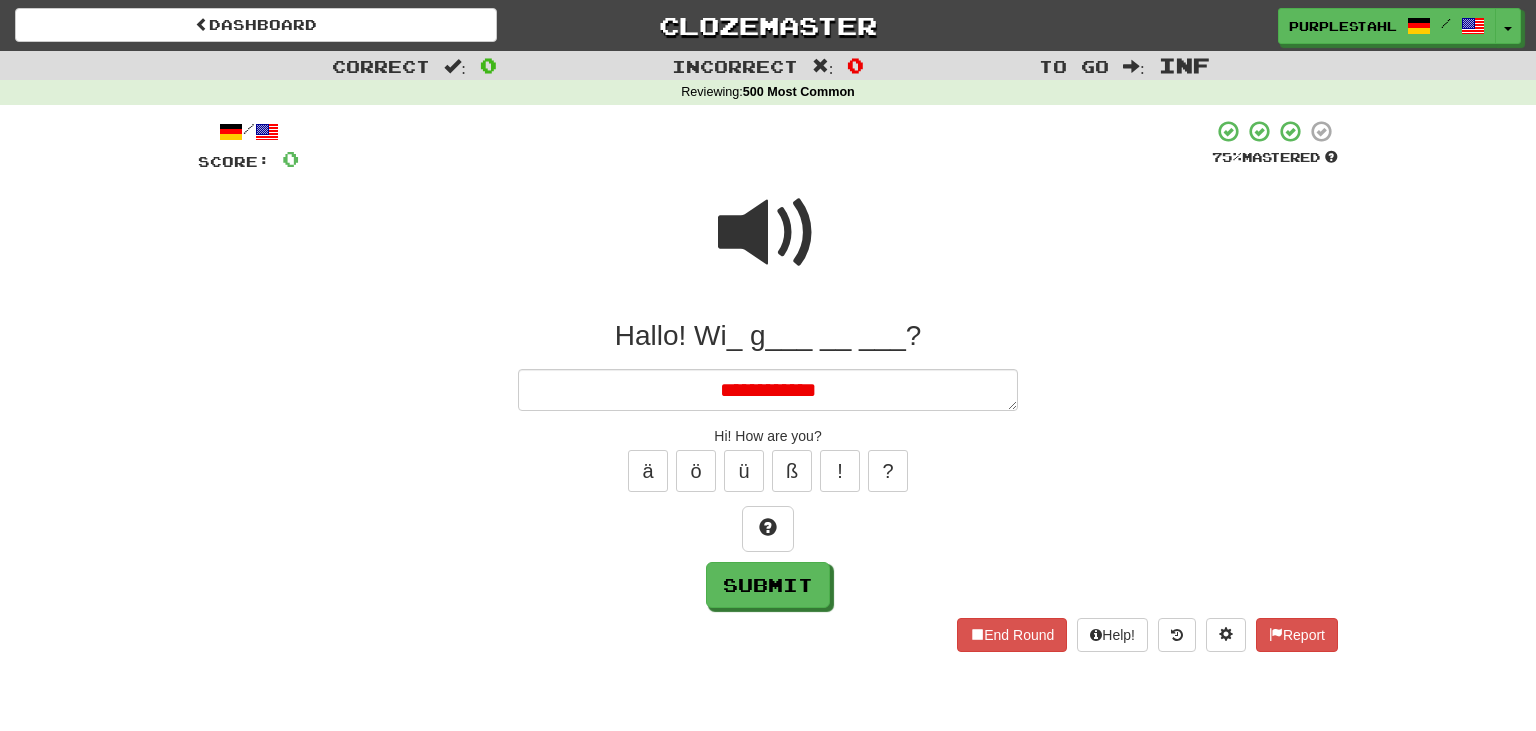 type on "*" 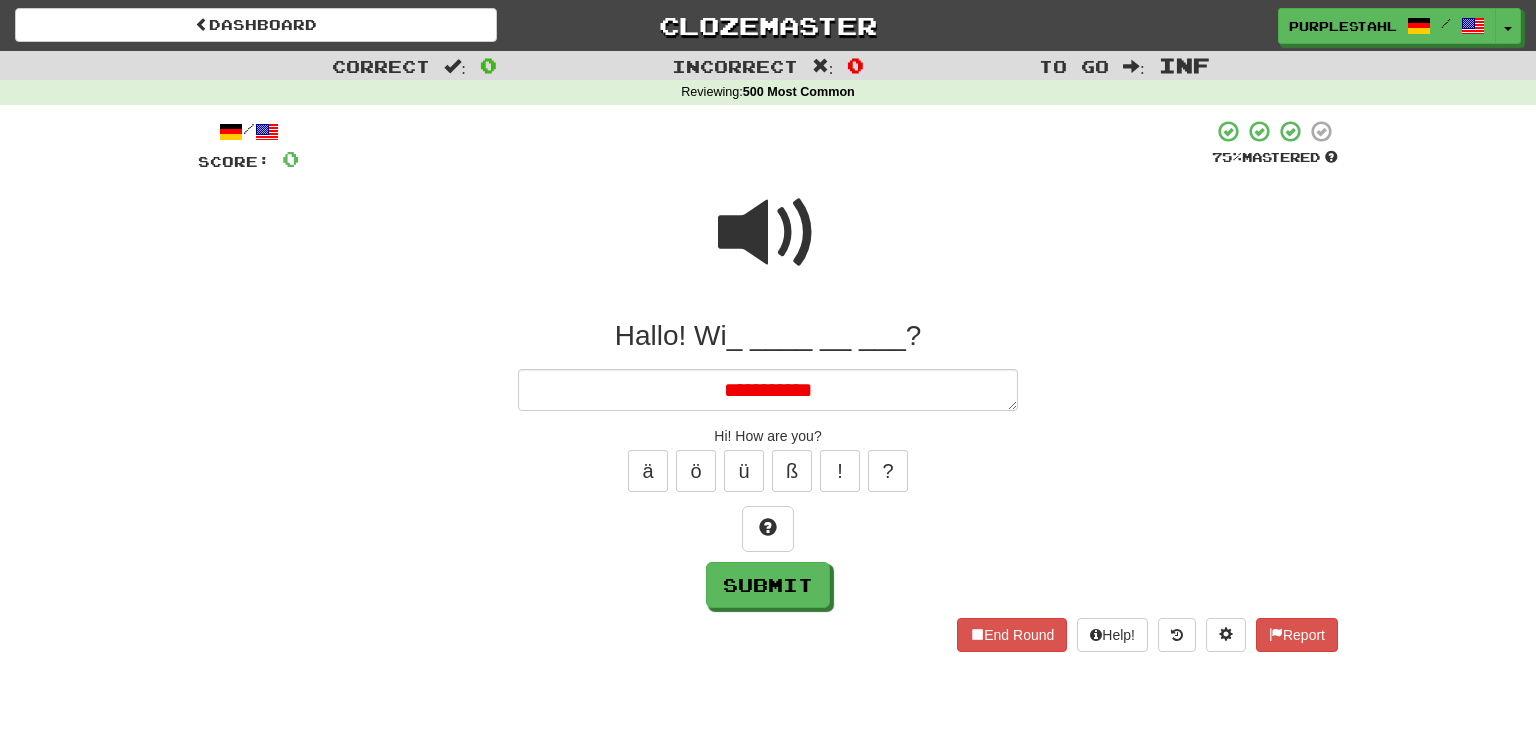 type on "*" 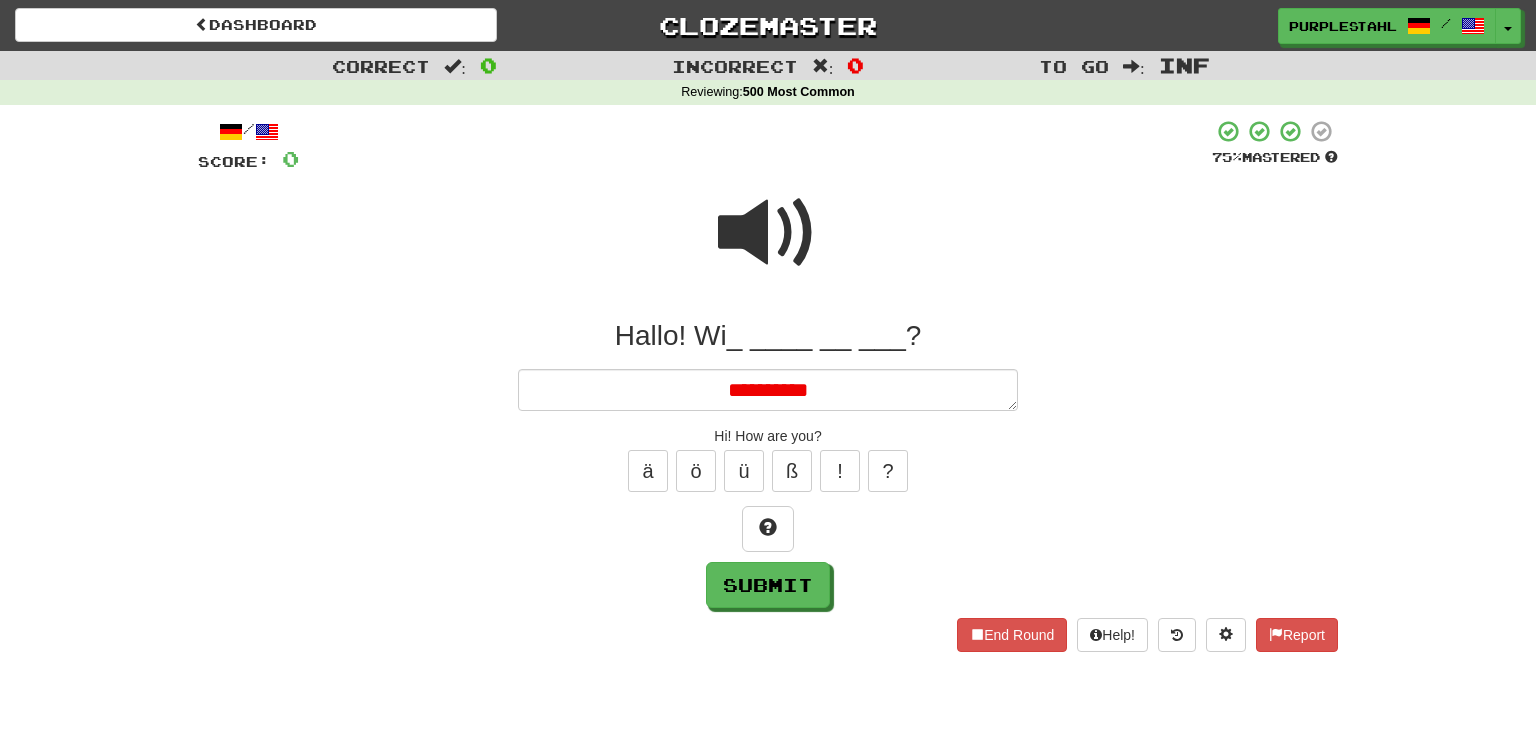 type on "*" 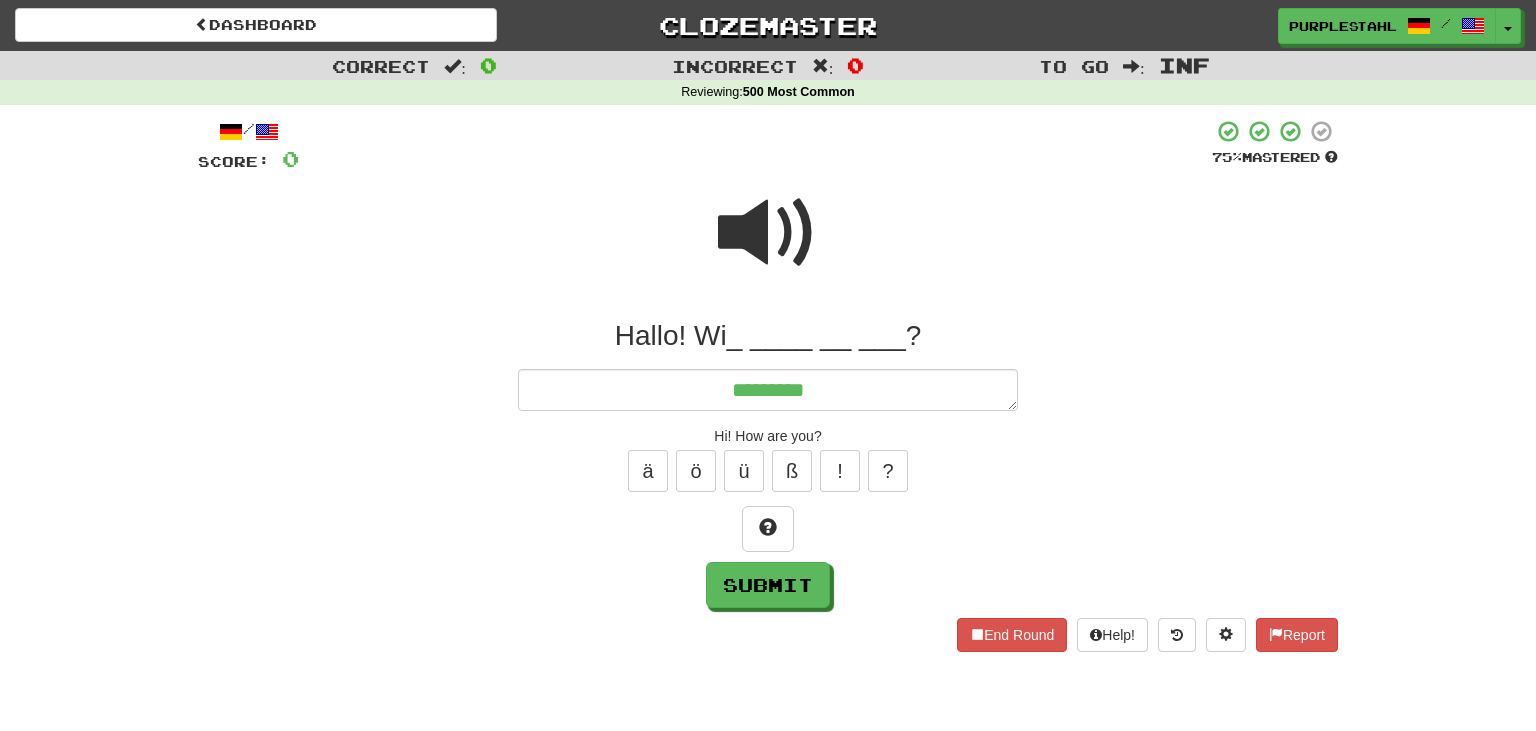 type on "*" 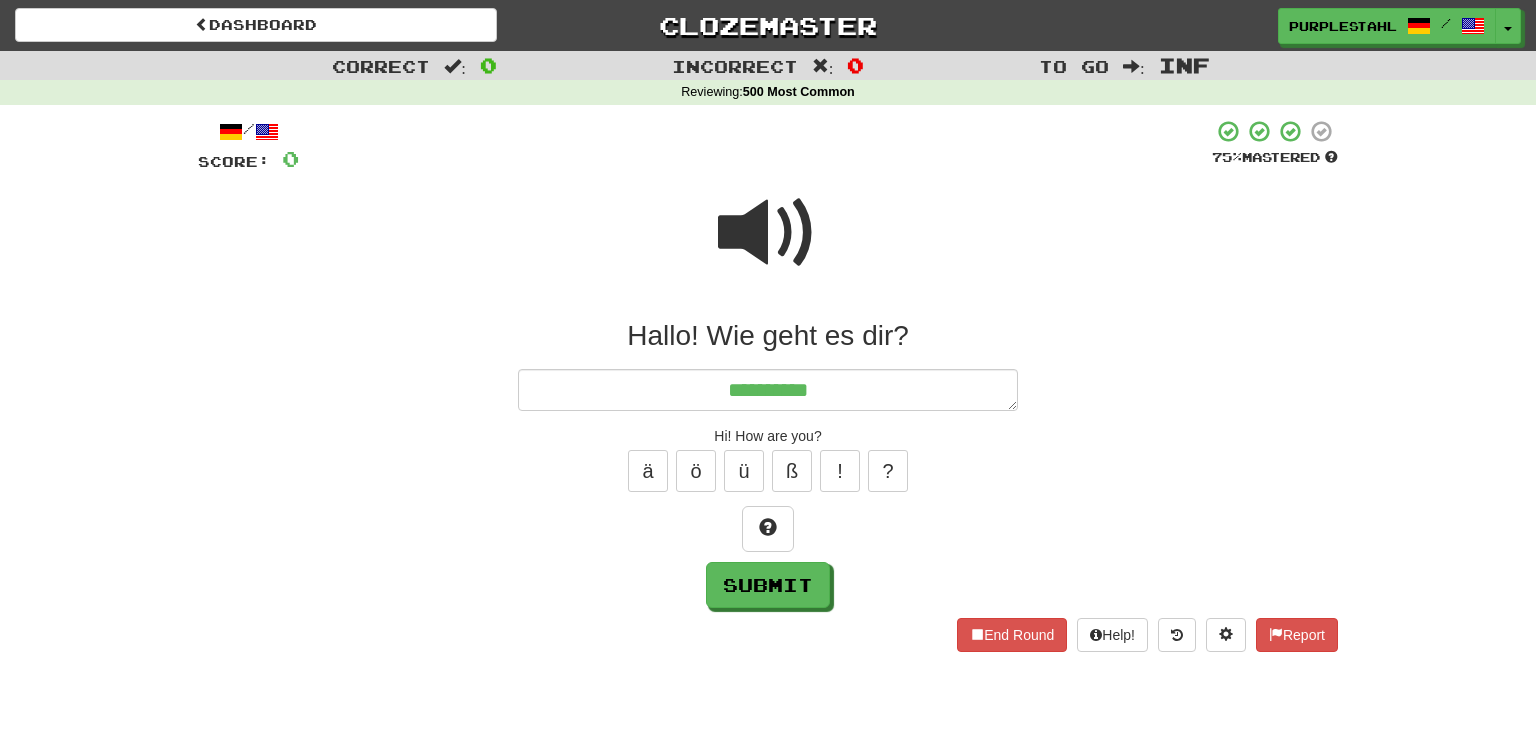 type on "*" 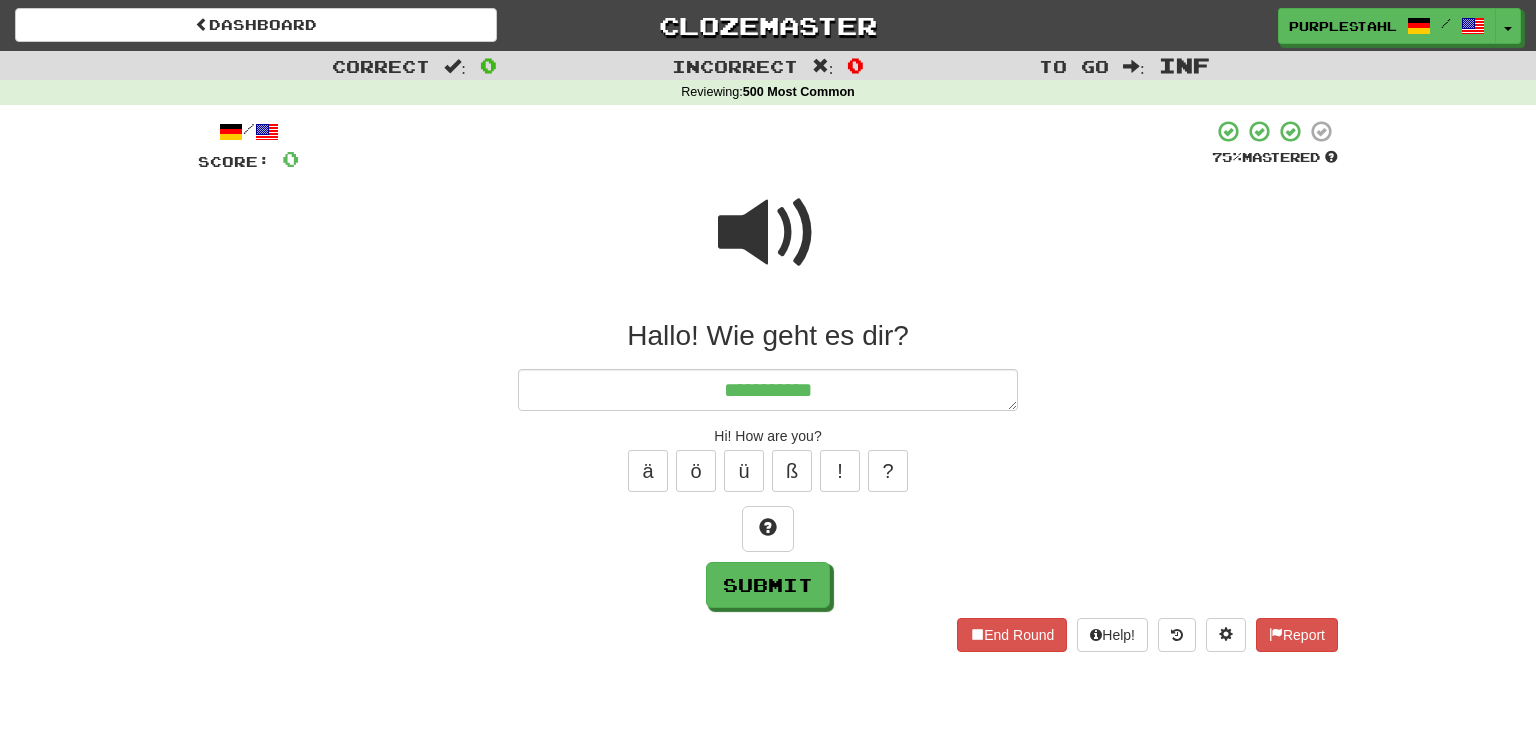 type on "*" 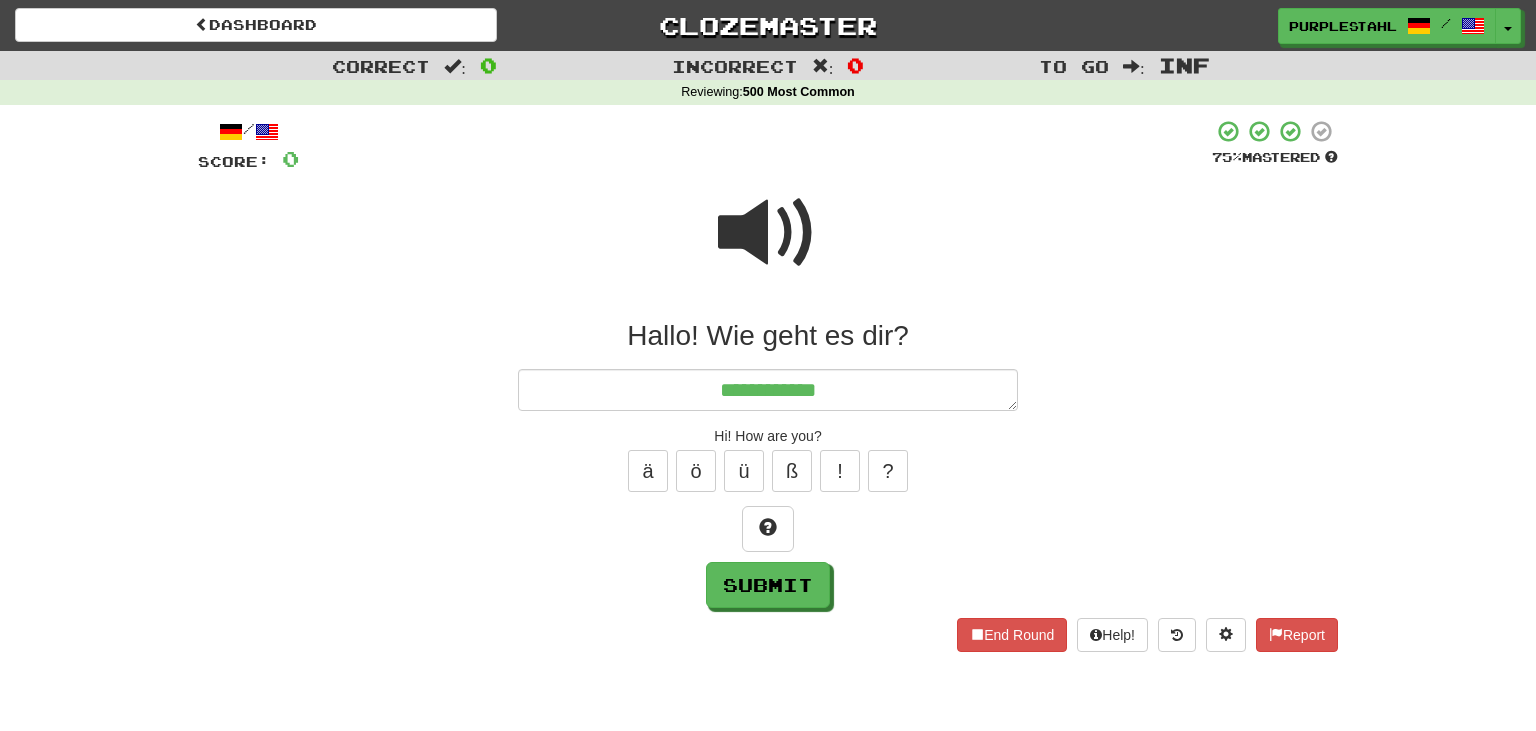 type on "*" 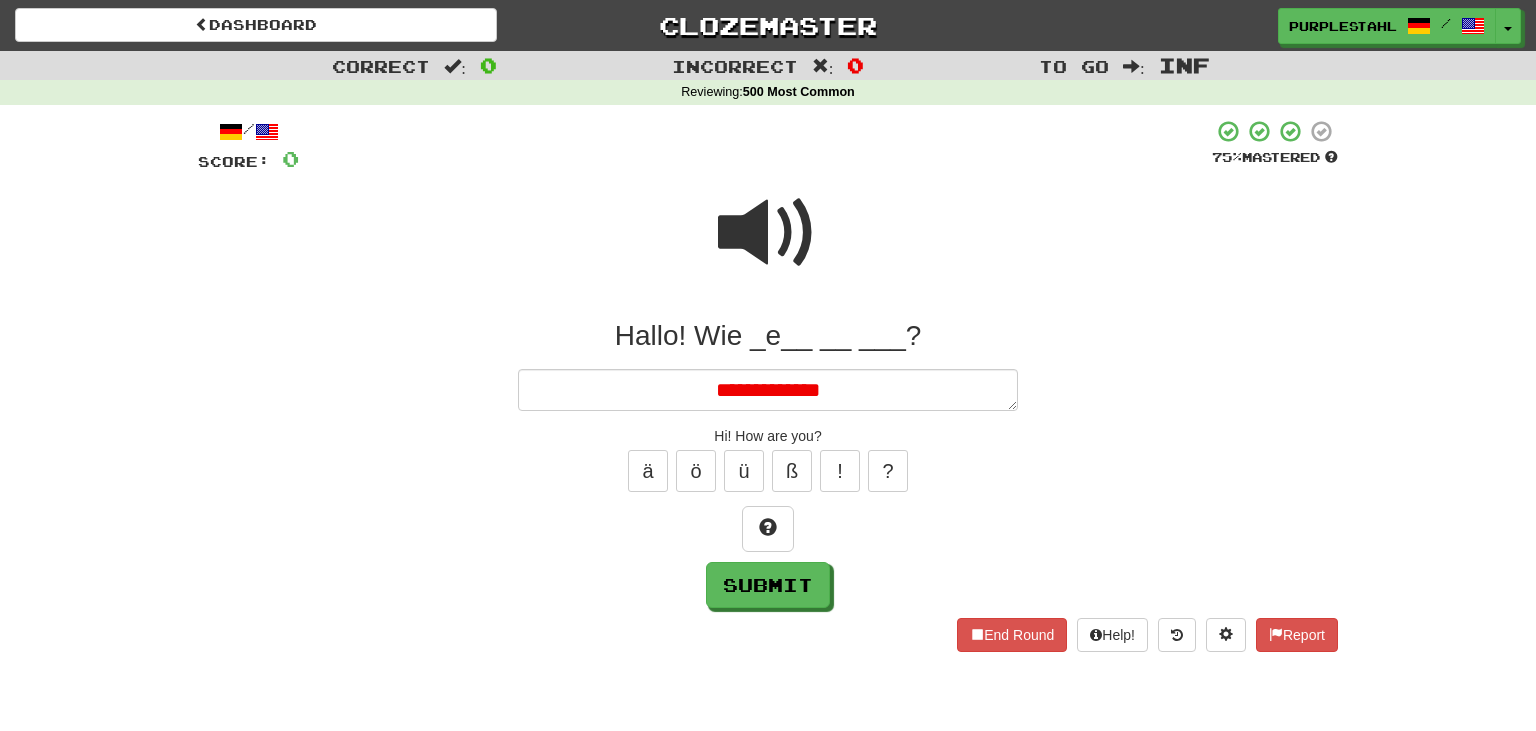 type on "*" 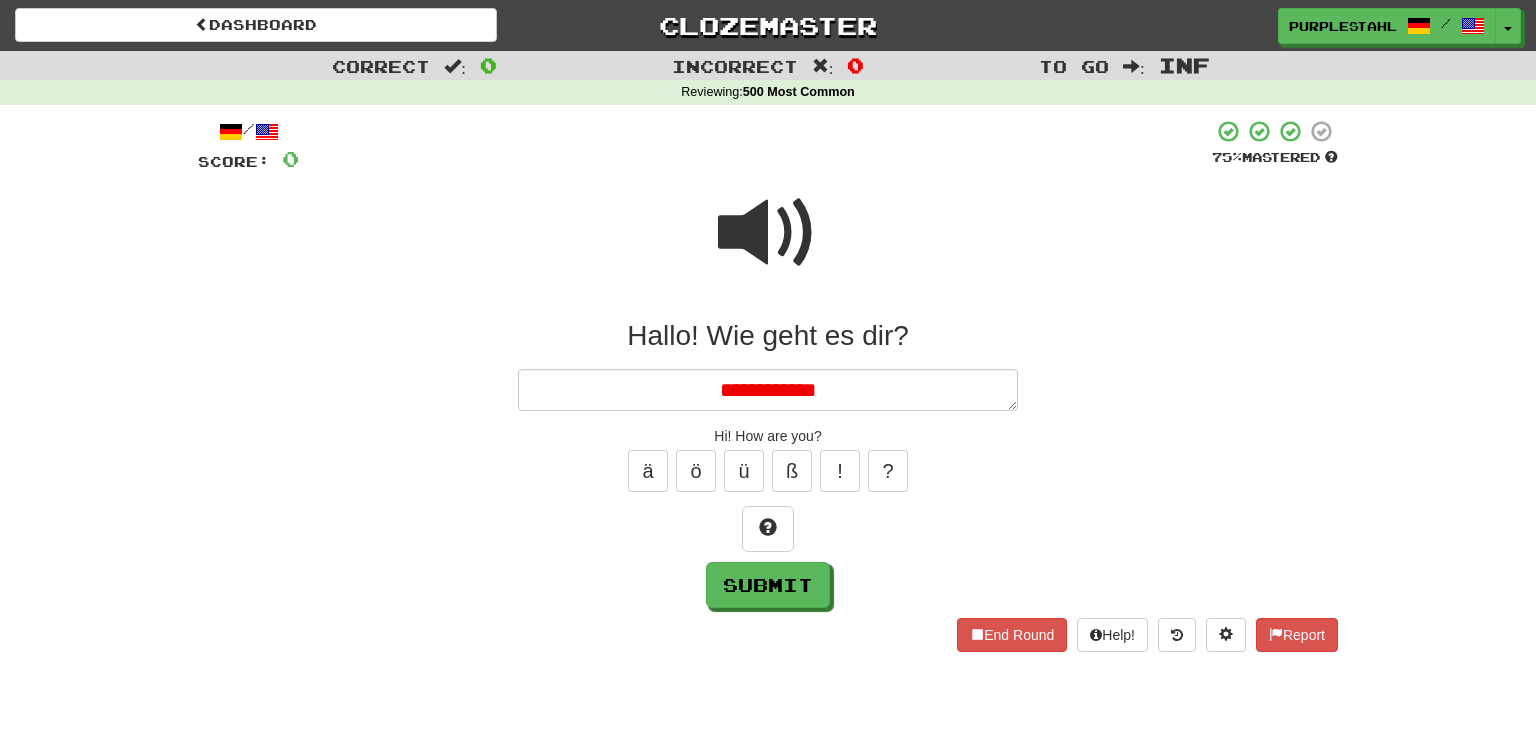 type on "*" 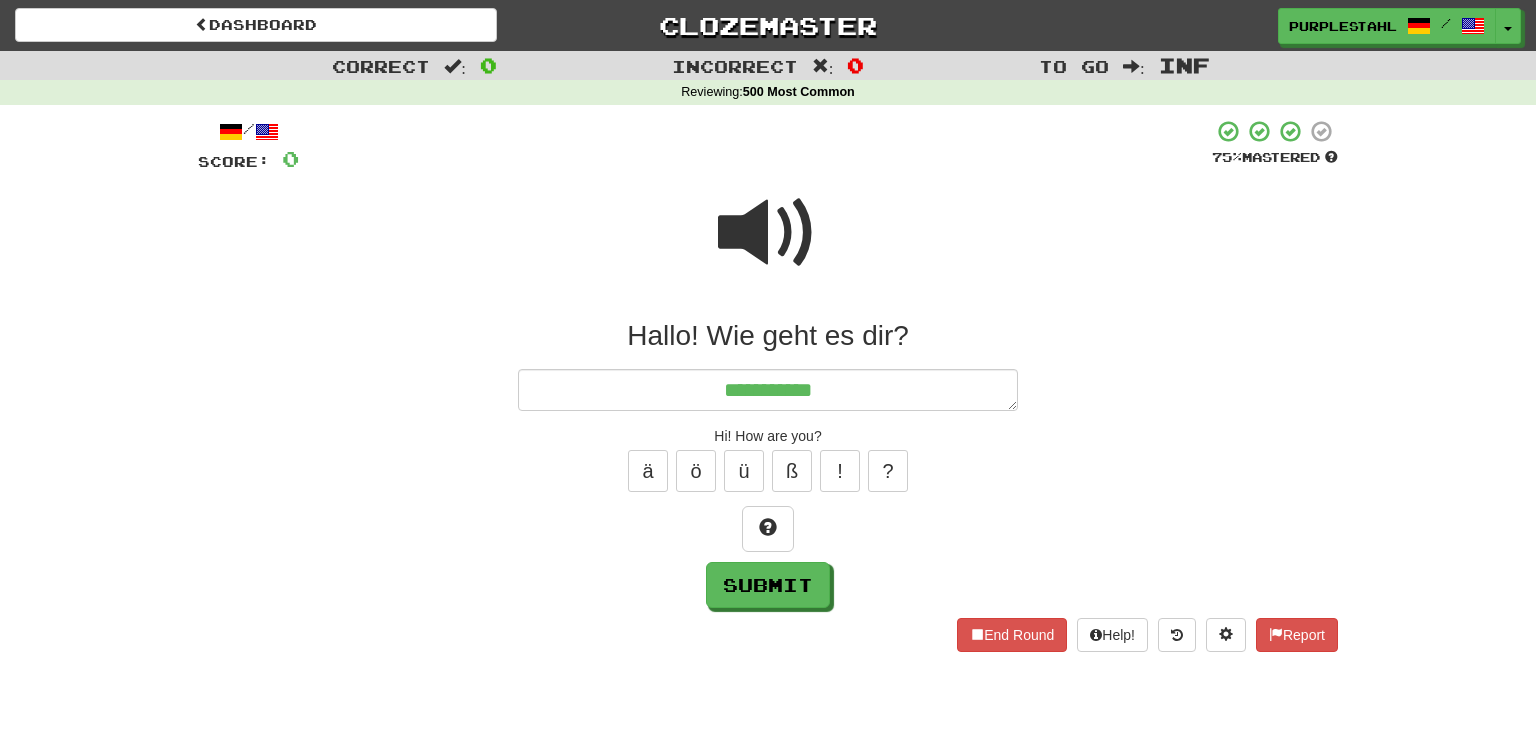 type on "*" 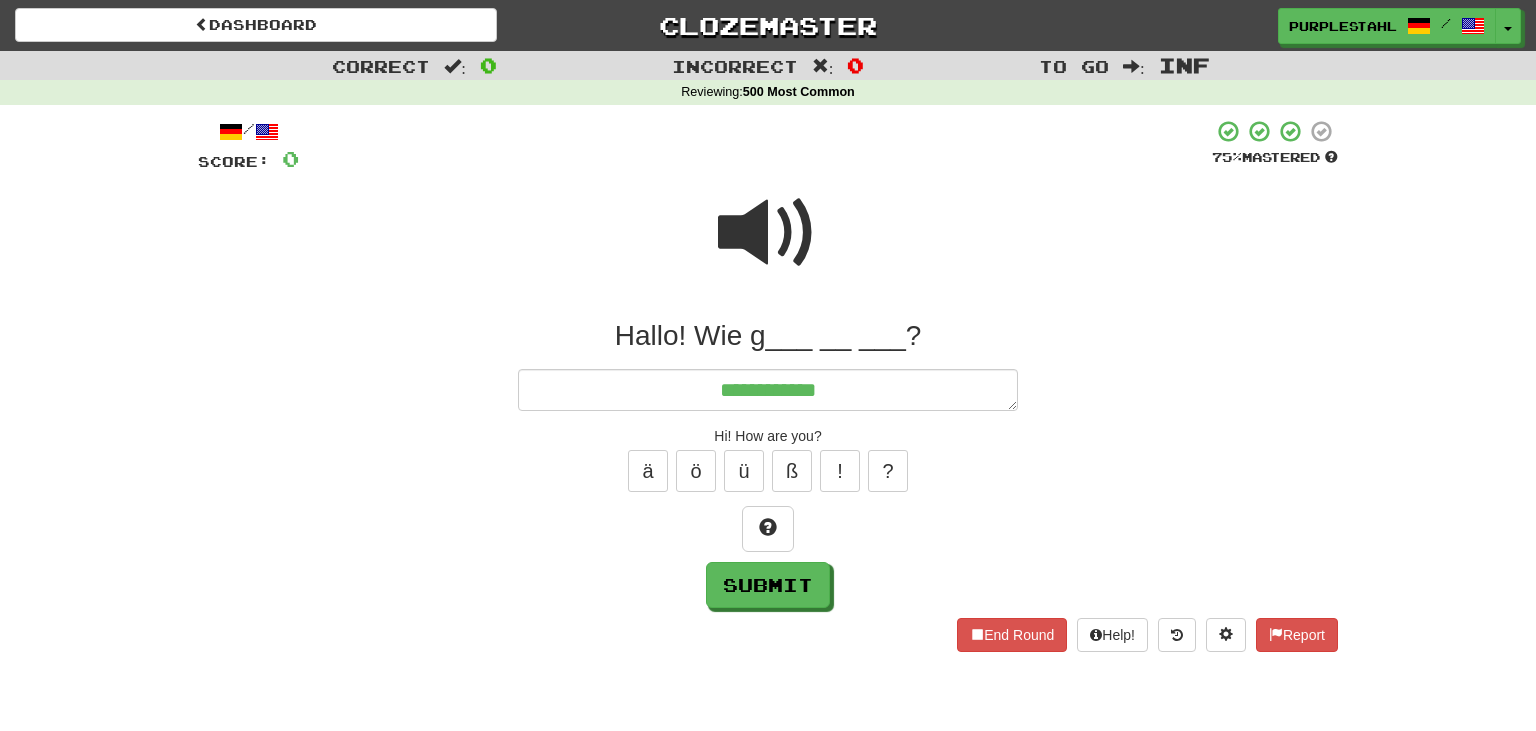 type on "*" 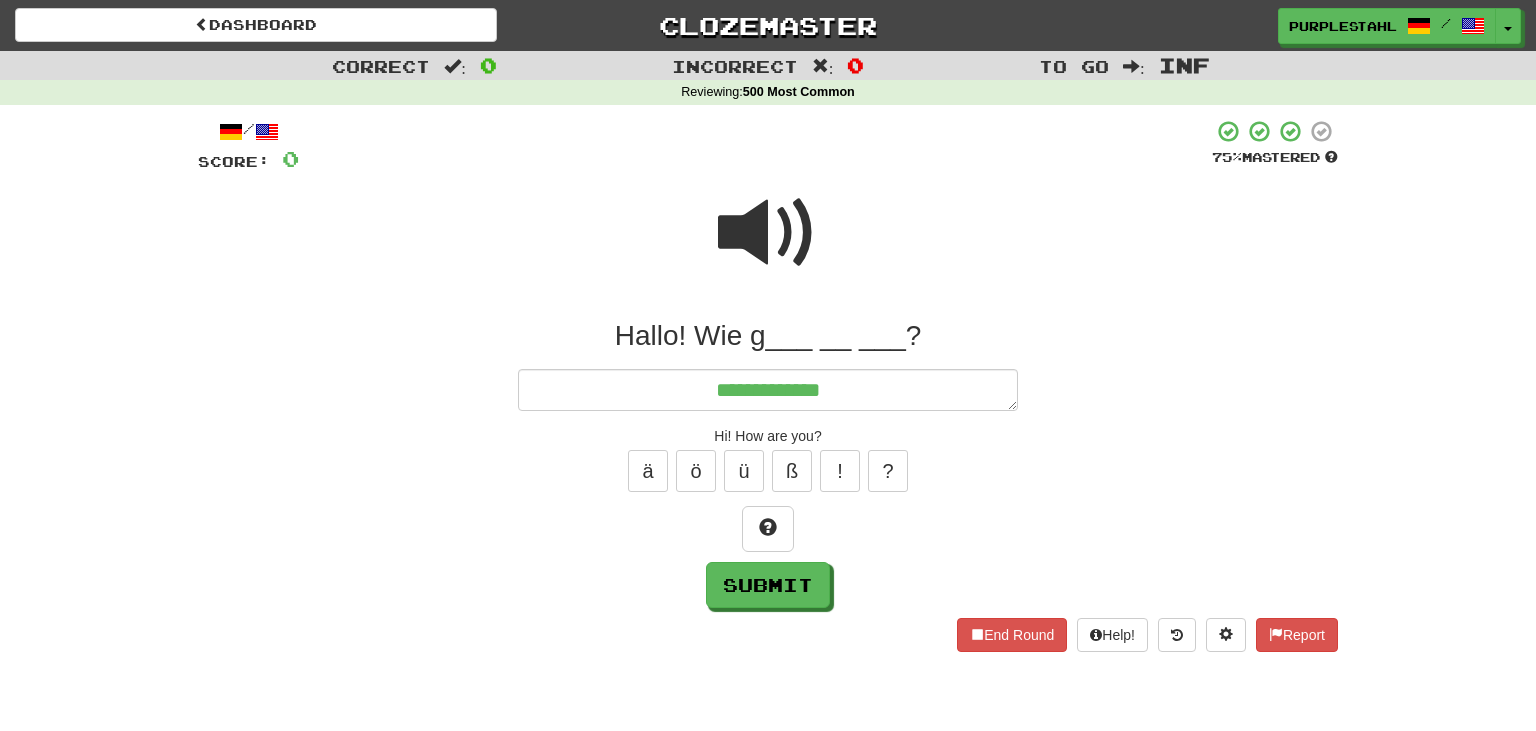 type on "*" 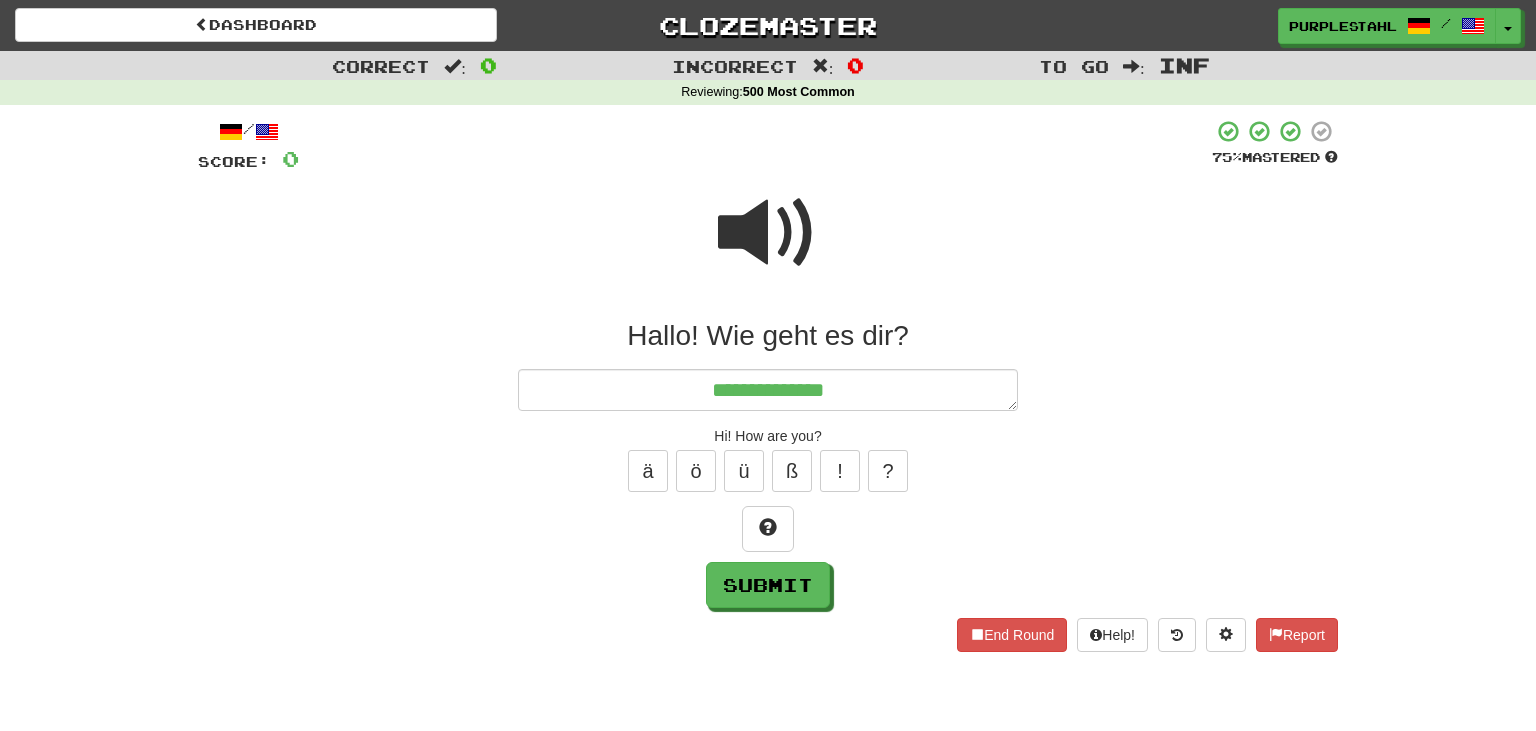 type on "*" 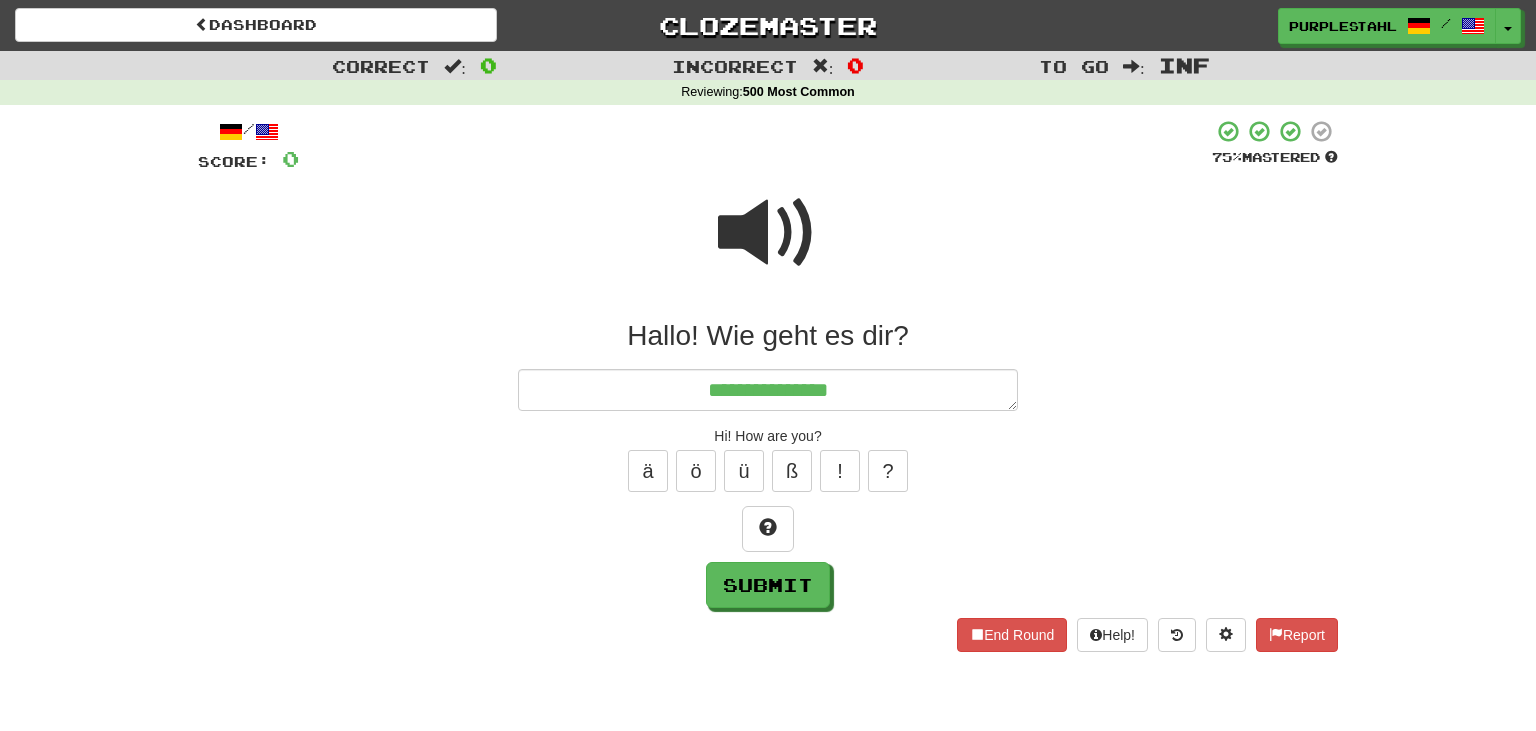 type on "*" 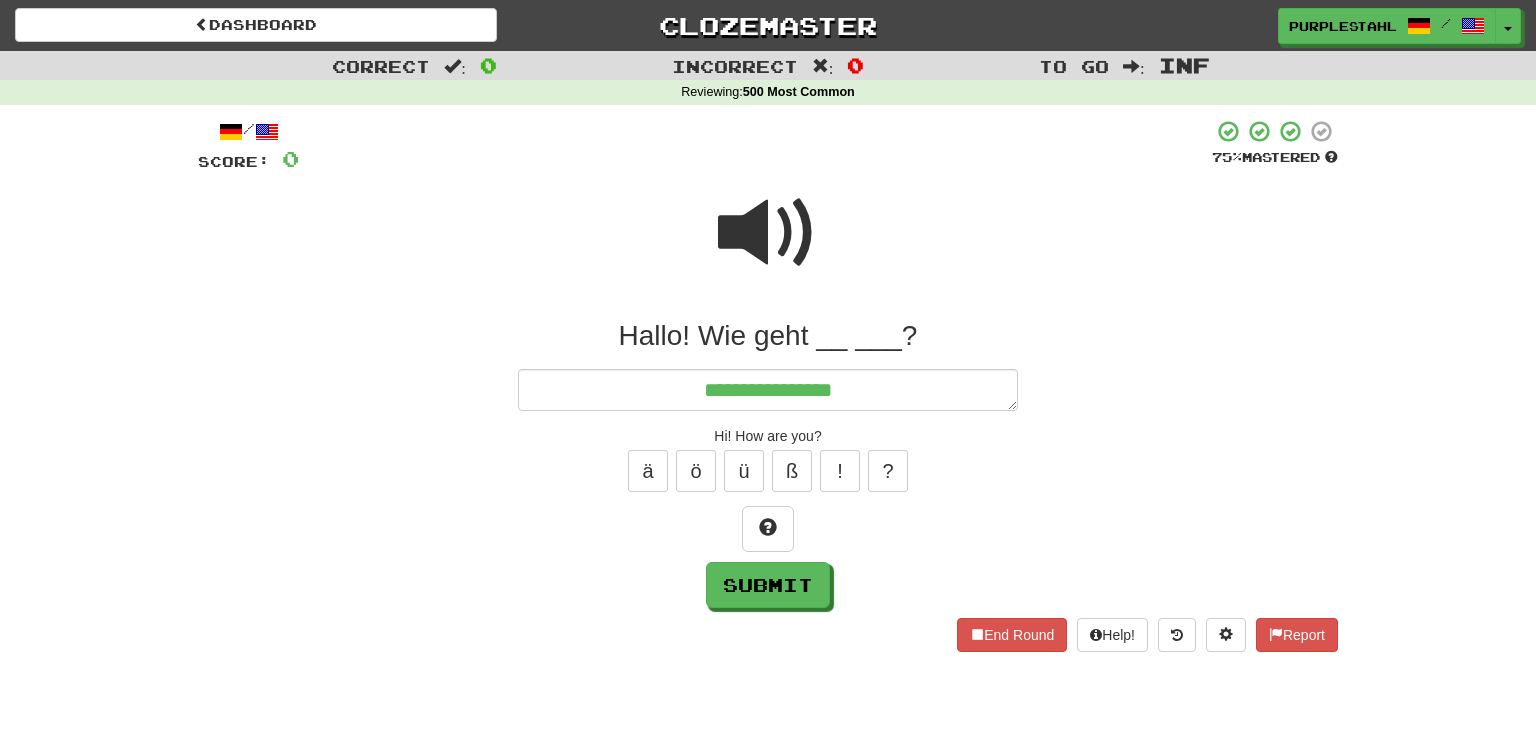 type on "*" 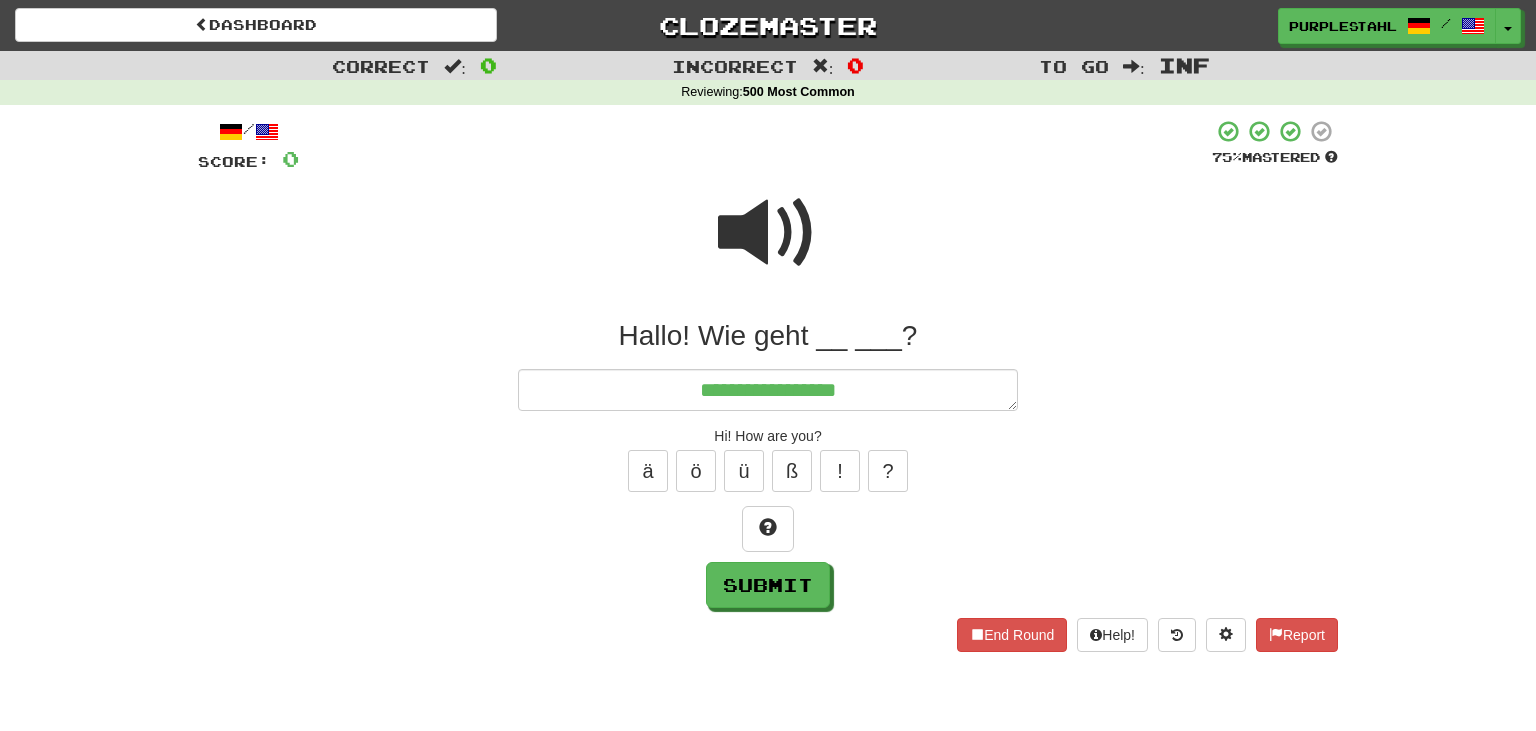 type on "*" 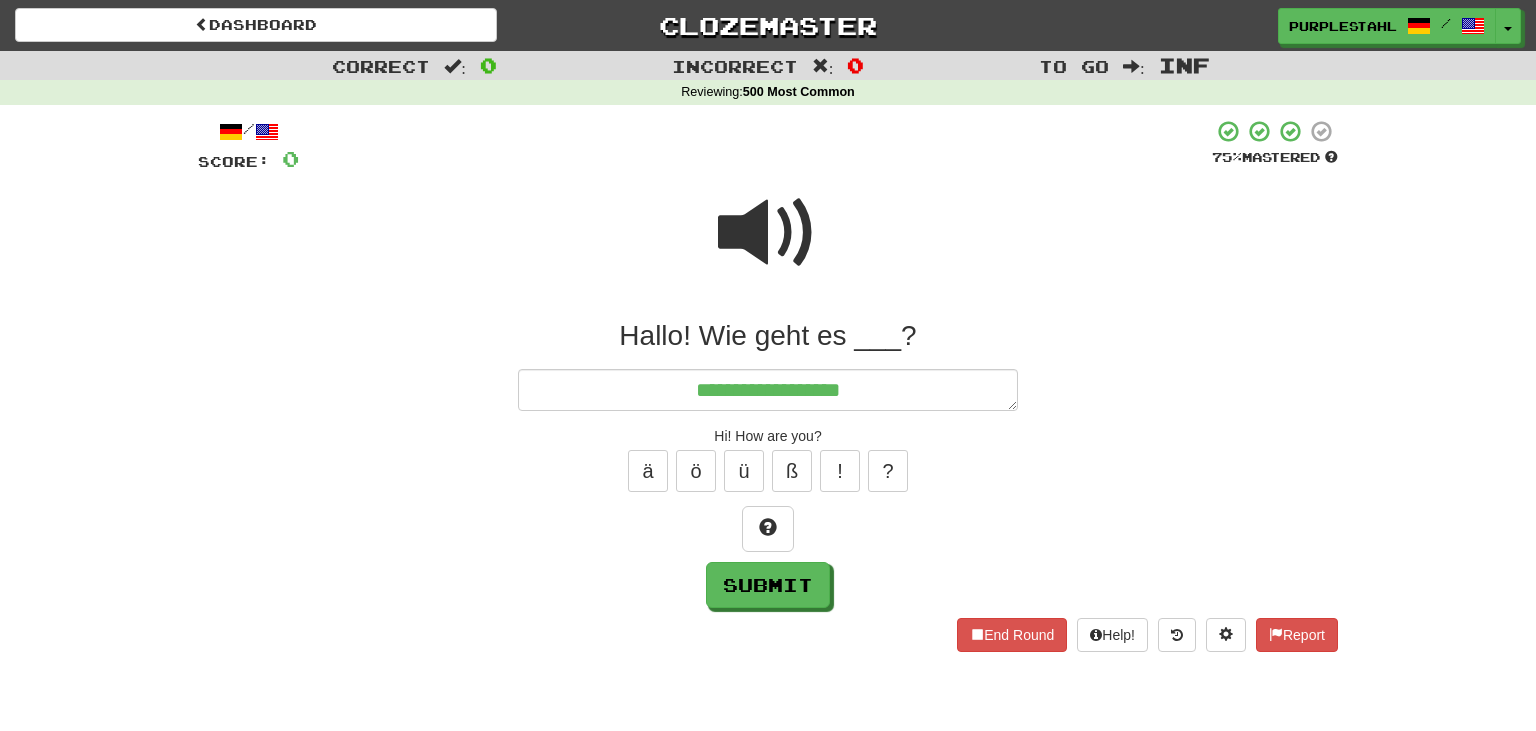 type on "*" 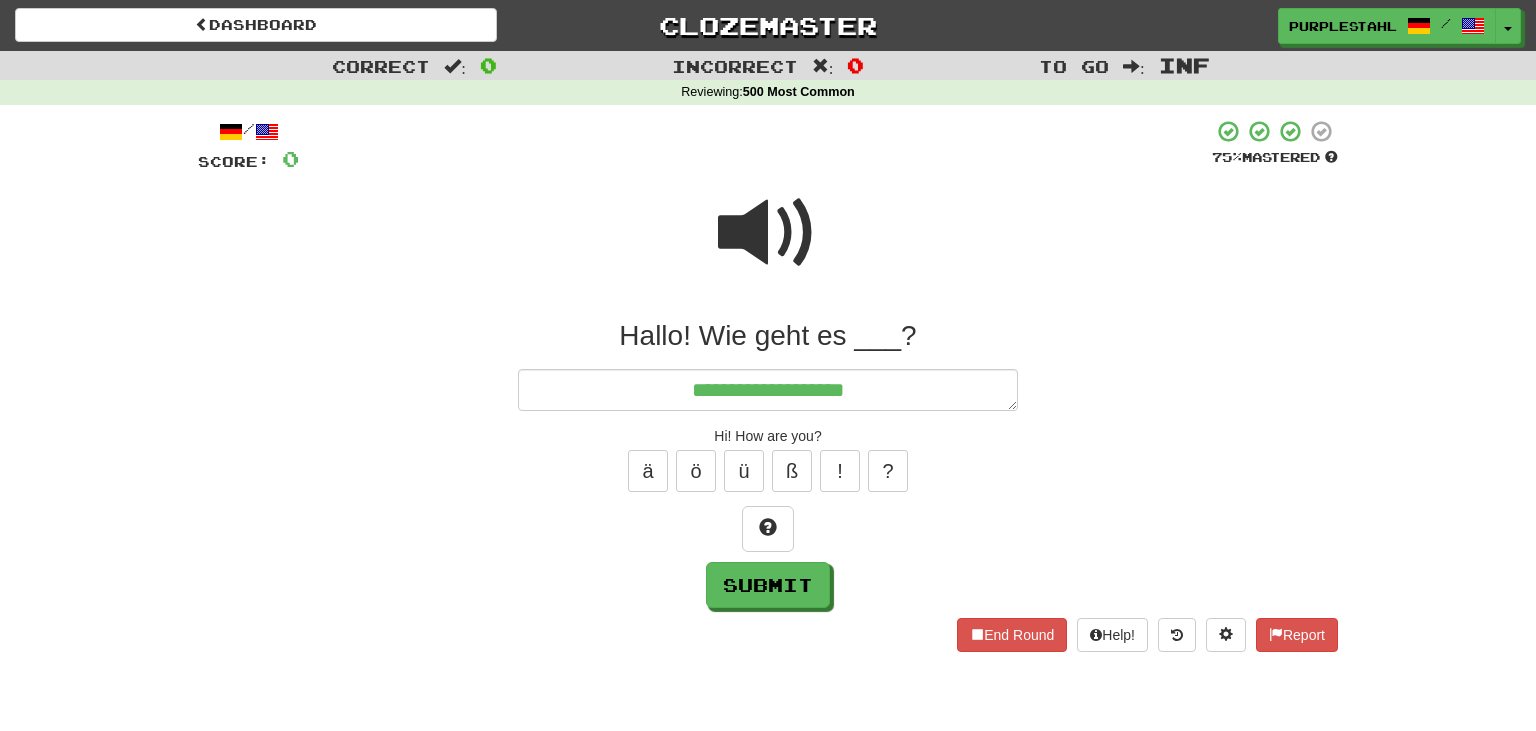 type on "*" 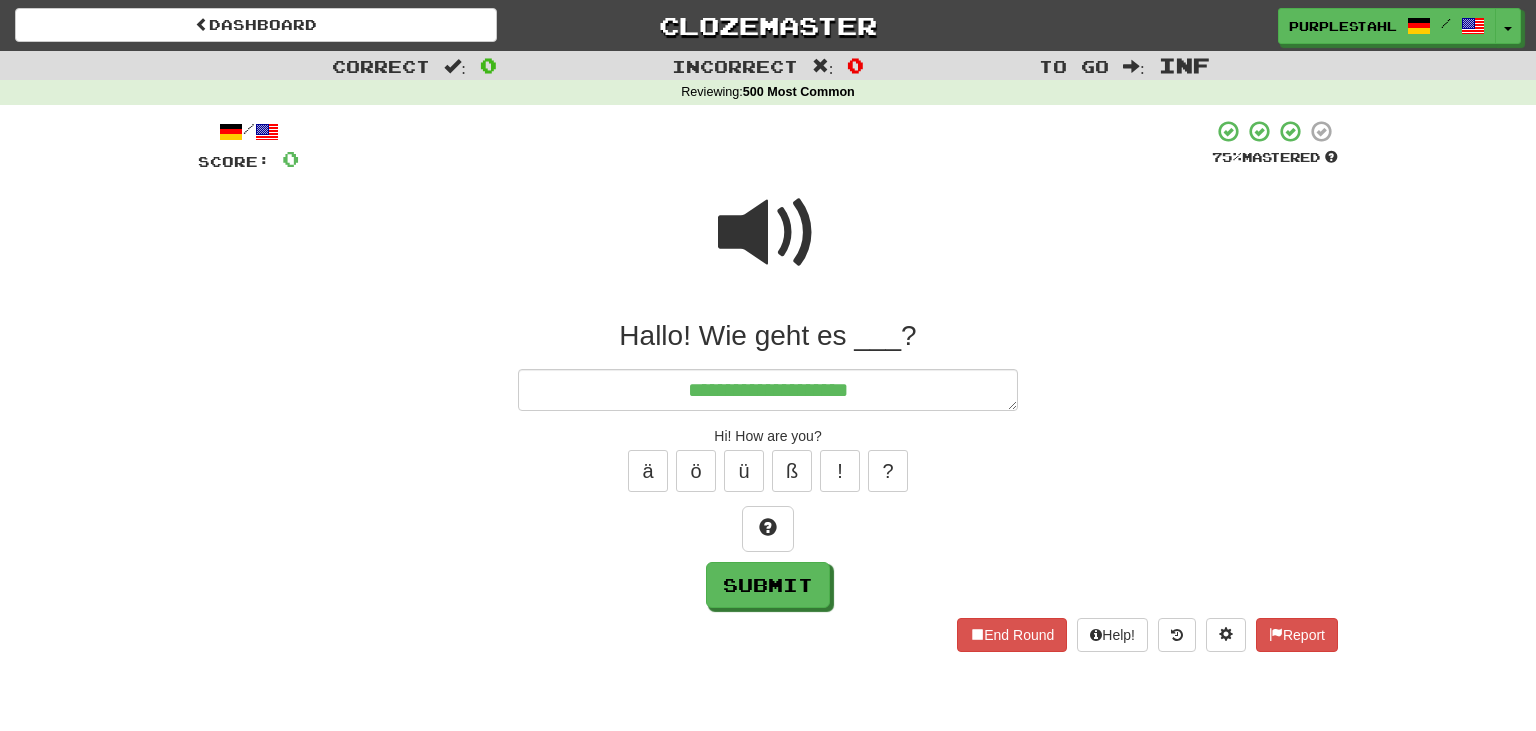 type on "*" 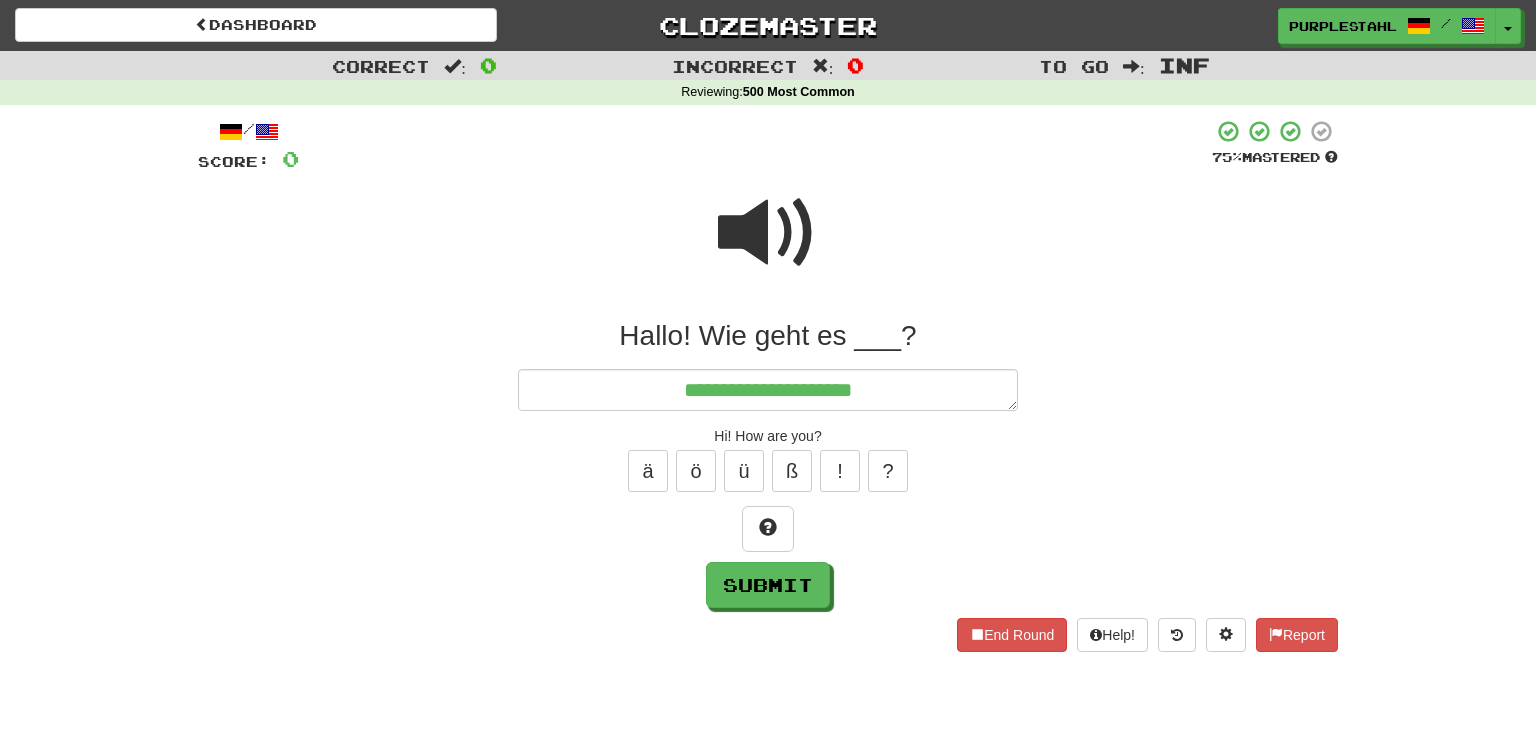 type on "*" 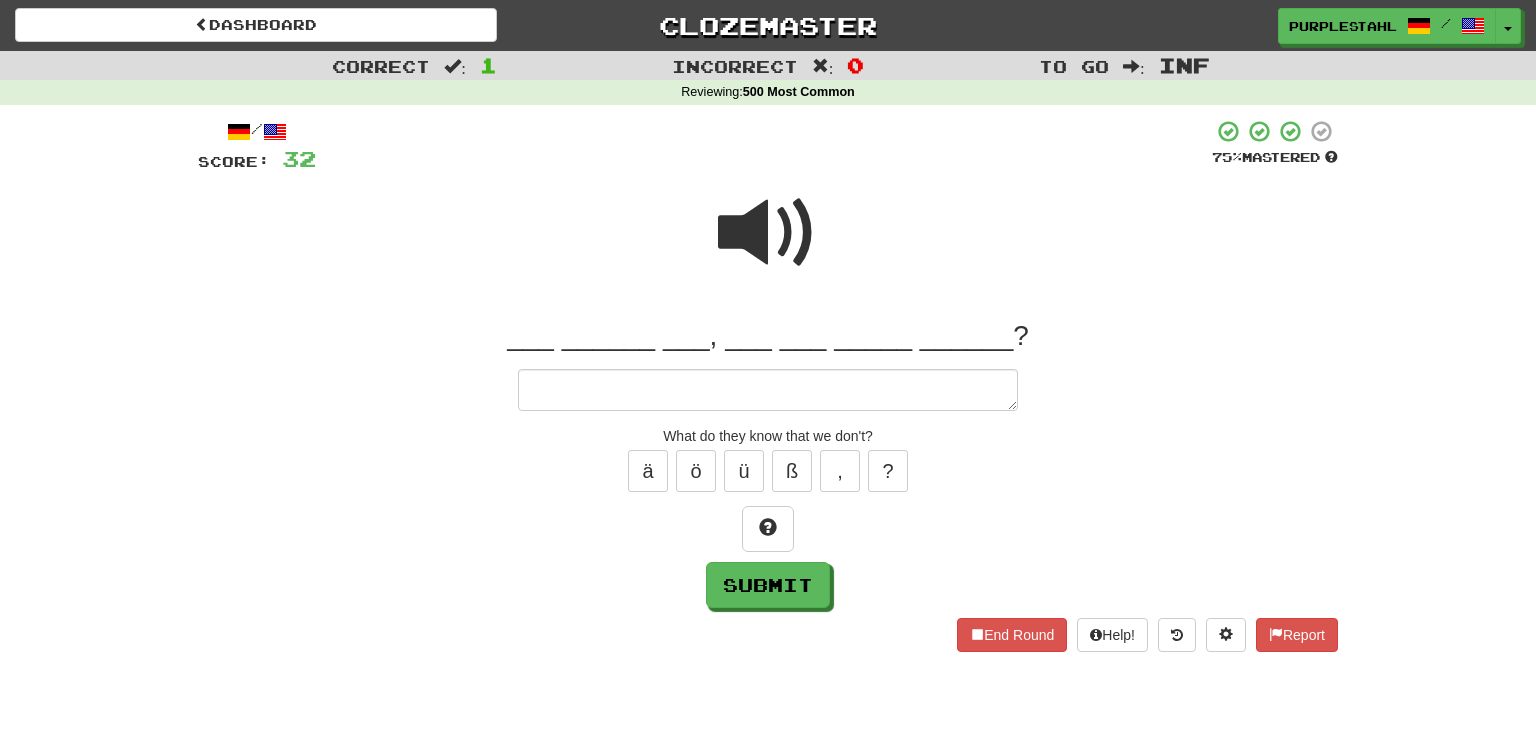 type on "*" 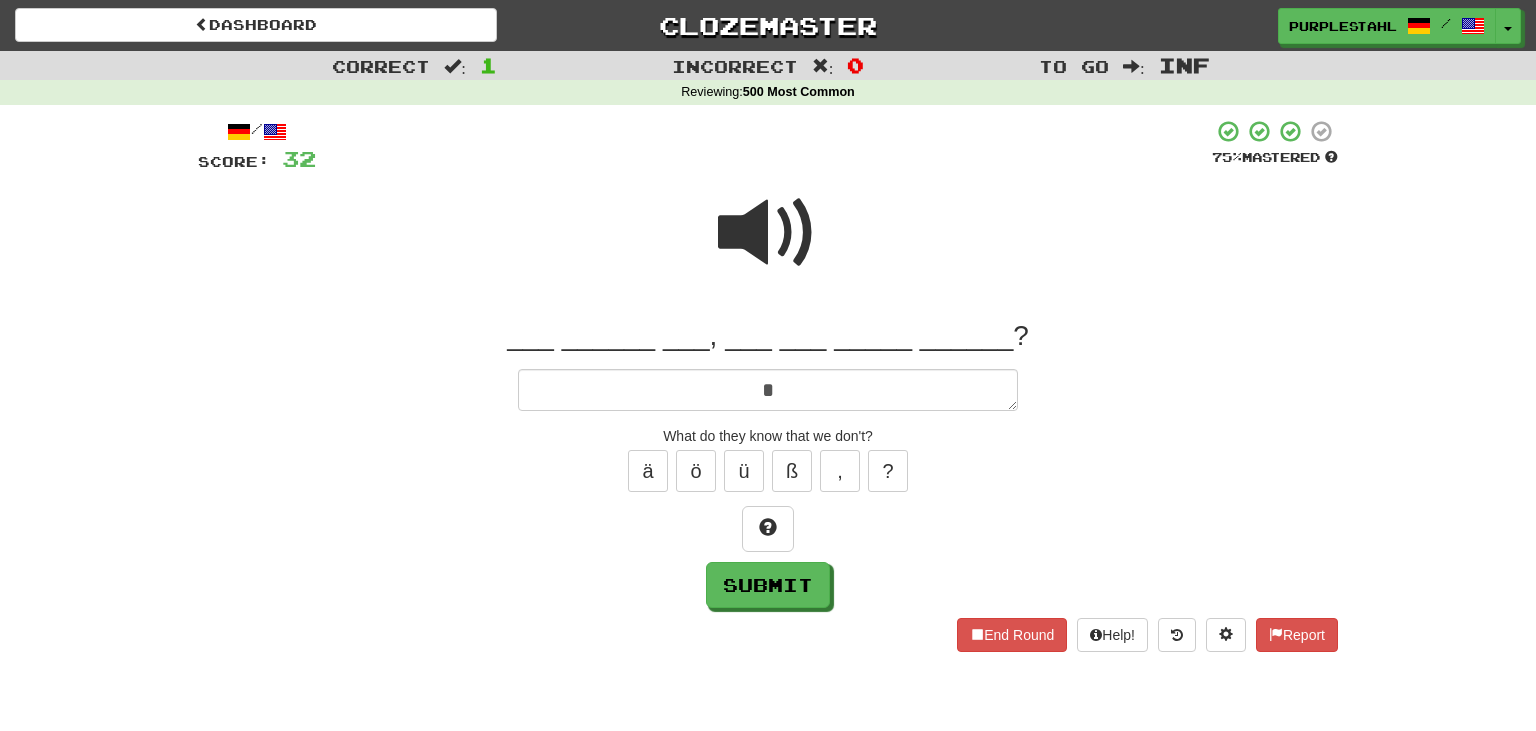 type on "*" 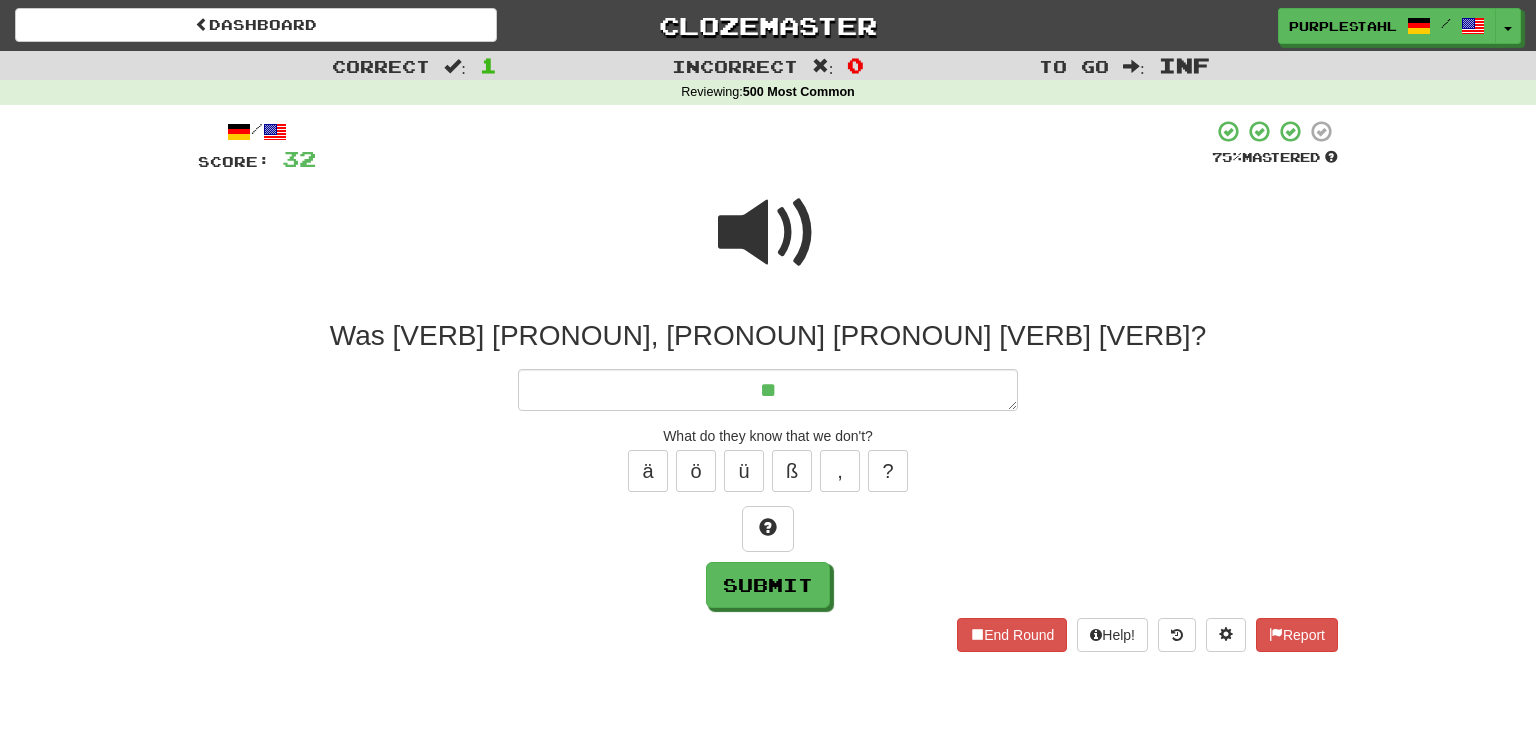 type on "*" 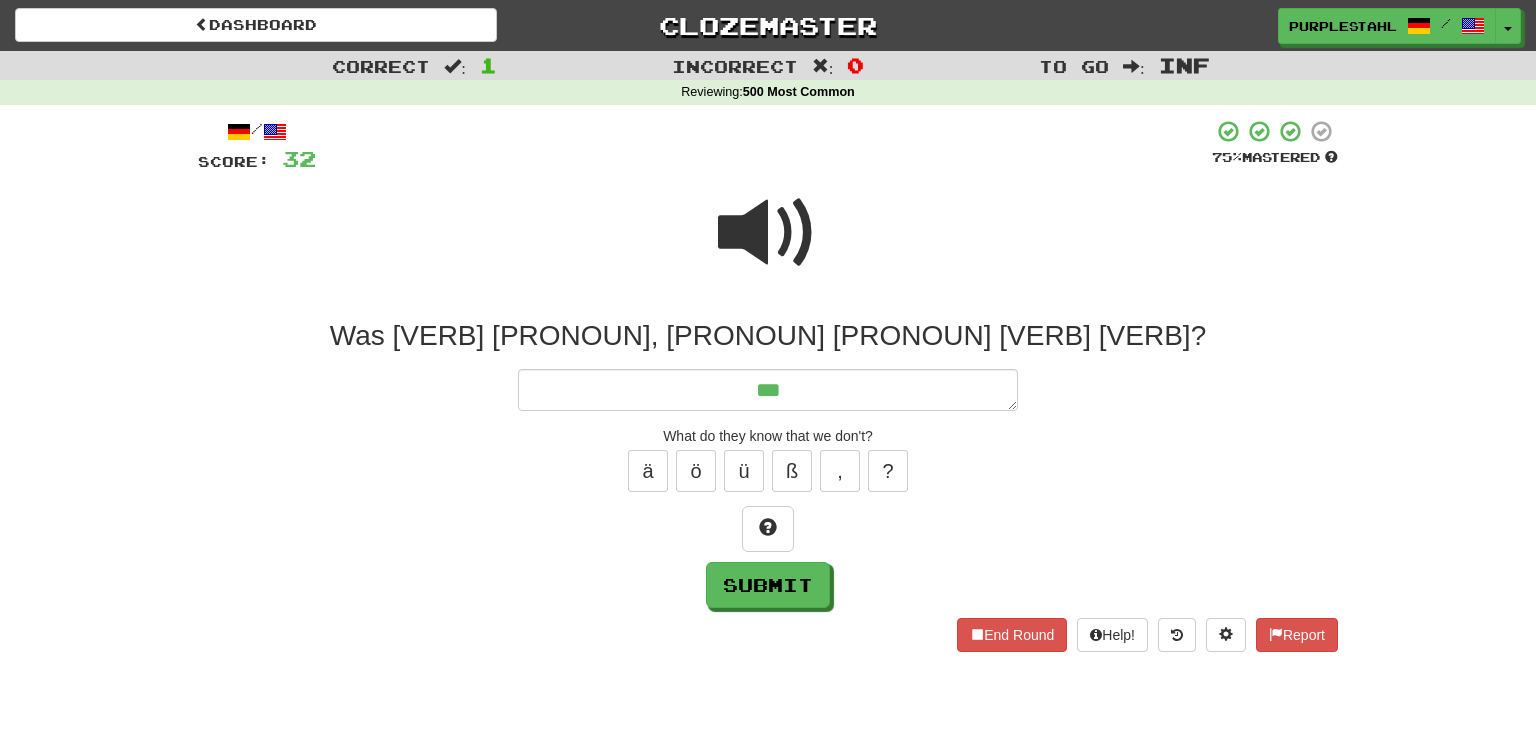 type on "*" 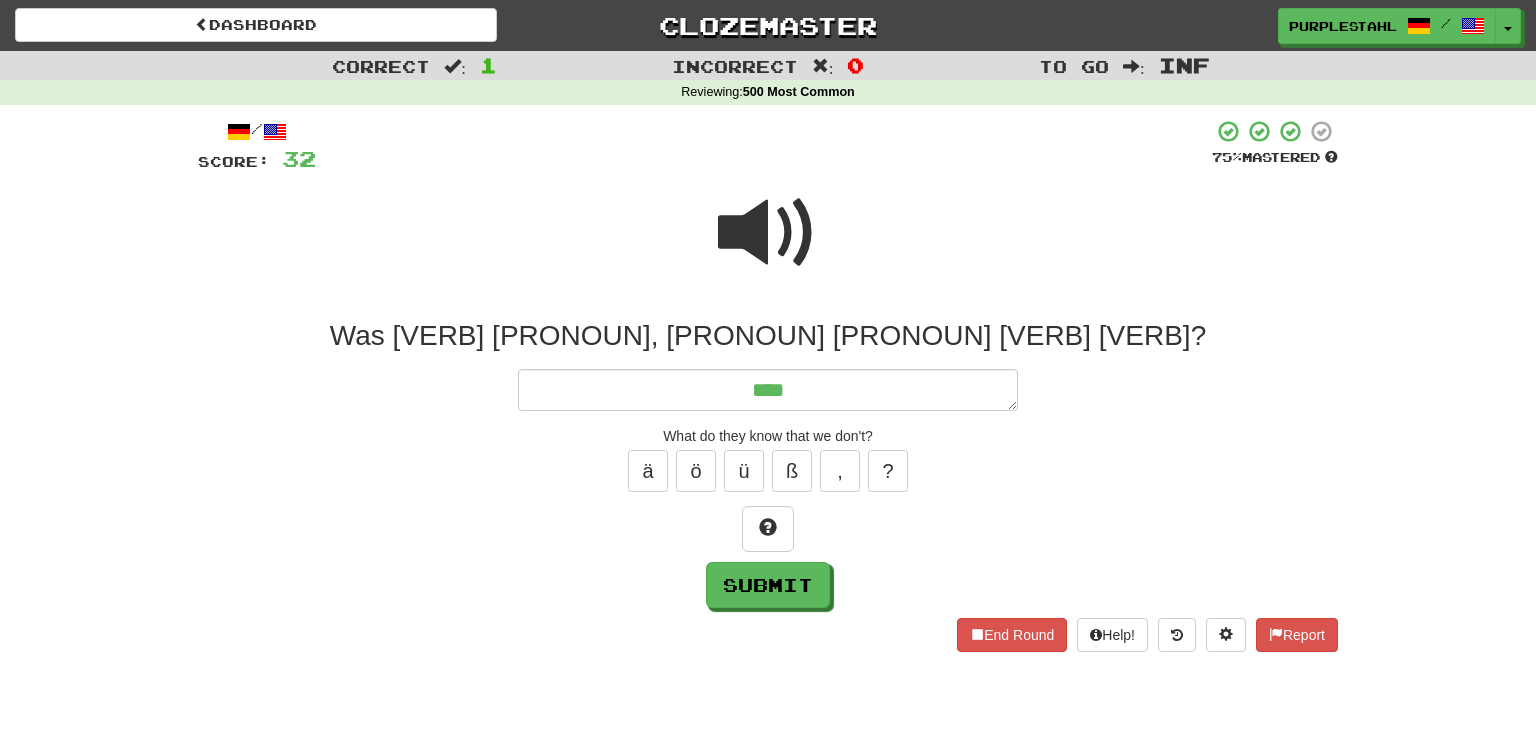 type on "*" 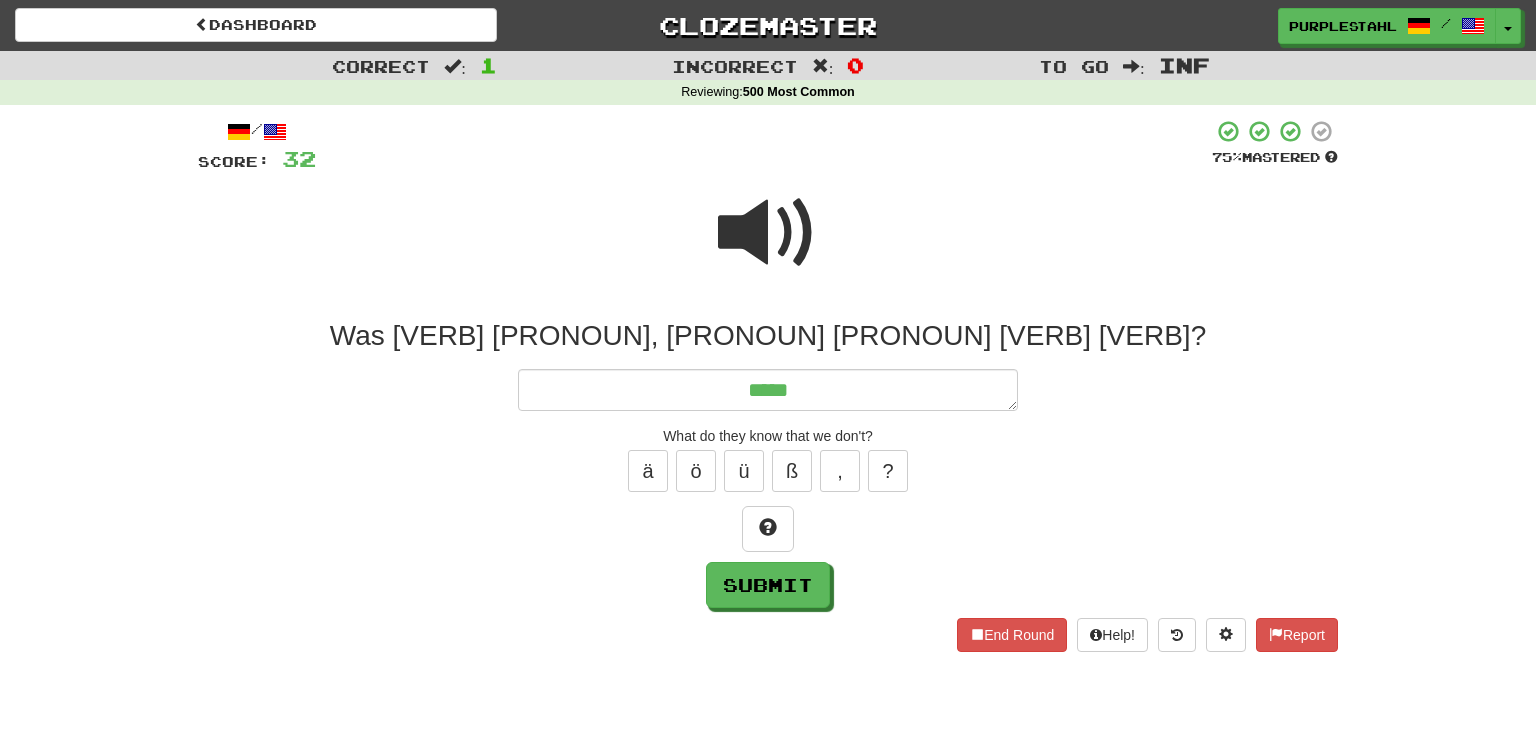 type on "*" 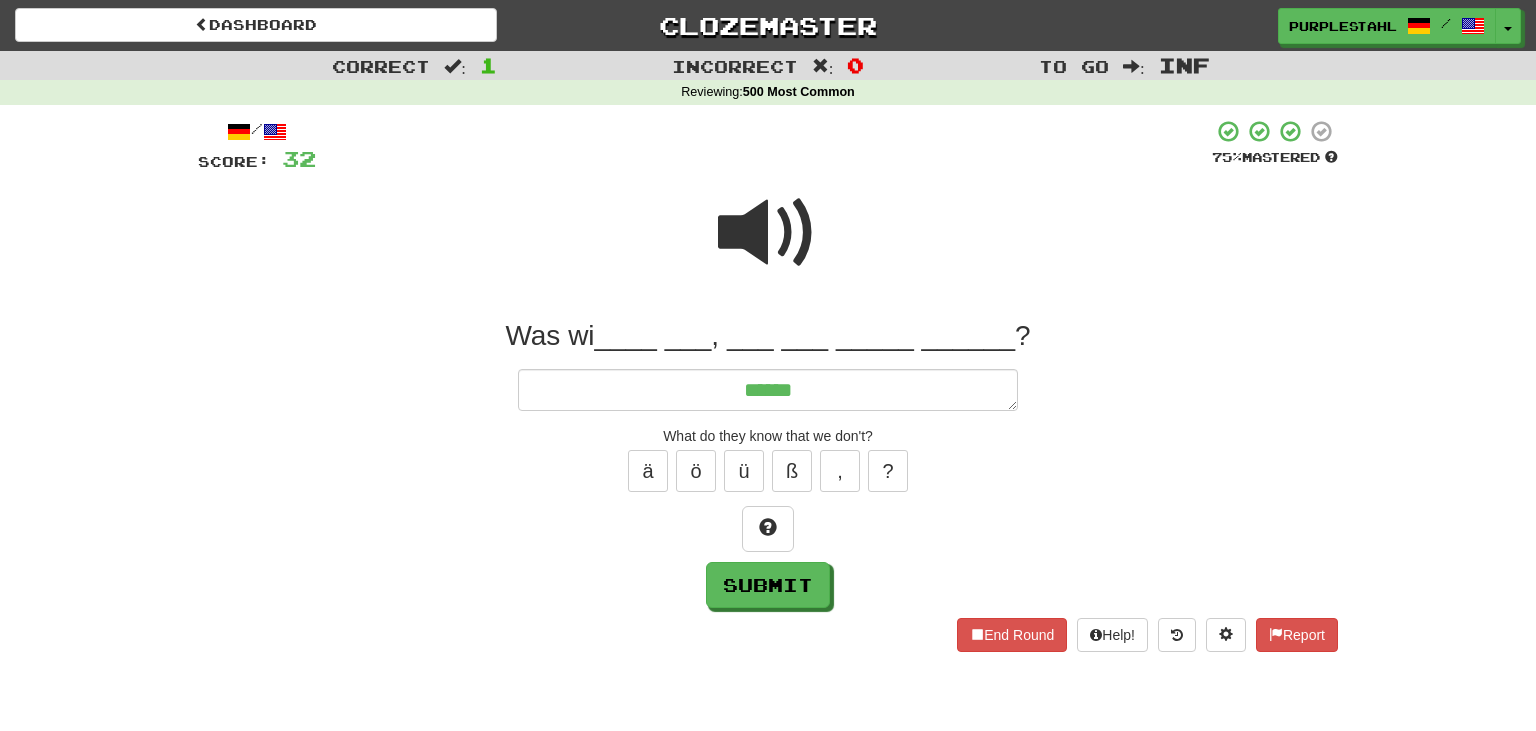 type on "*" 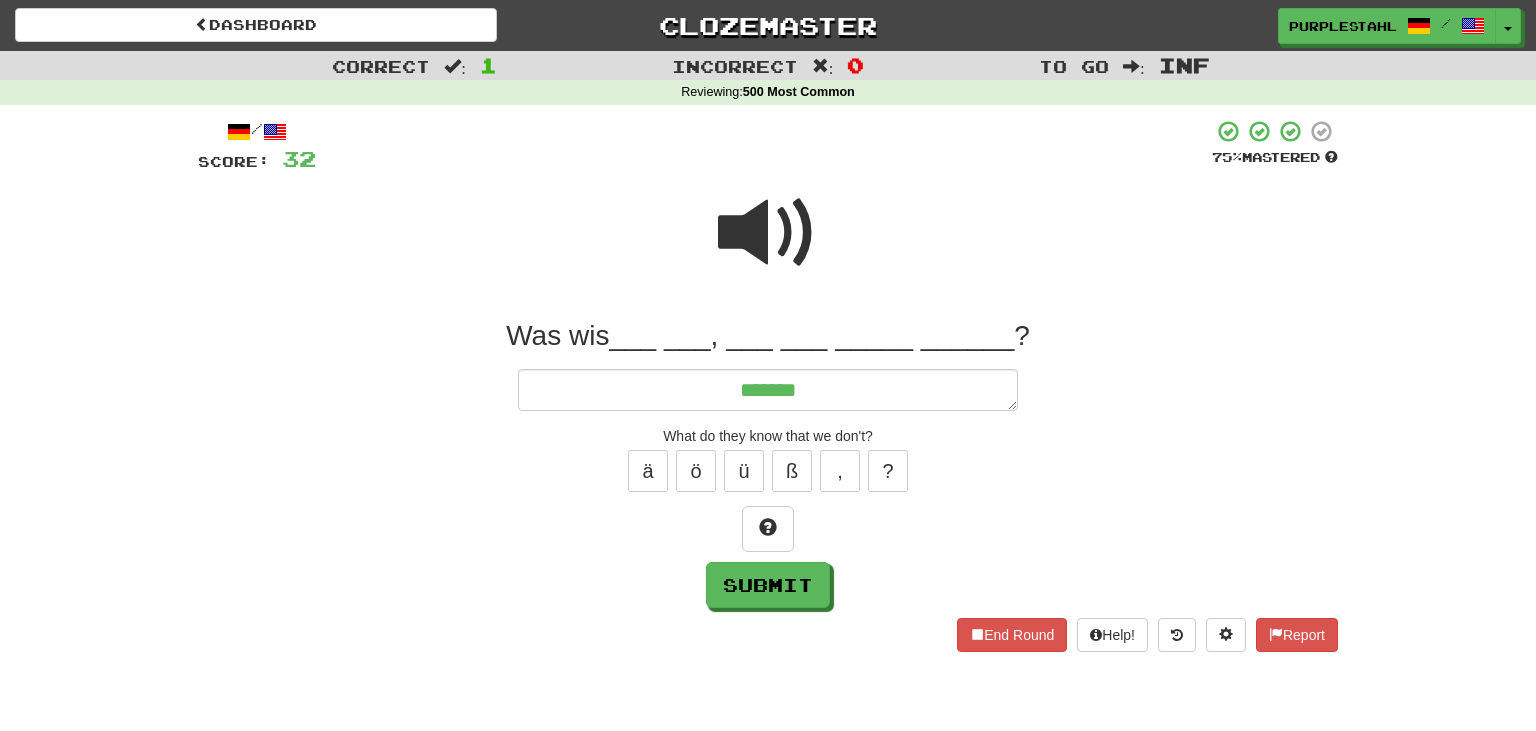 type on "*" 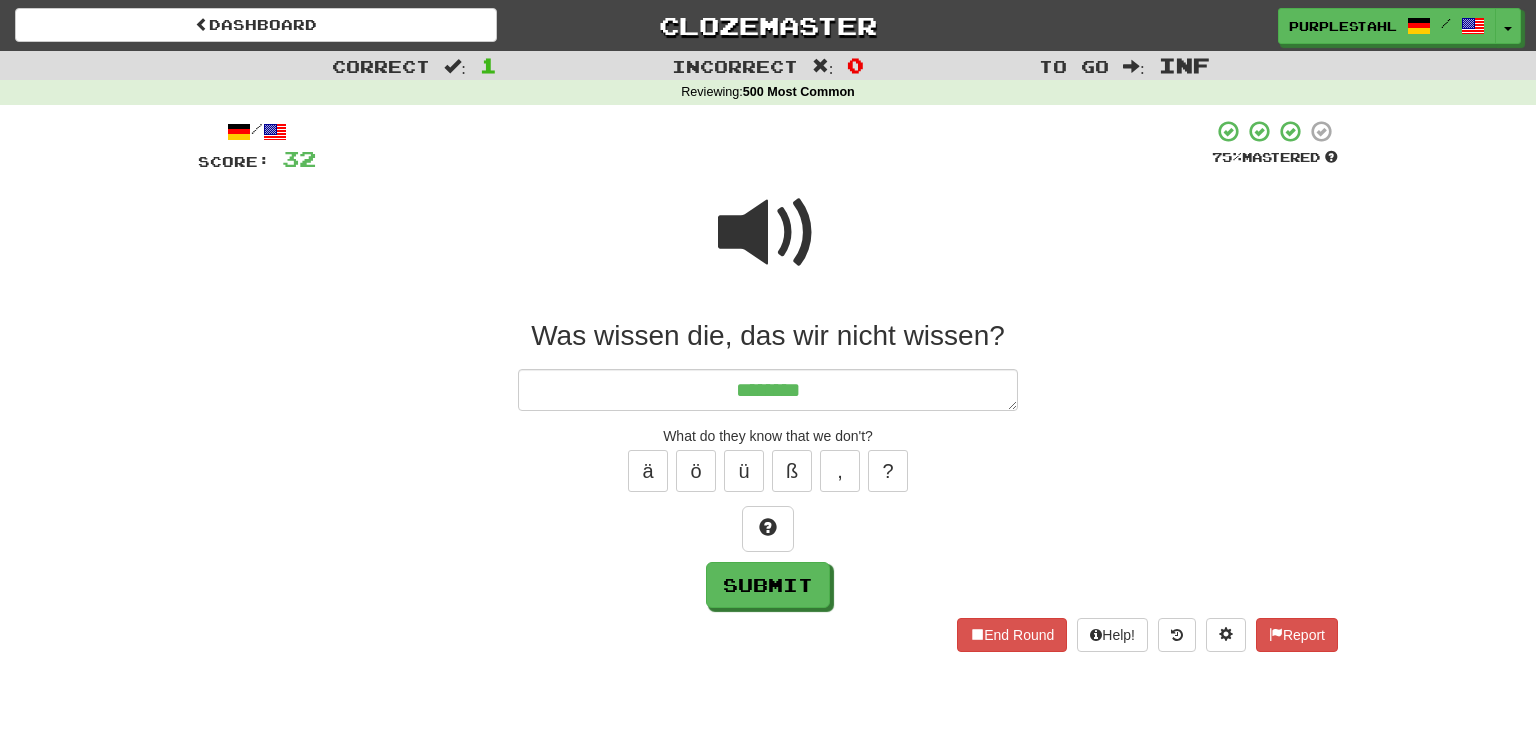 type on "*" 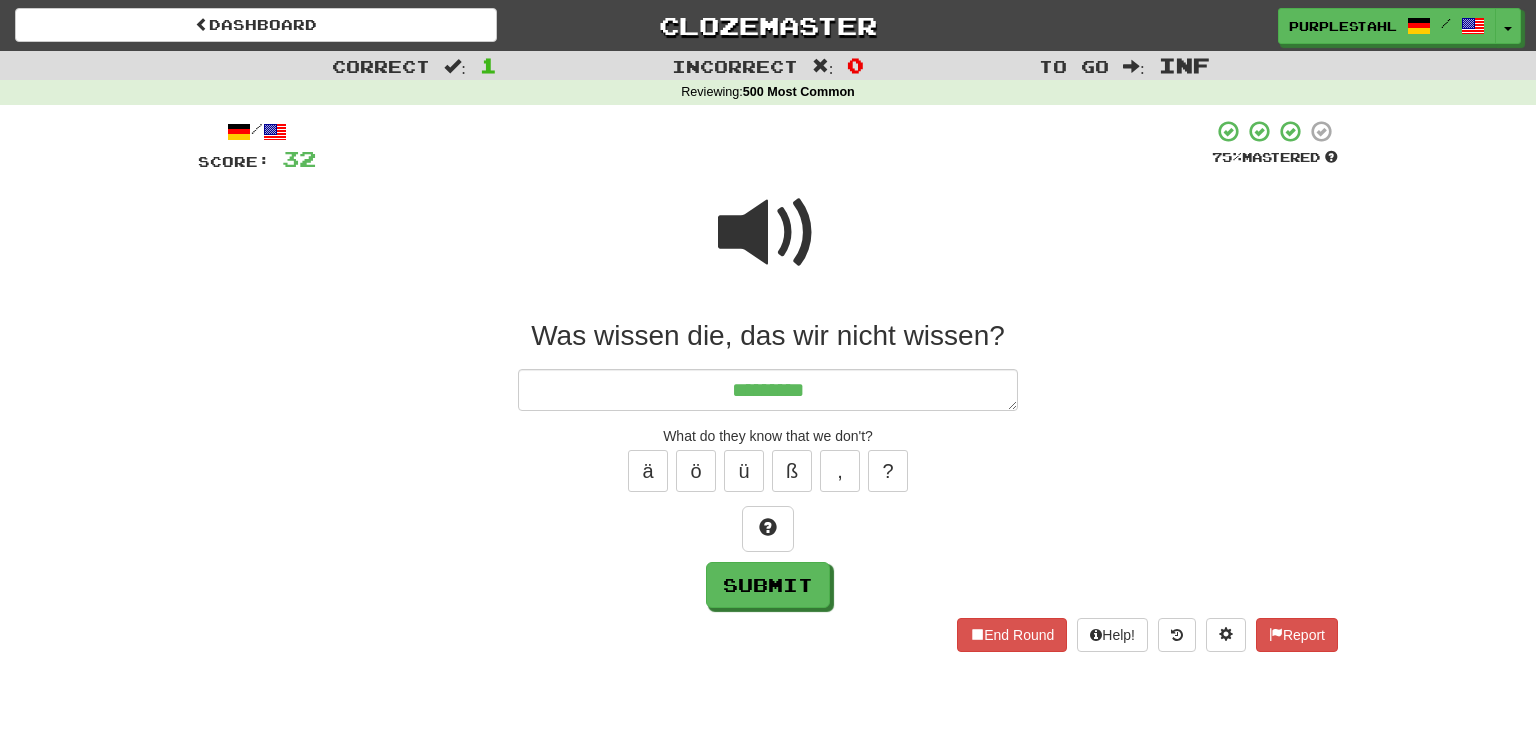 type on "*" 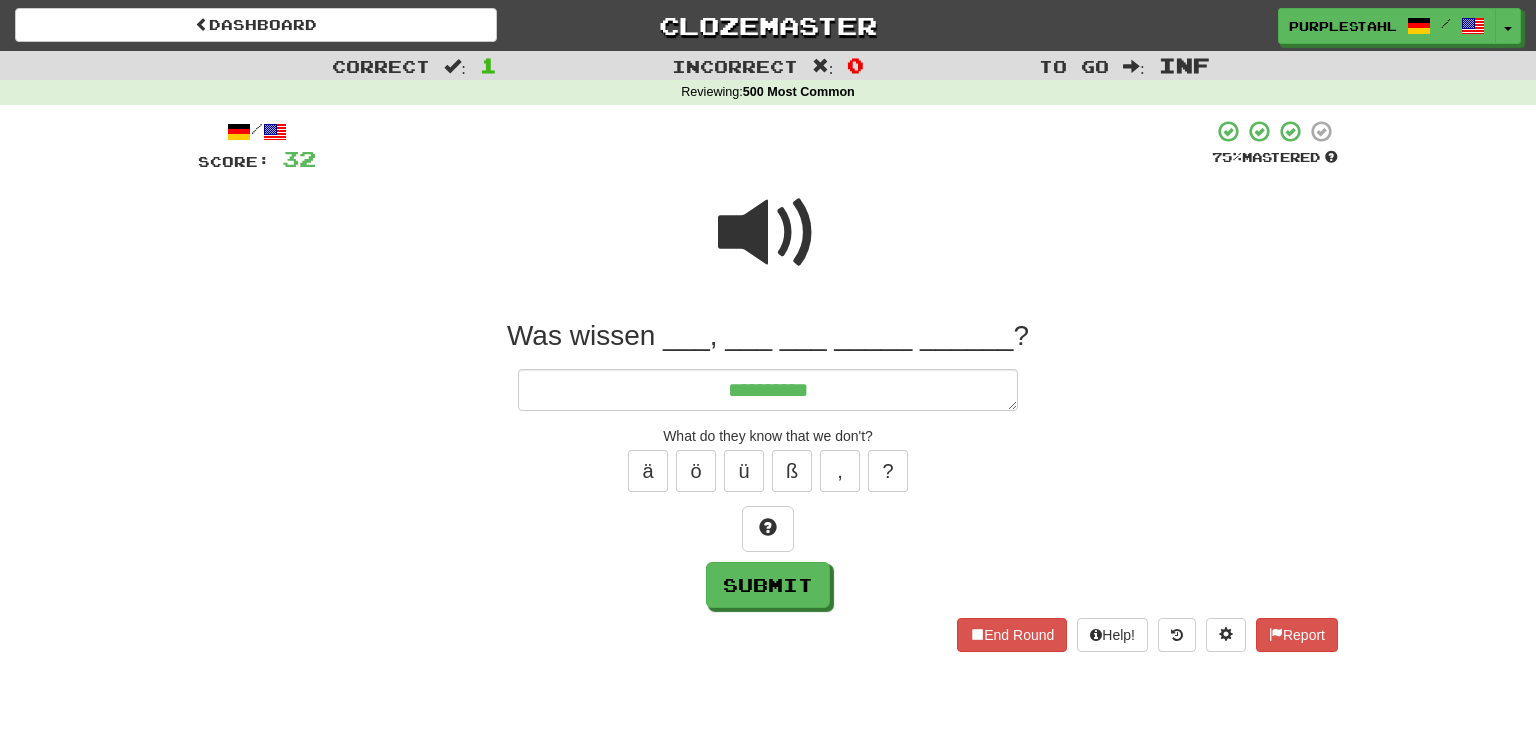 type on "*" 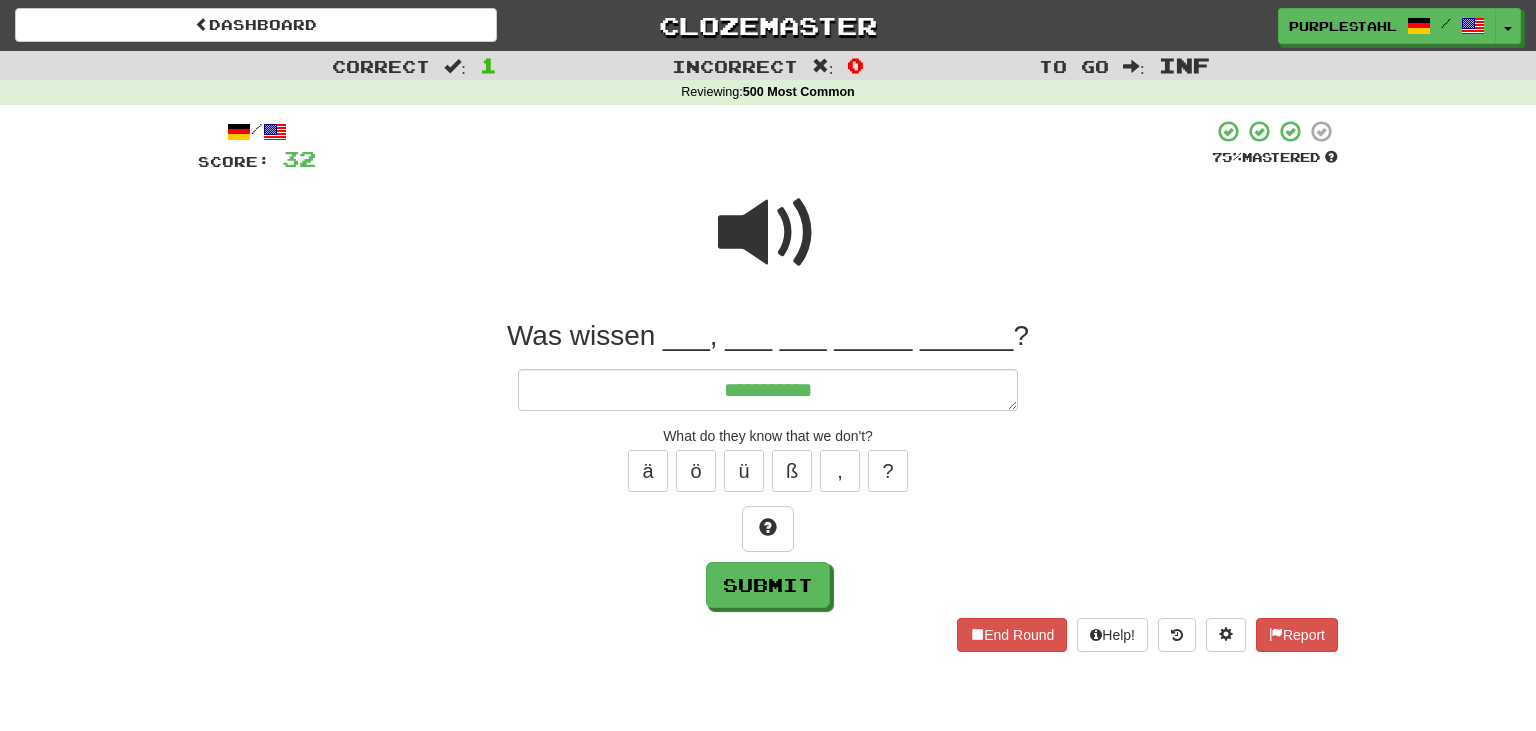 type on "*" 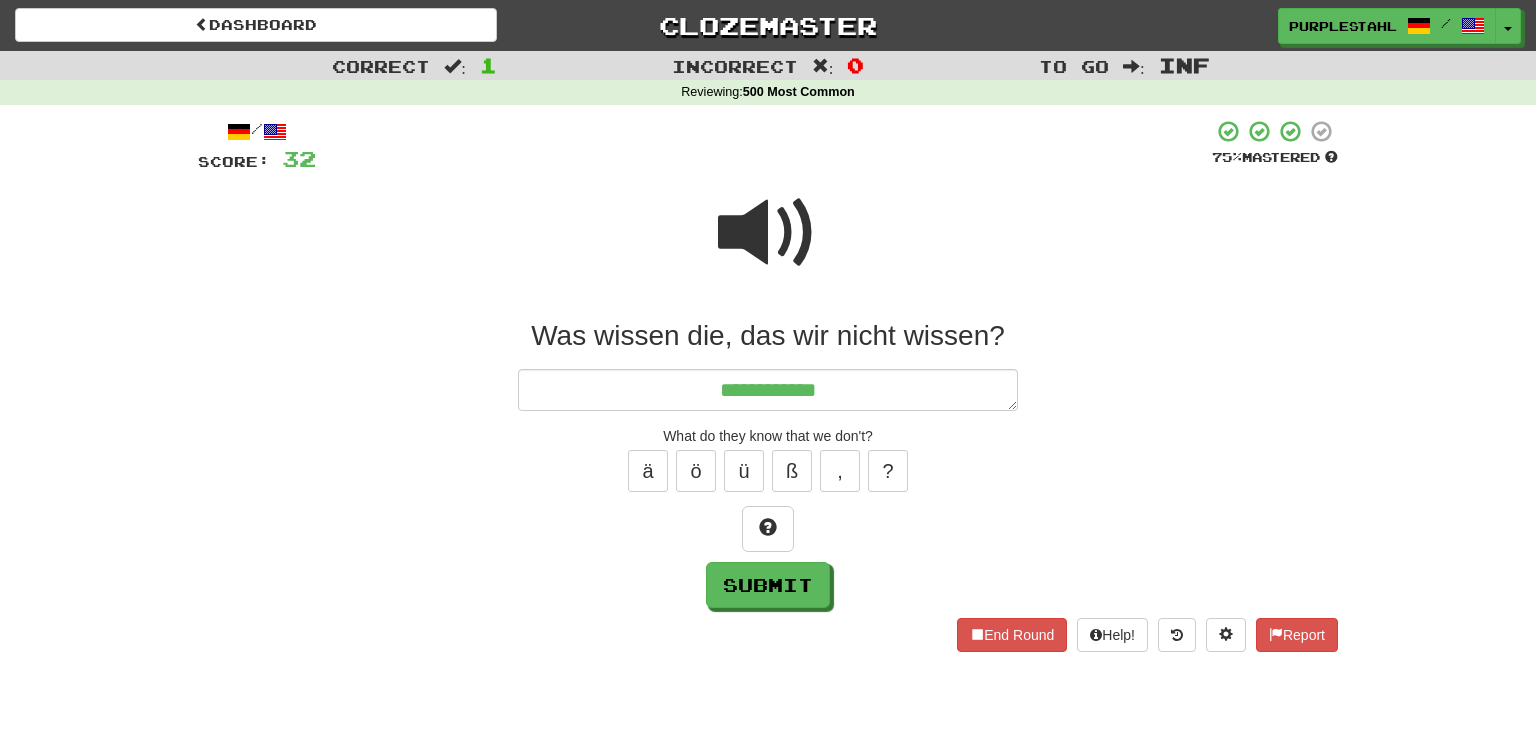 type on "*" 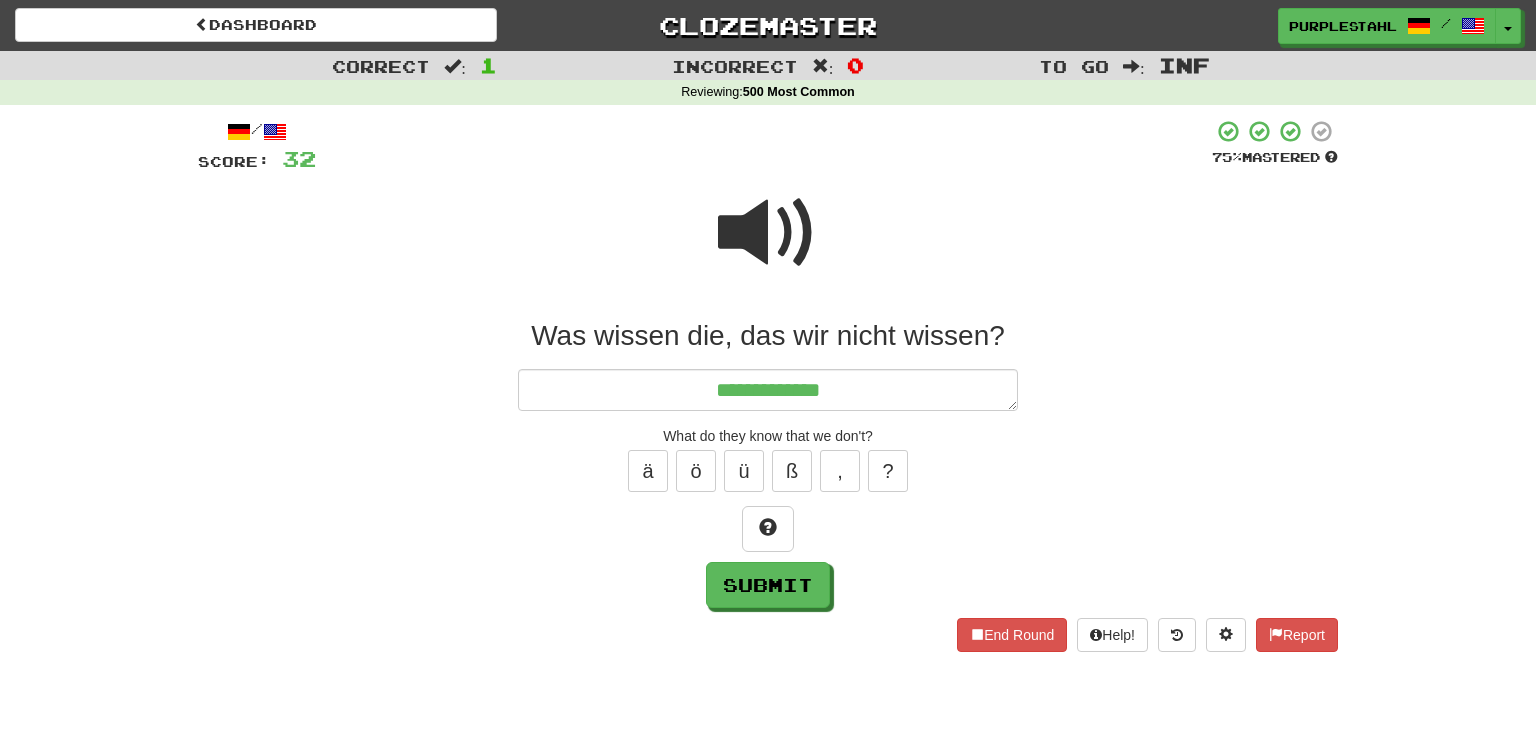 type on "*" 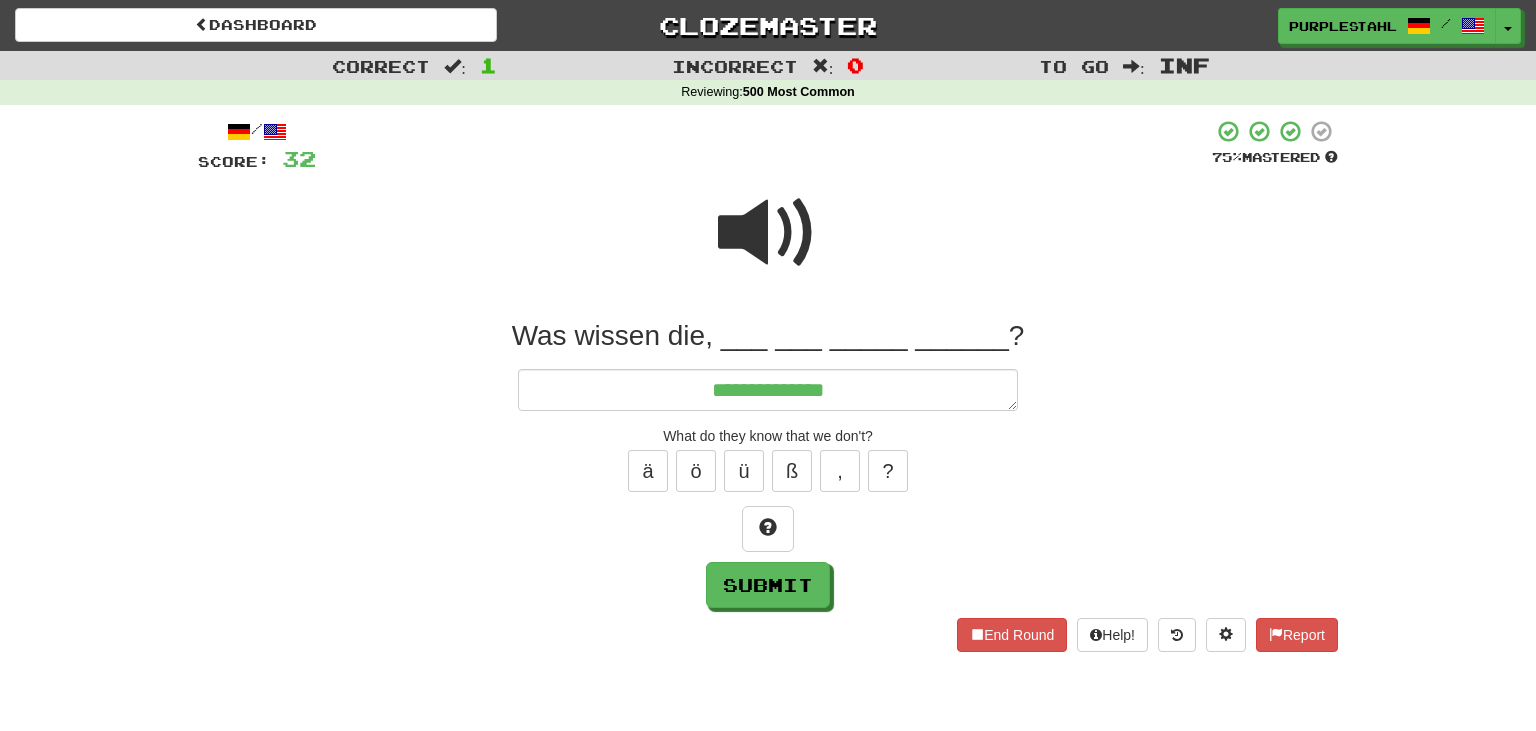 type on "*" 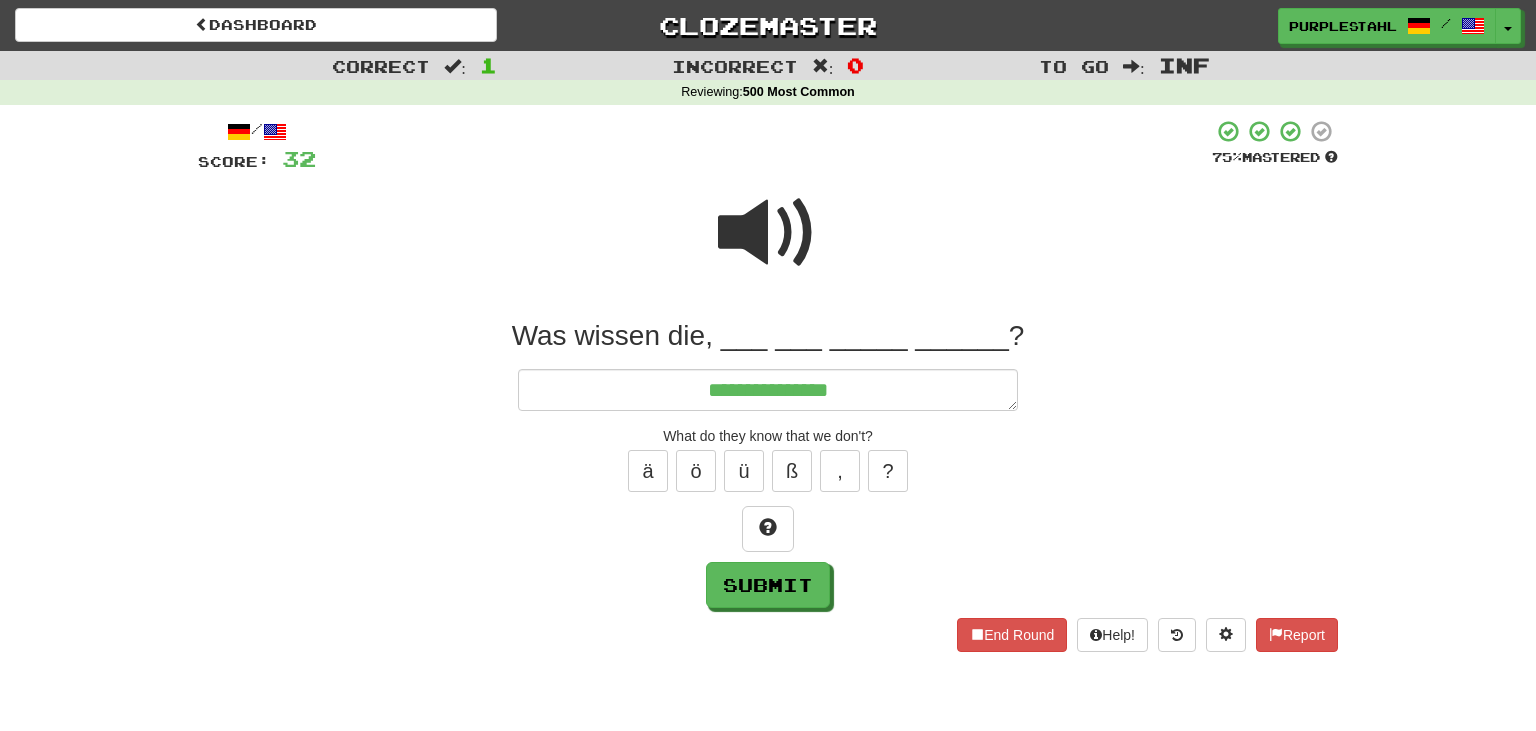 type on "*" 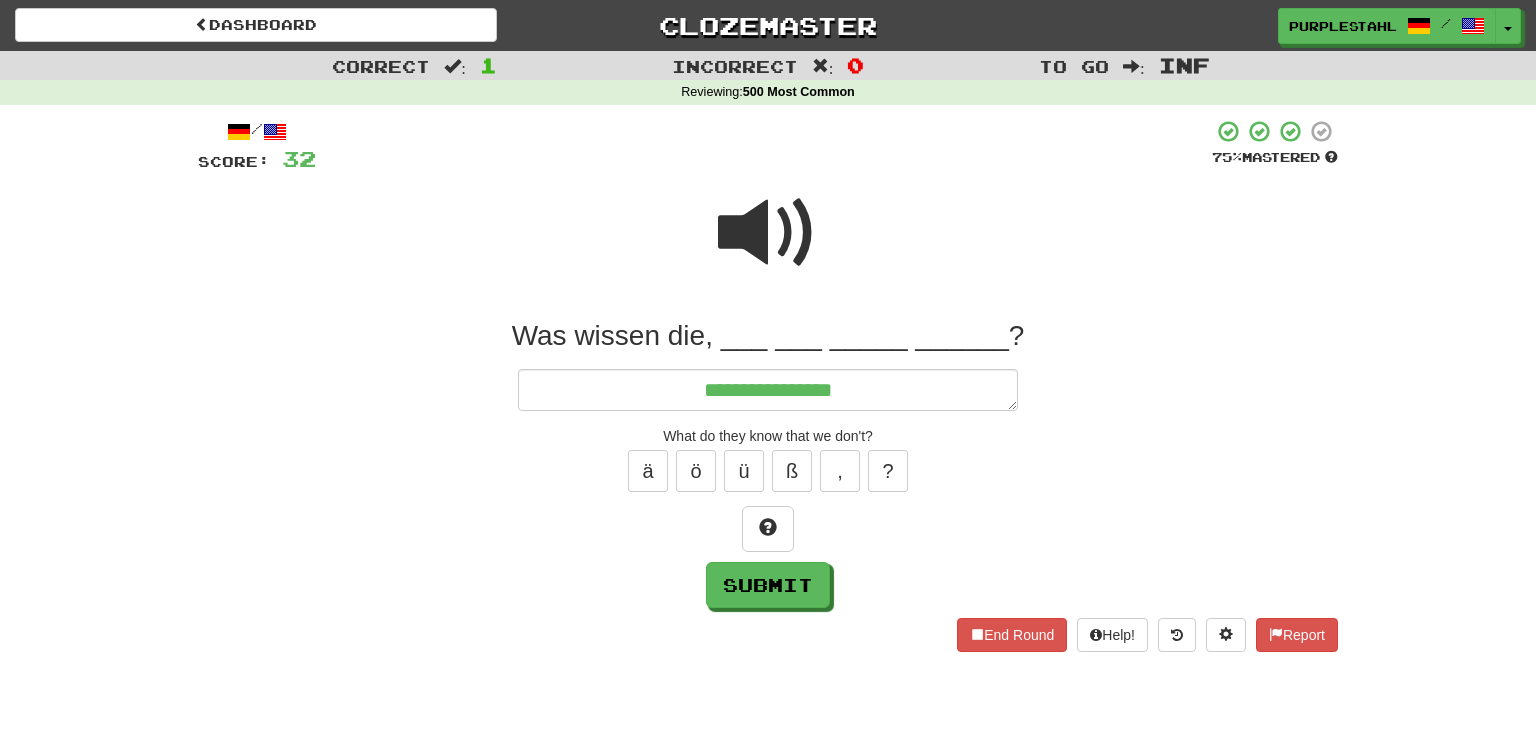 type on "*" 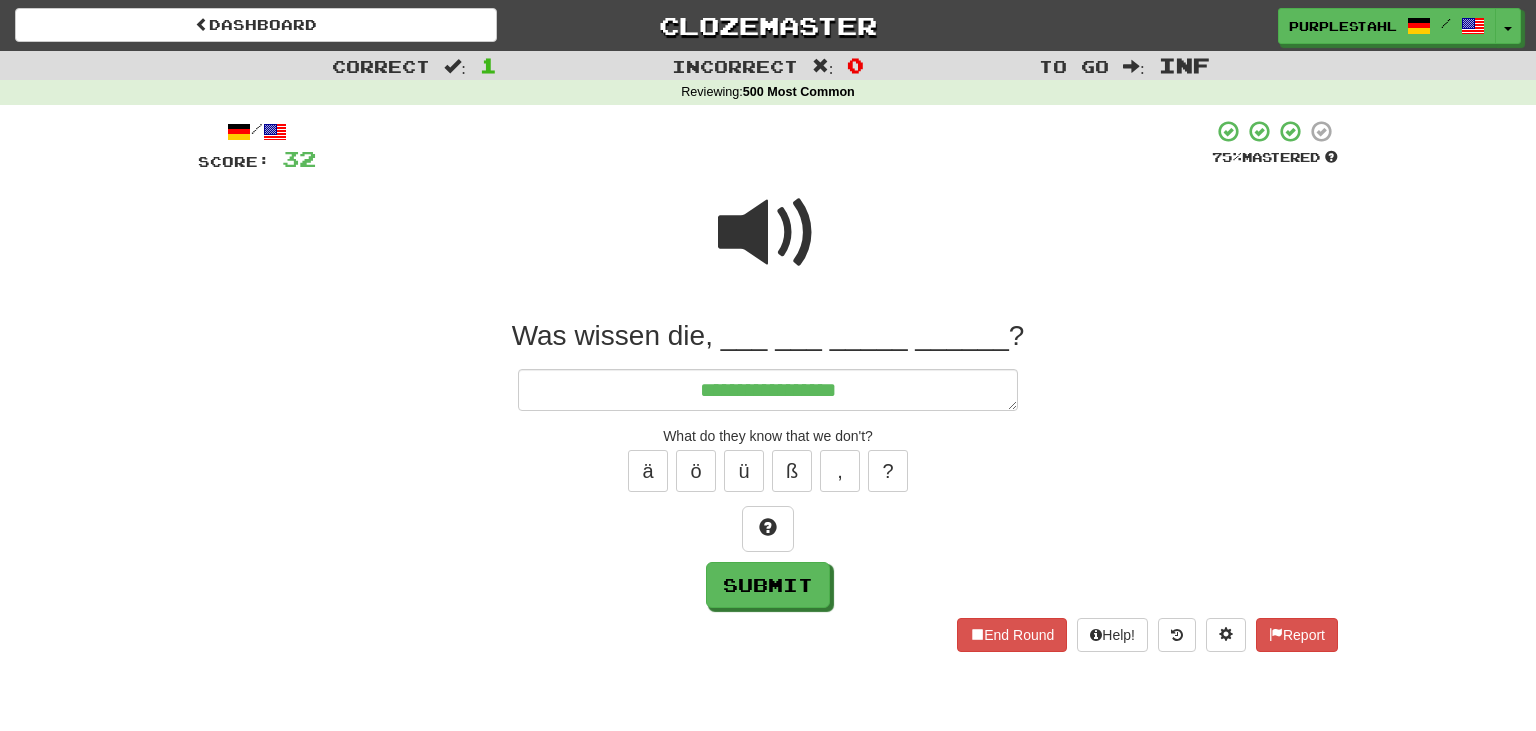 type on "*" 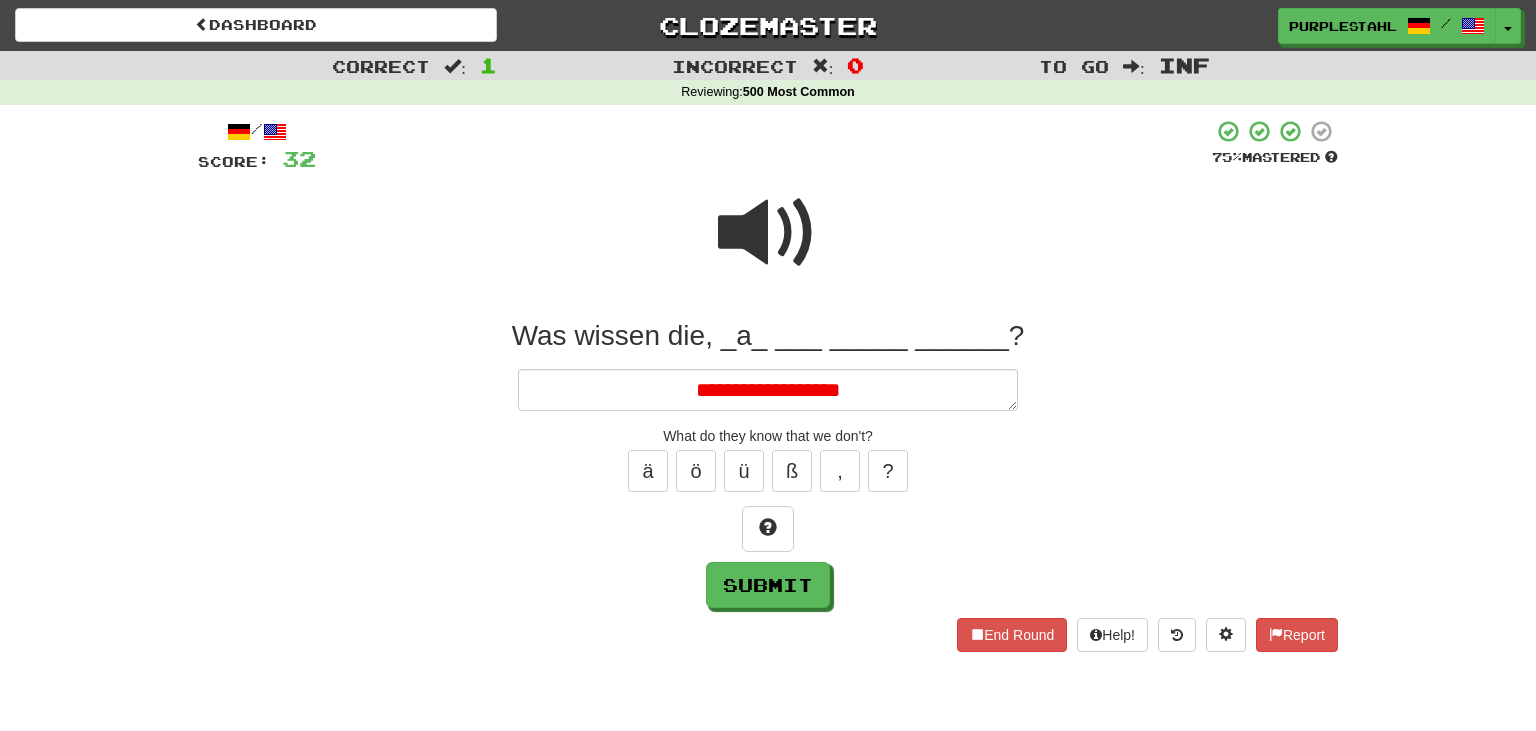 type on "*" 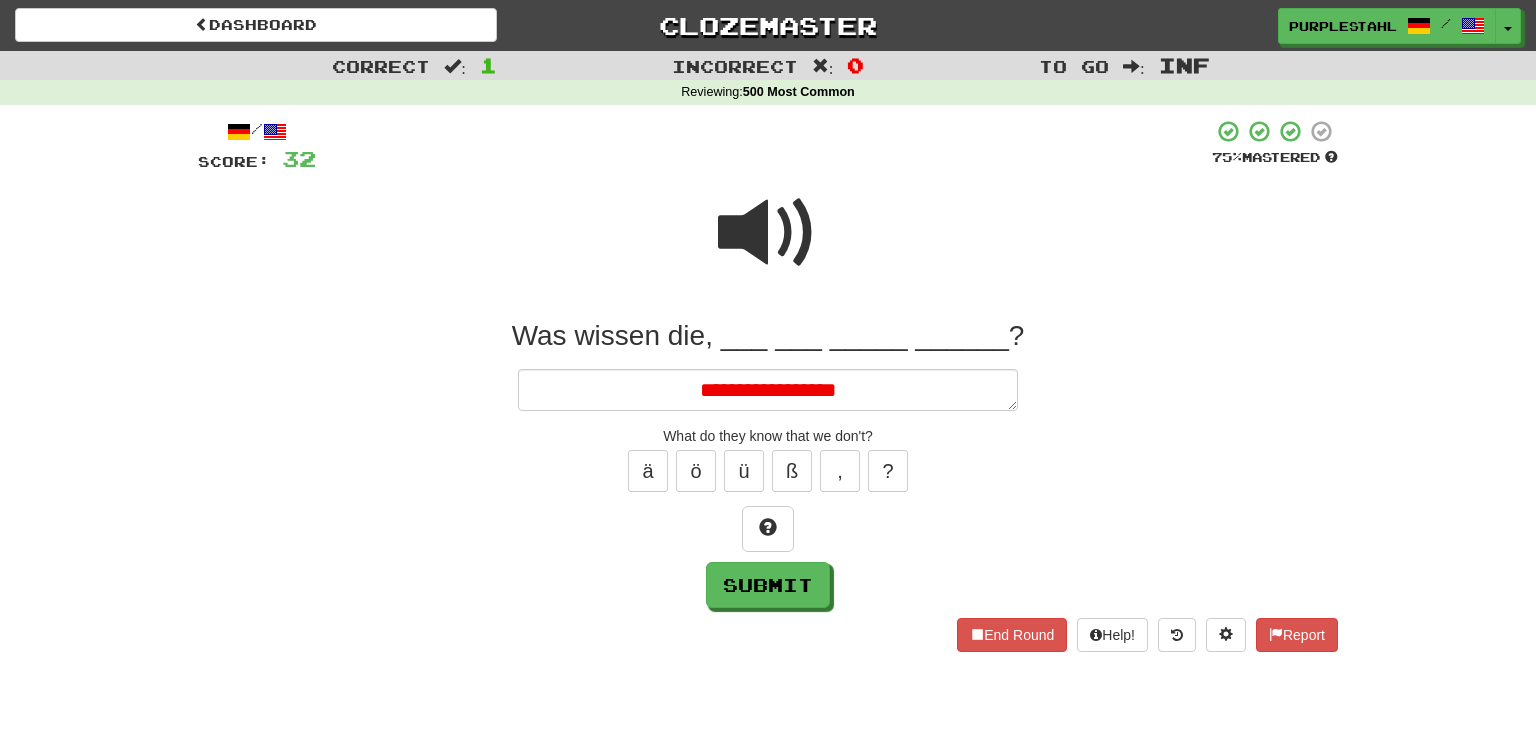 type on "*" 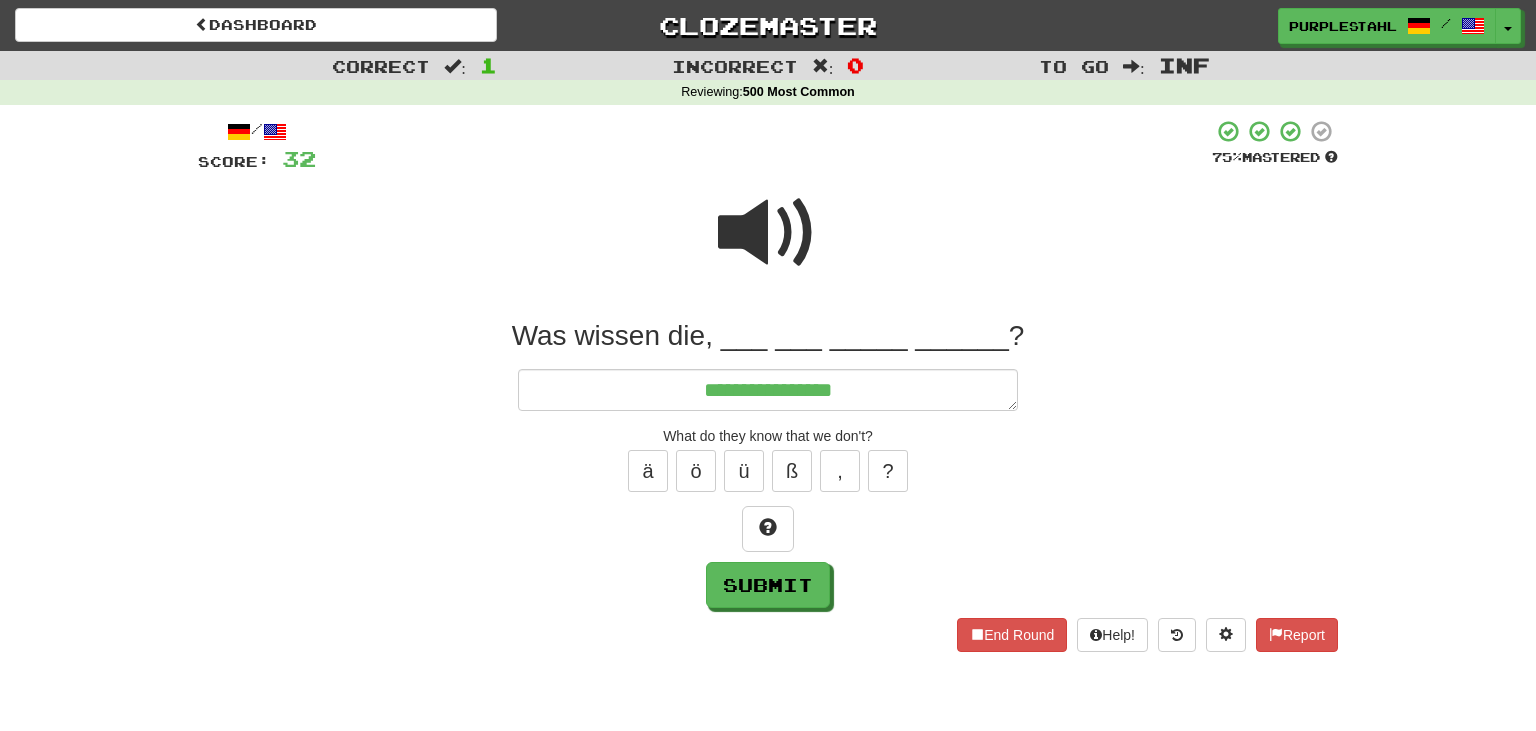 type on "*" 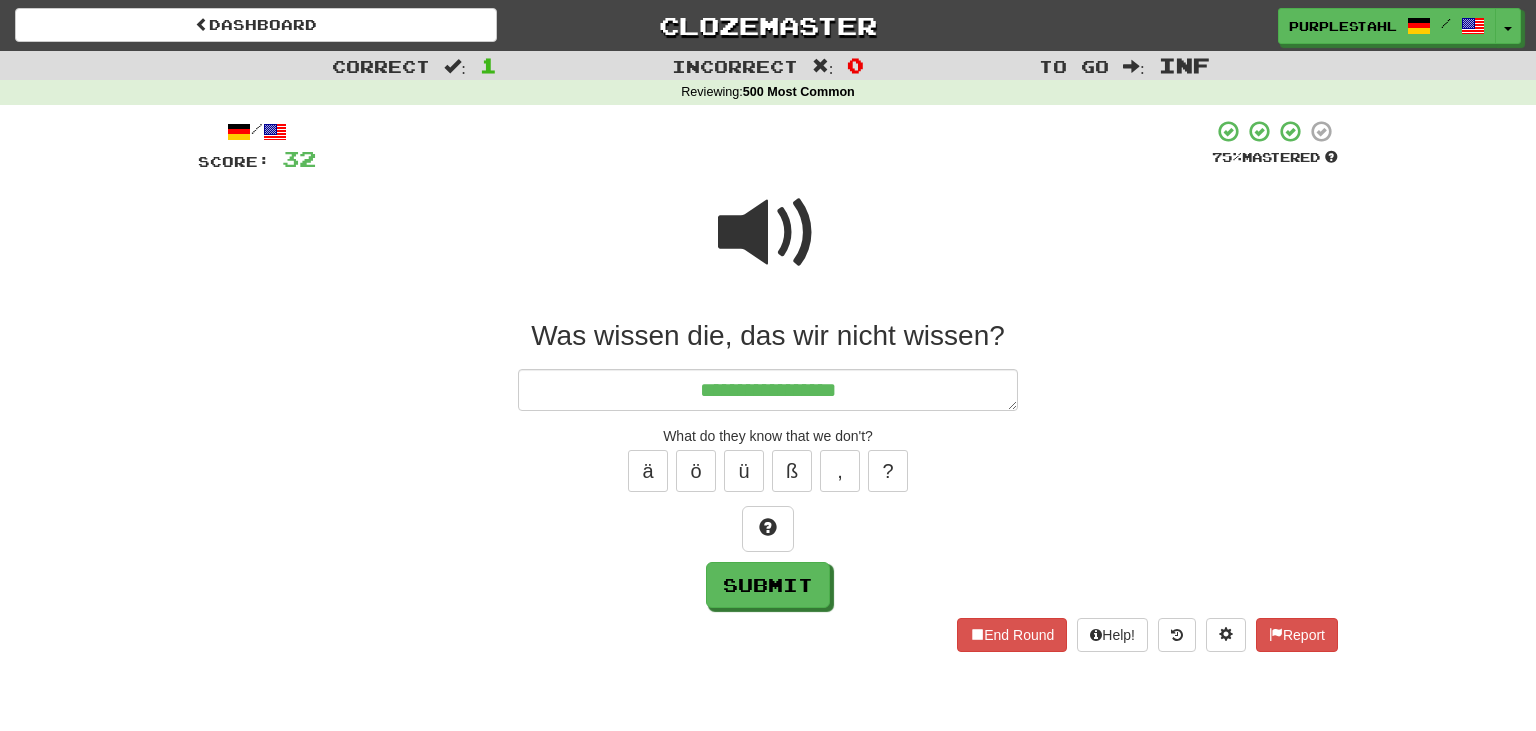 type on "*" 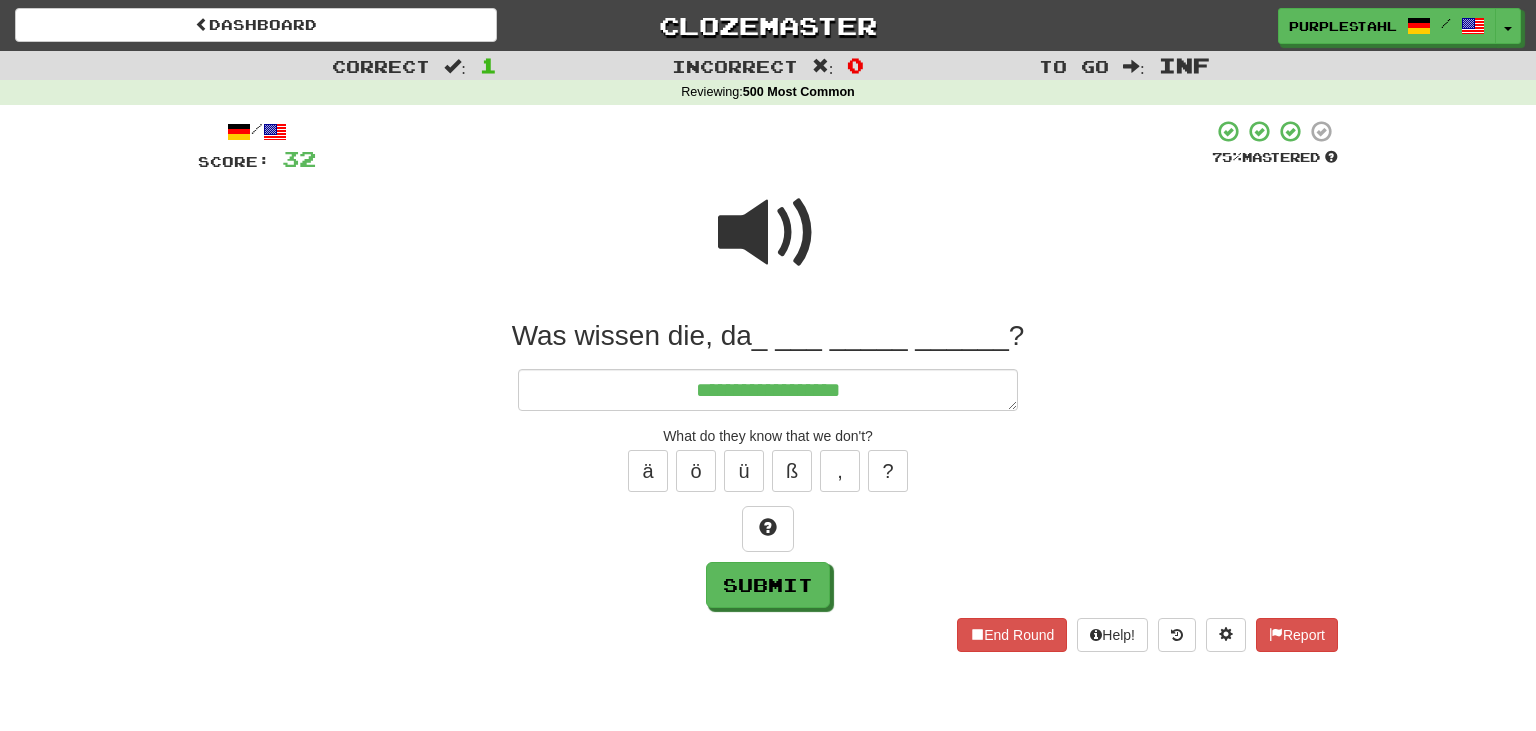 type on "*" 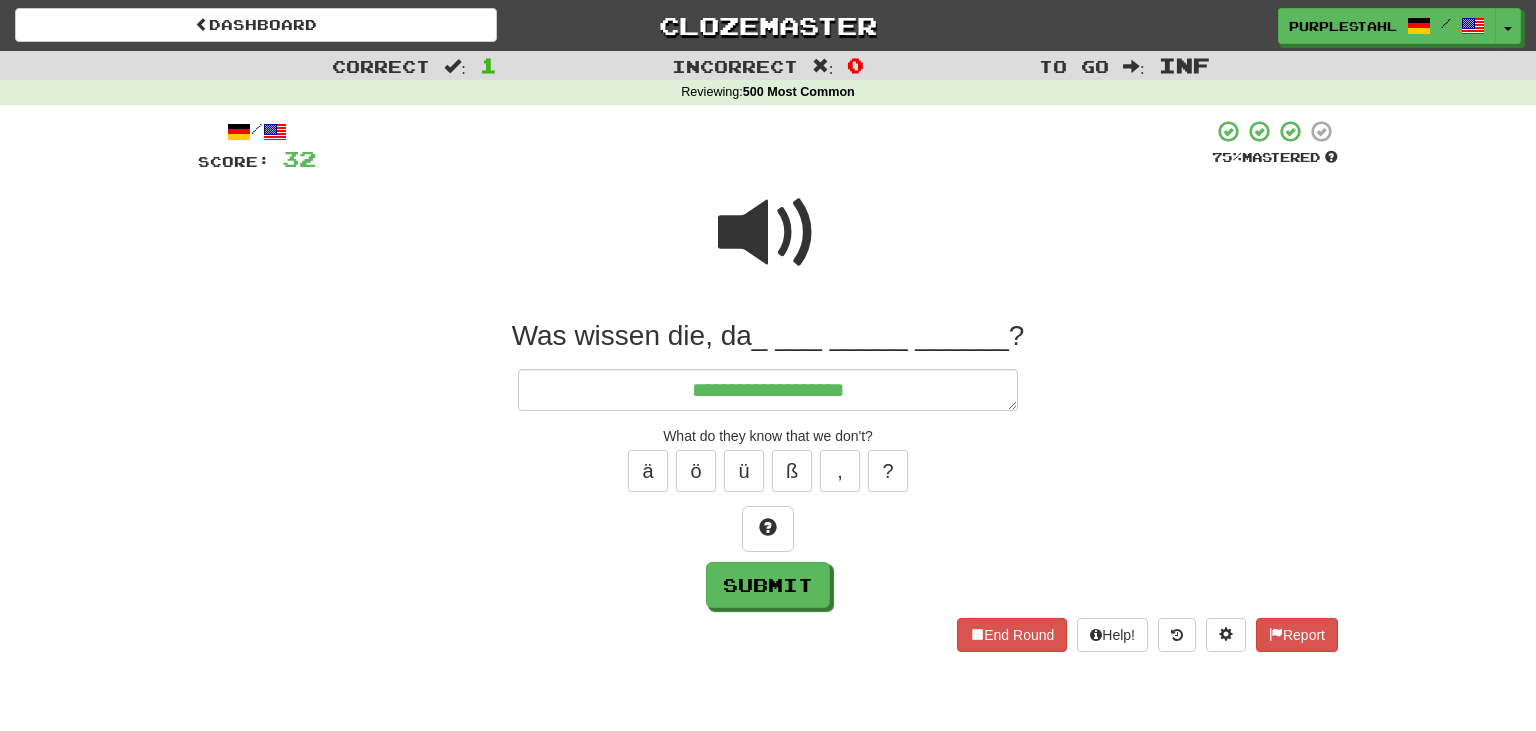 type on "*" 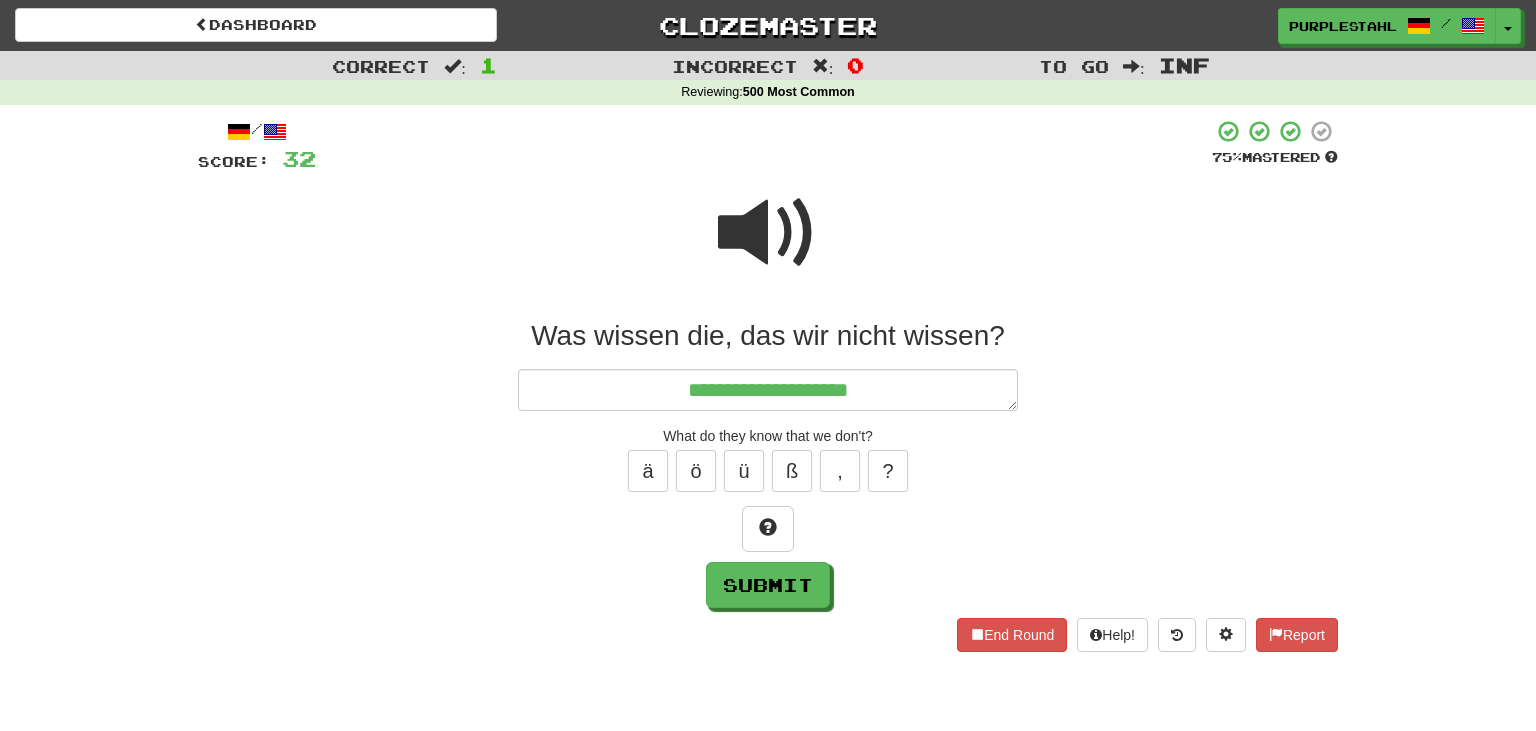 type on "*" 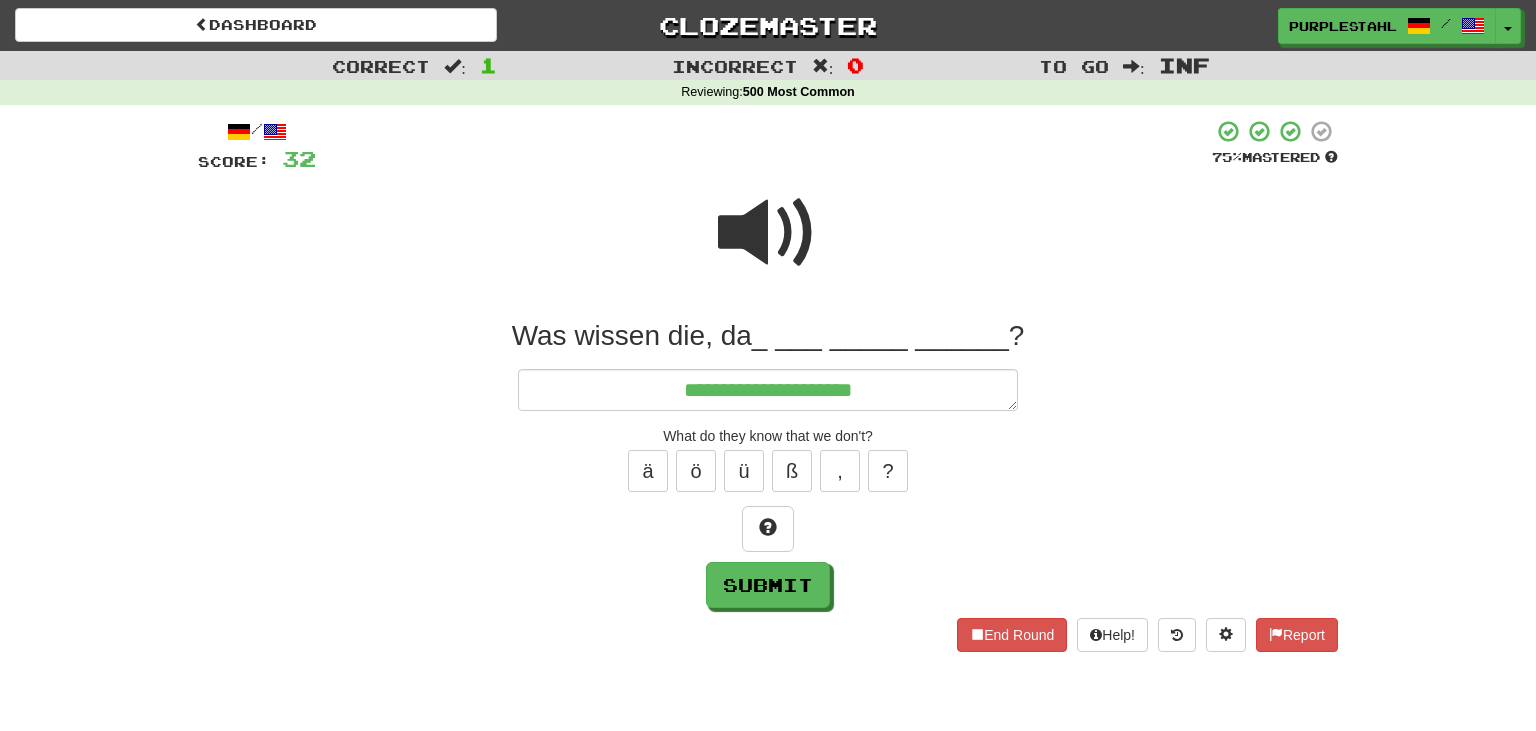 type on "*" 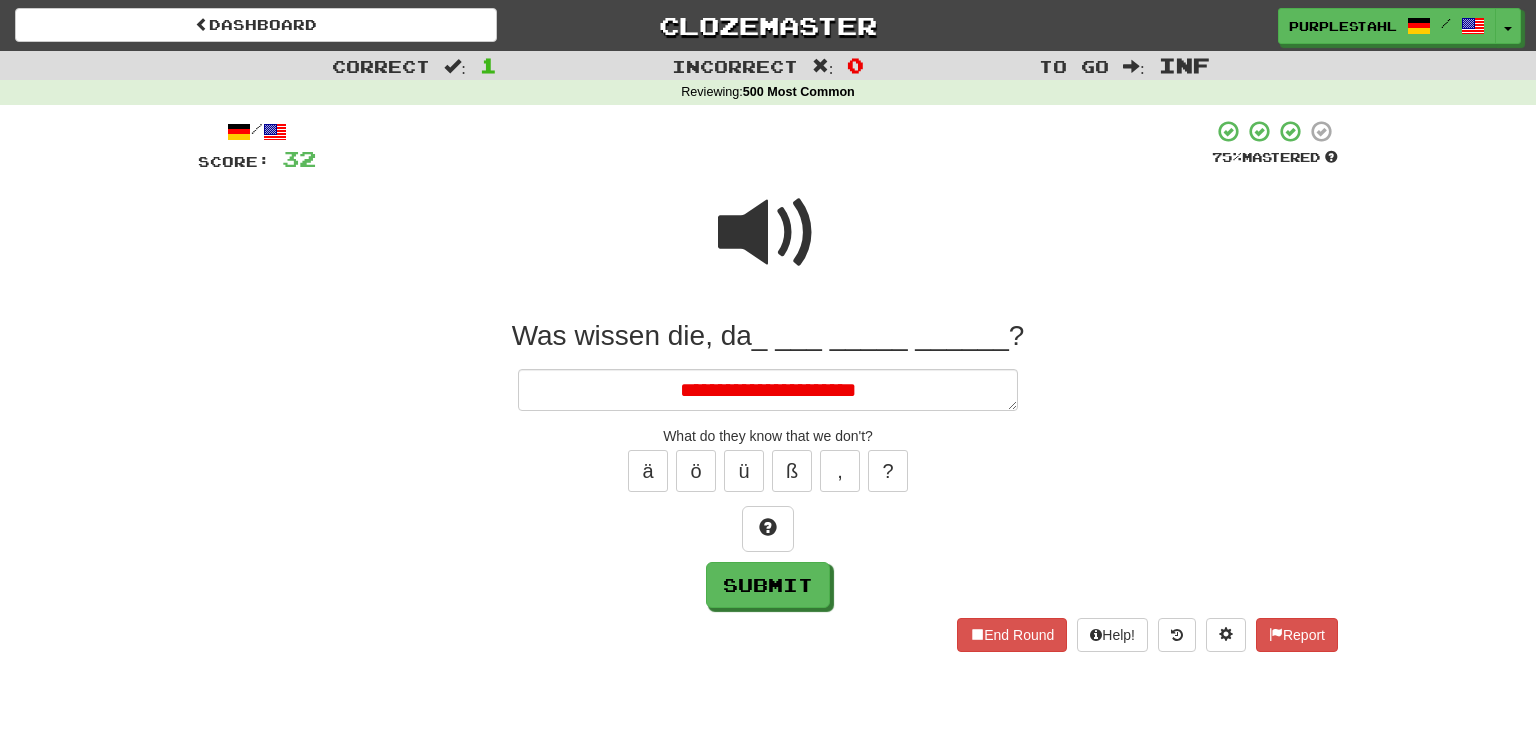 type on "*" 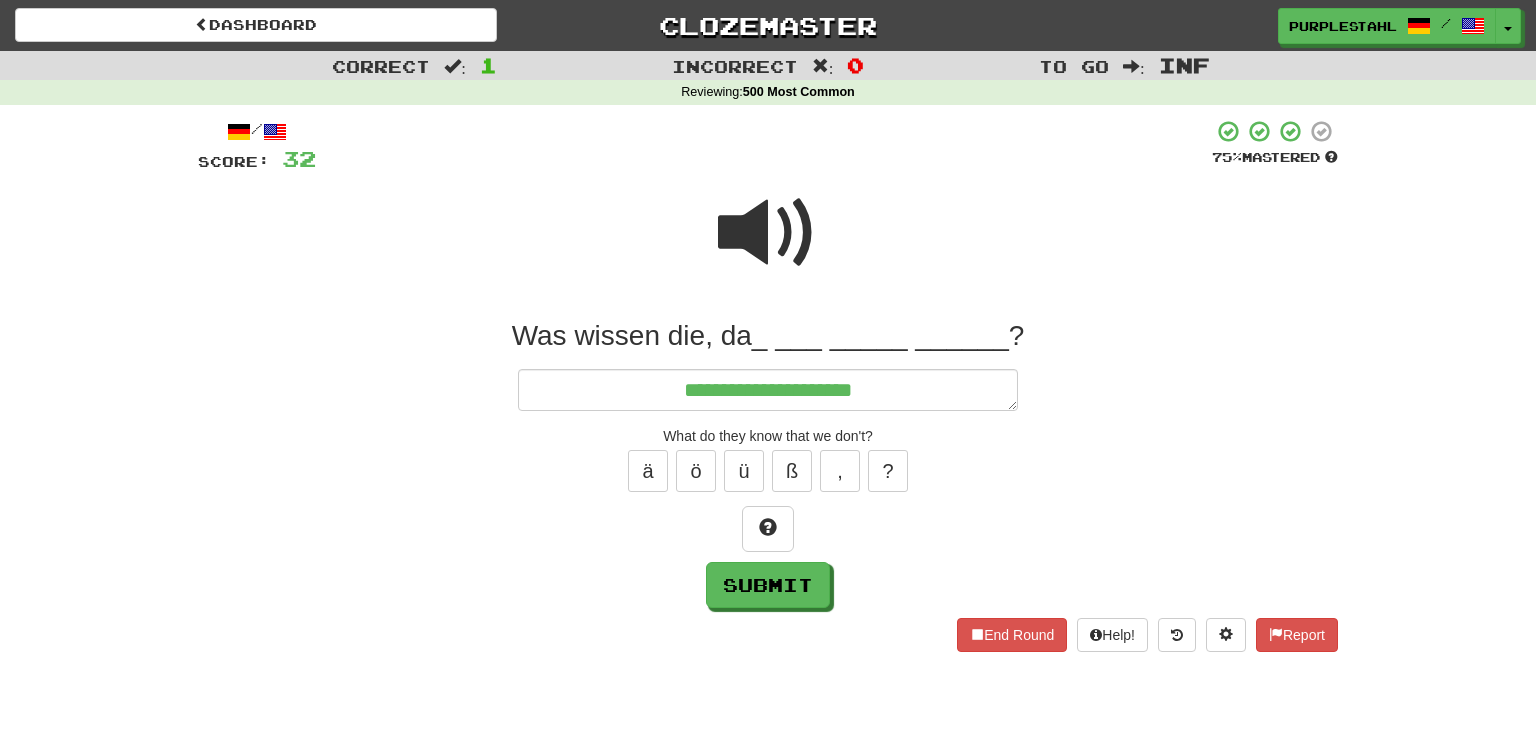 type on "*" 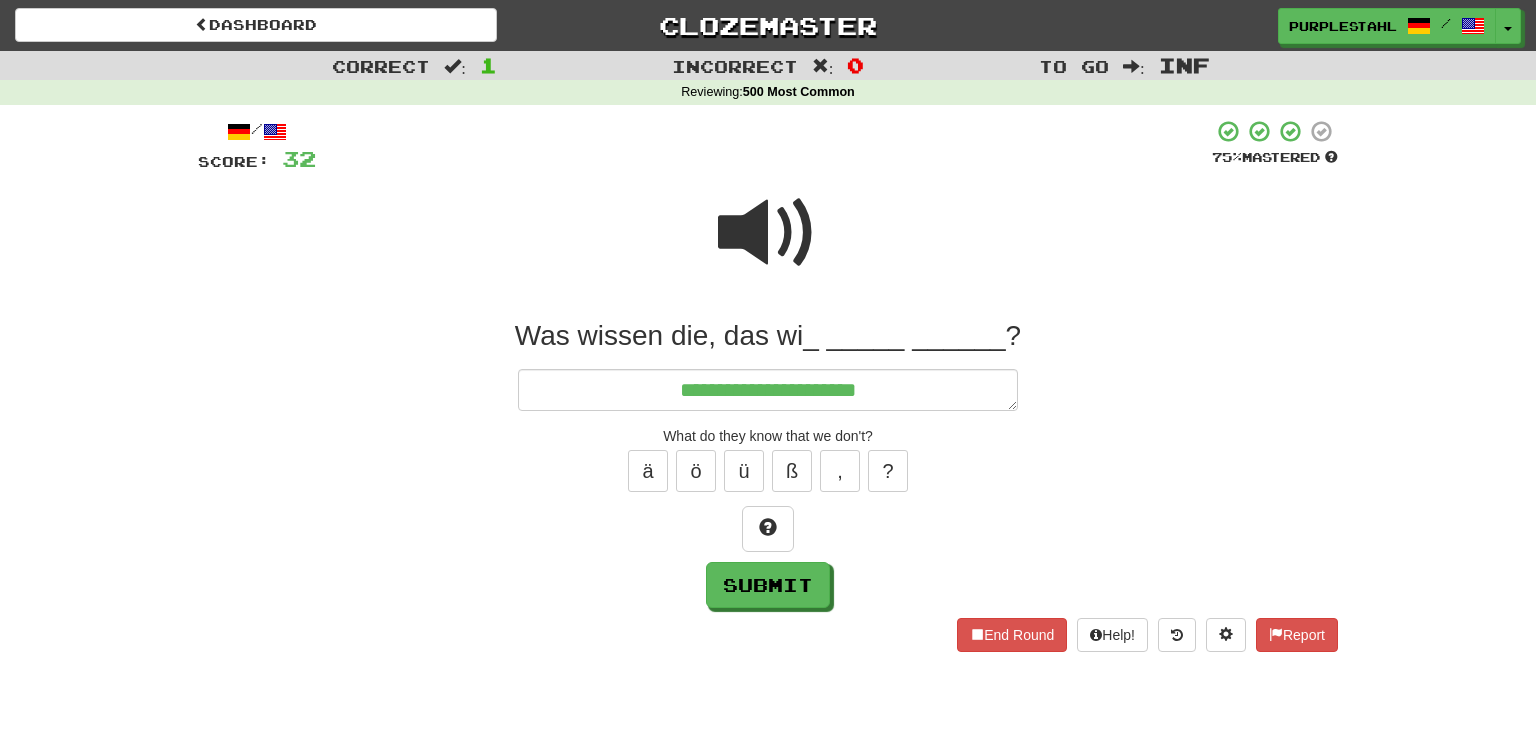 type on "*" 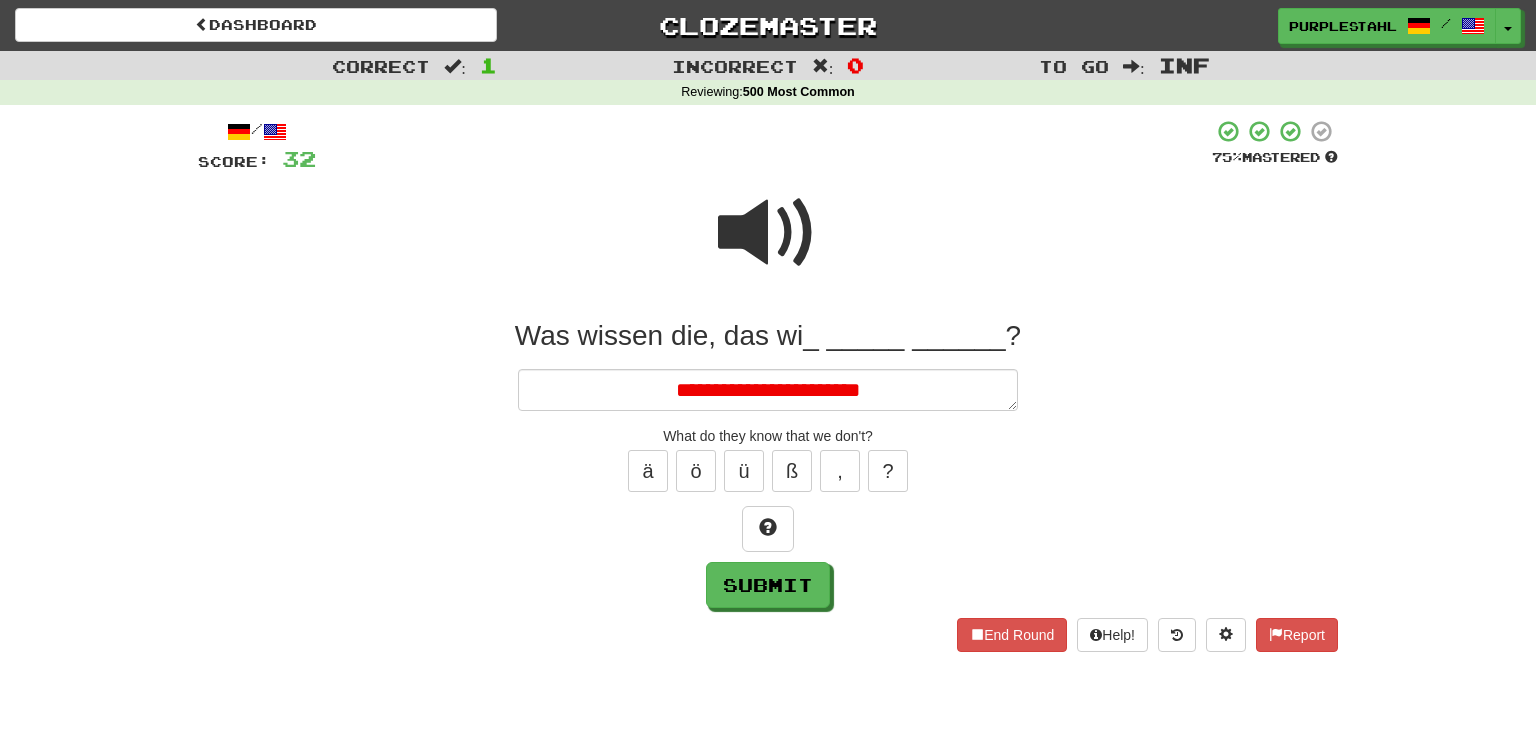 type on "*" 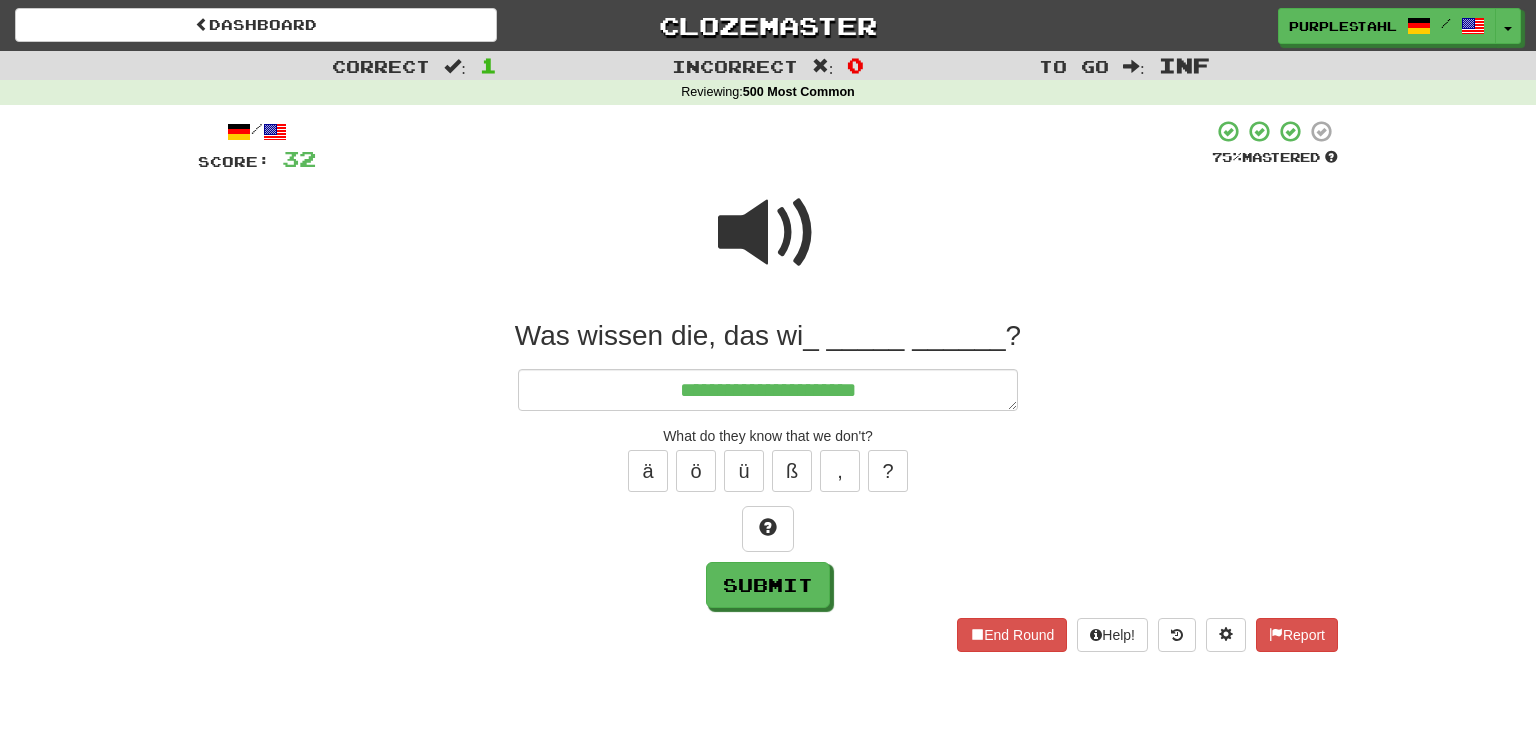 type on "*" 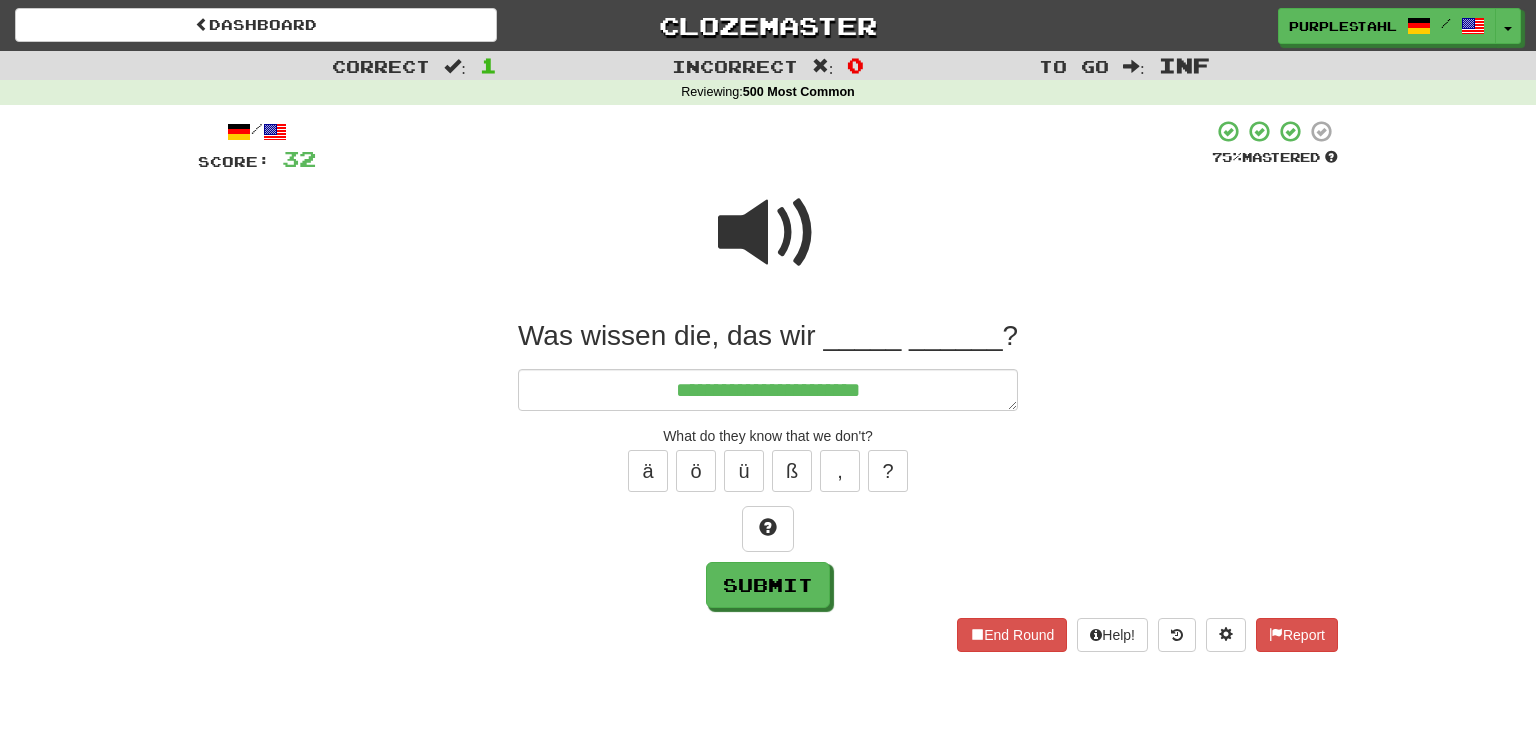 type on "*" 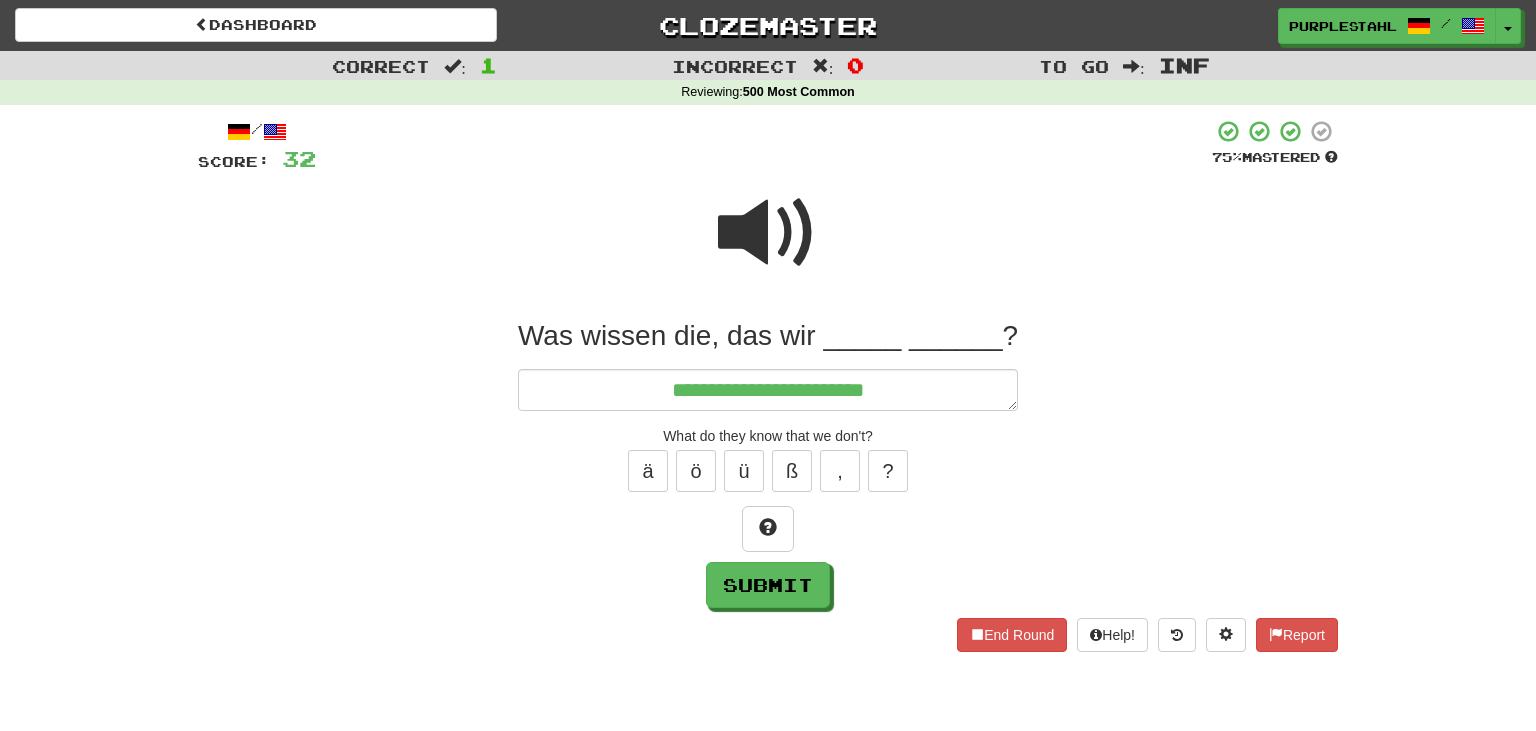 type on "*" 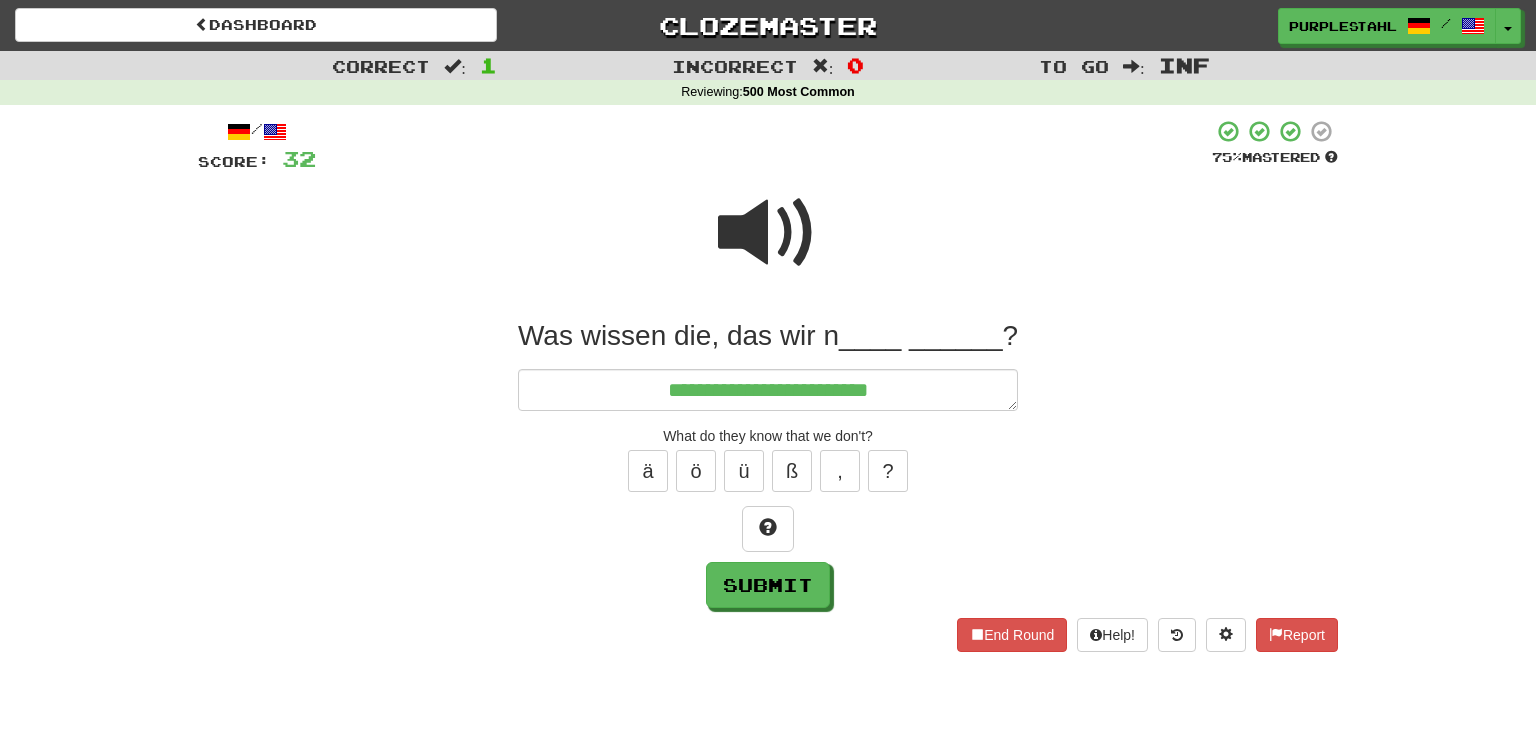 type on "*" 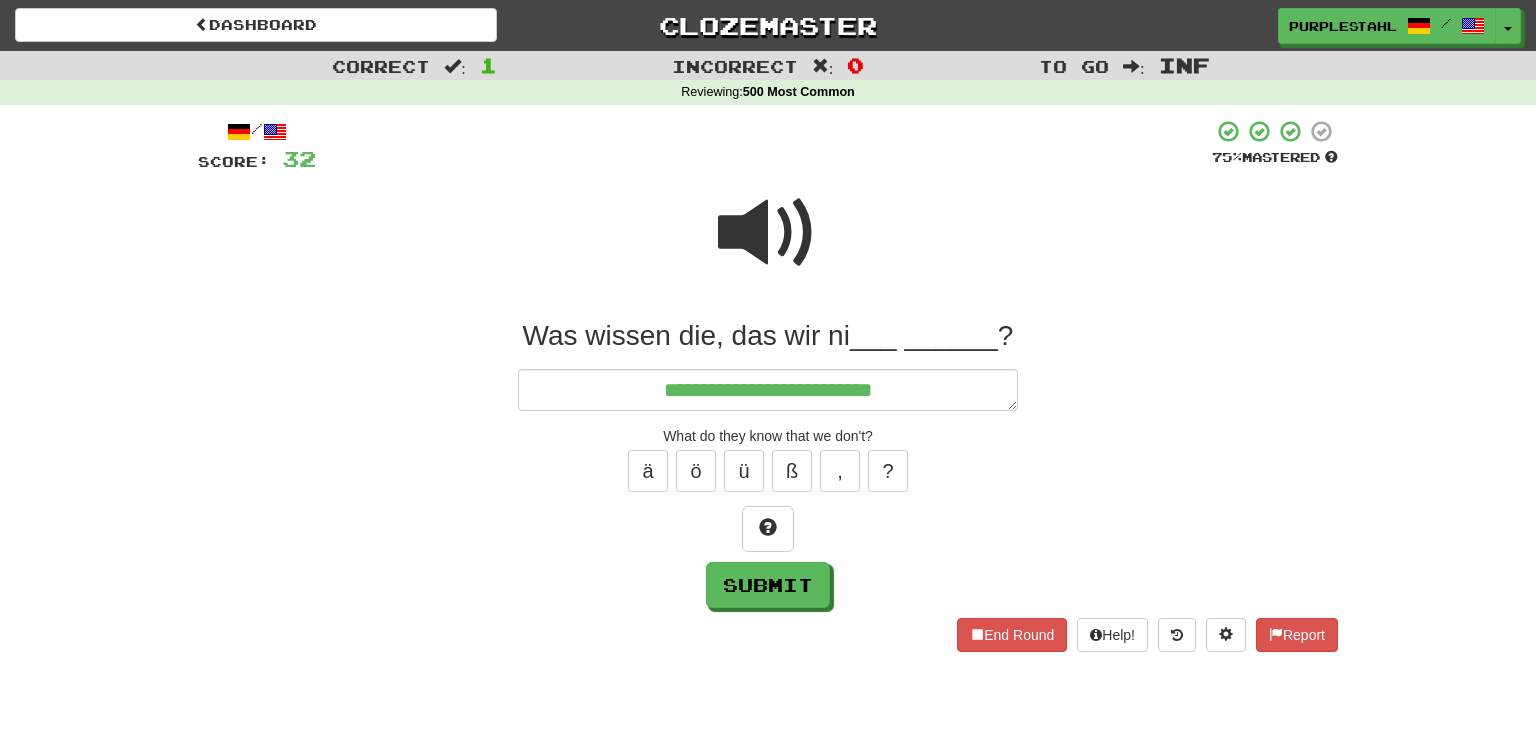 type on "*" 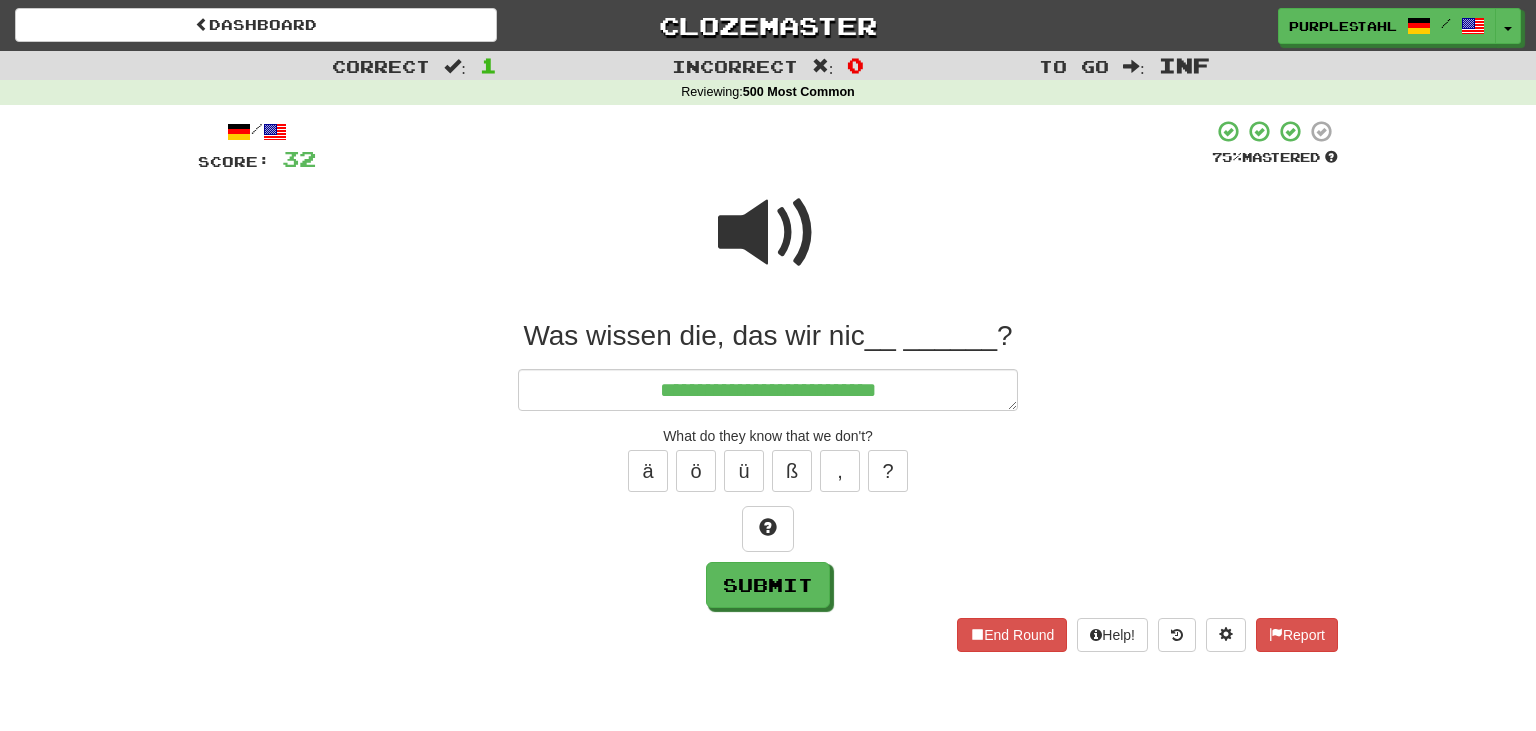 type on "*" 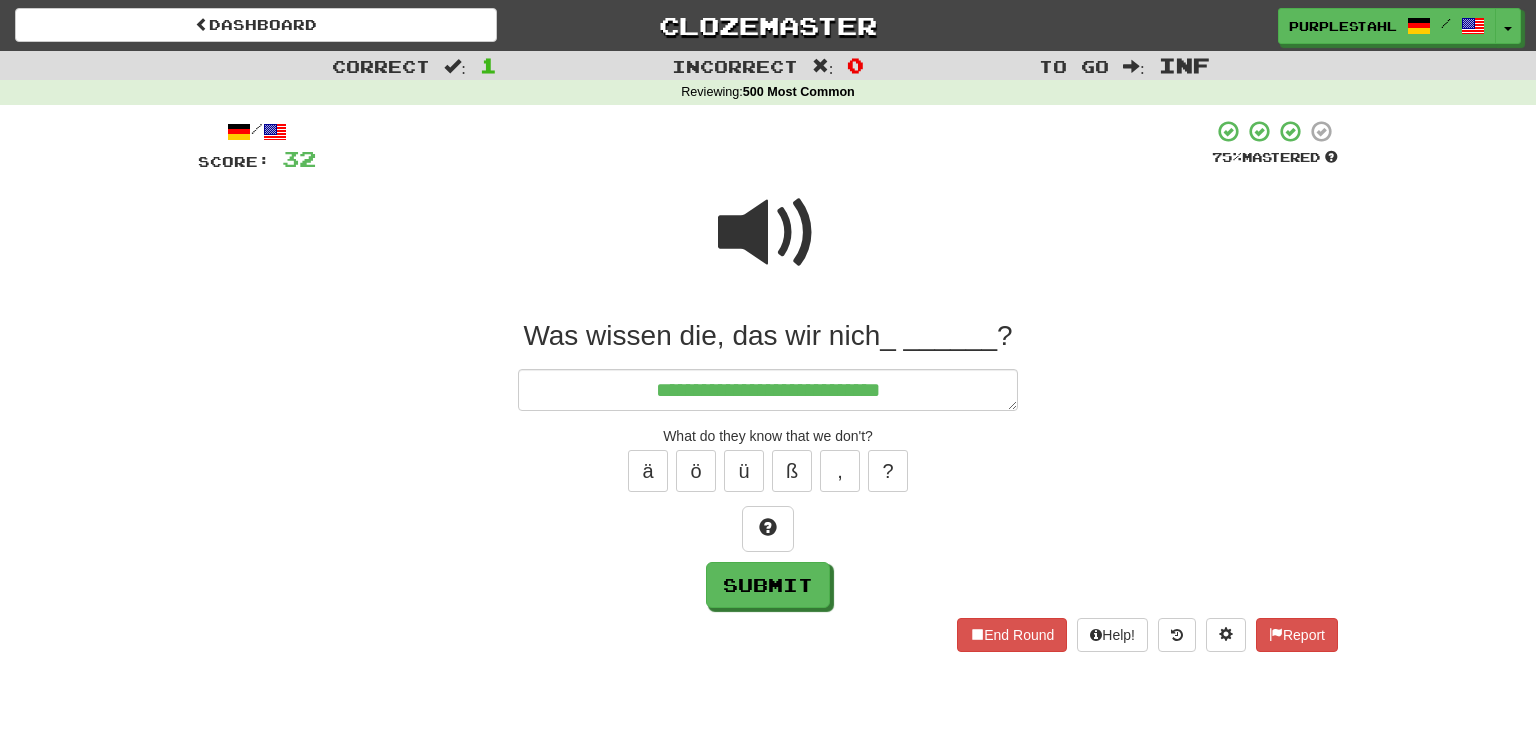 type on "*" 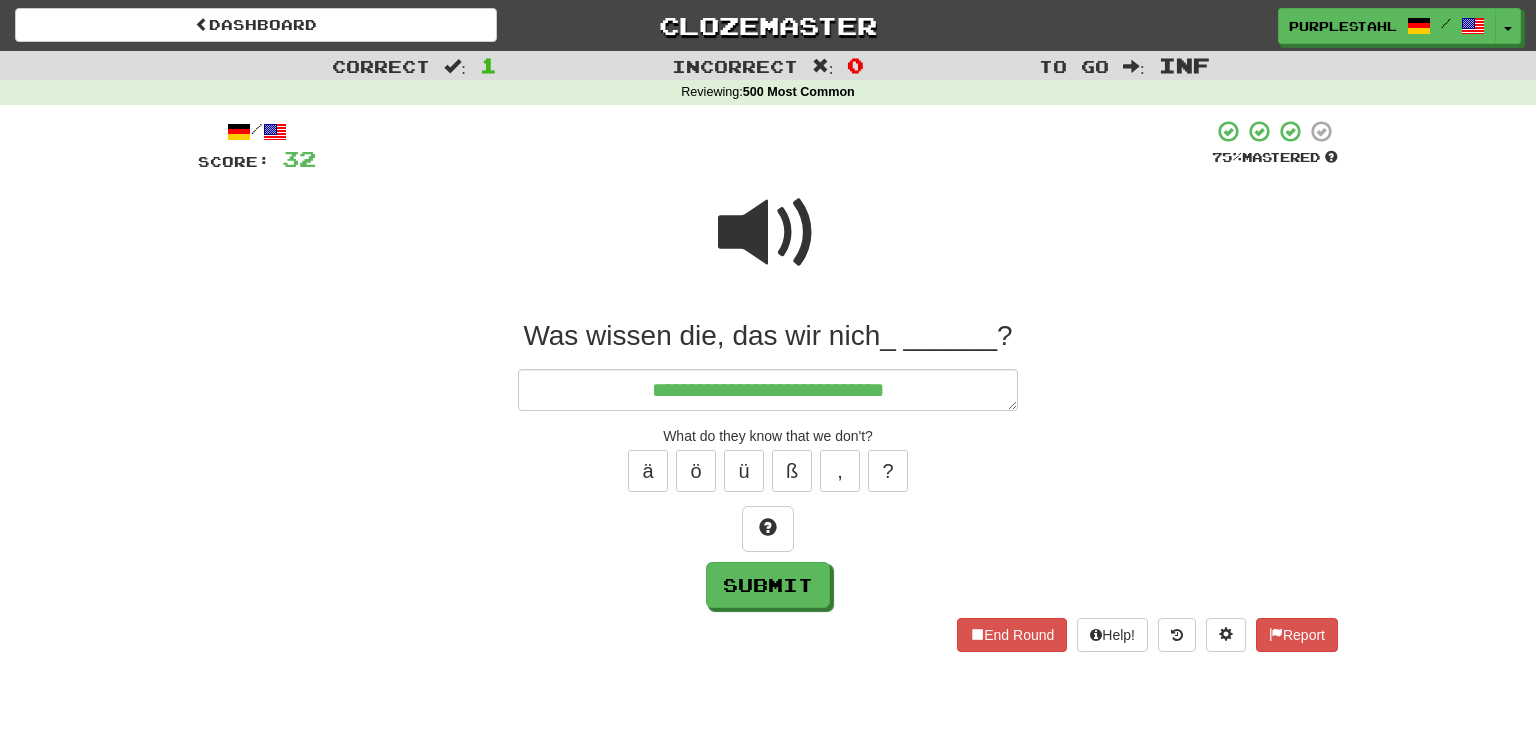 type on "*" 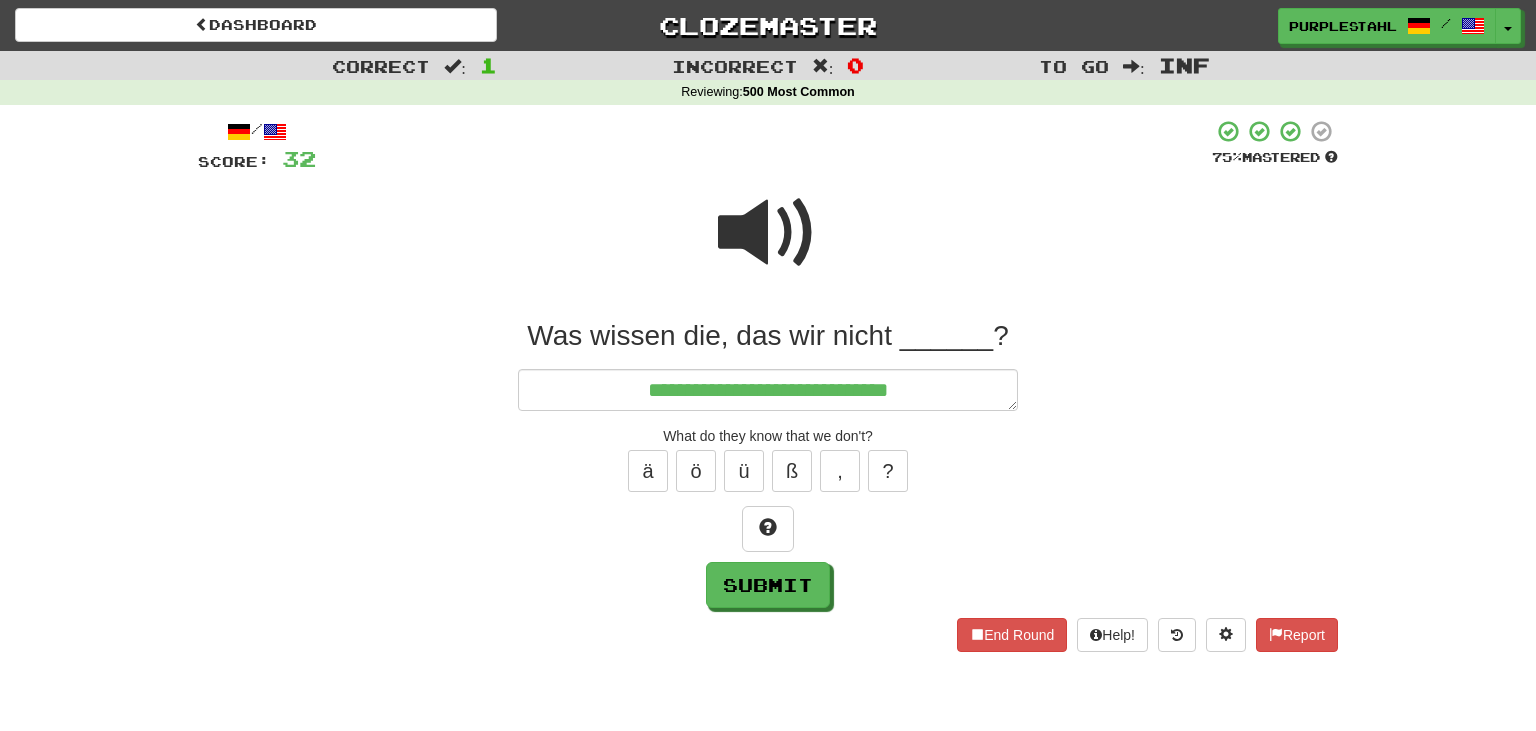 type on "**********" 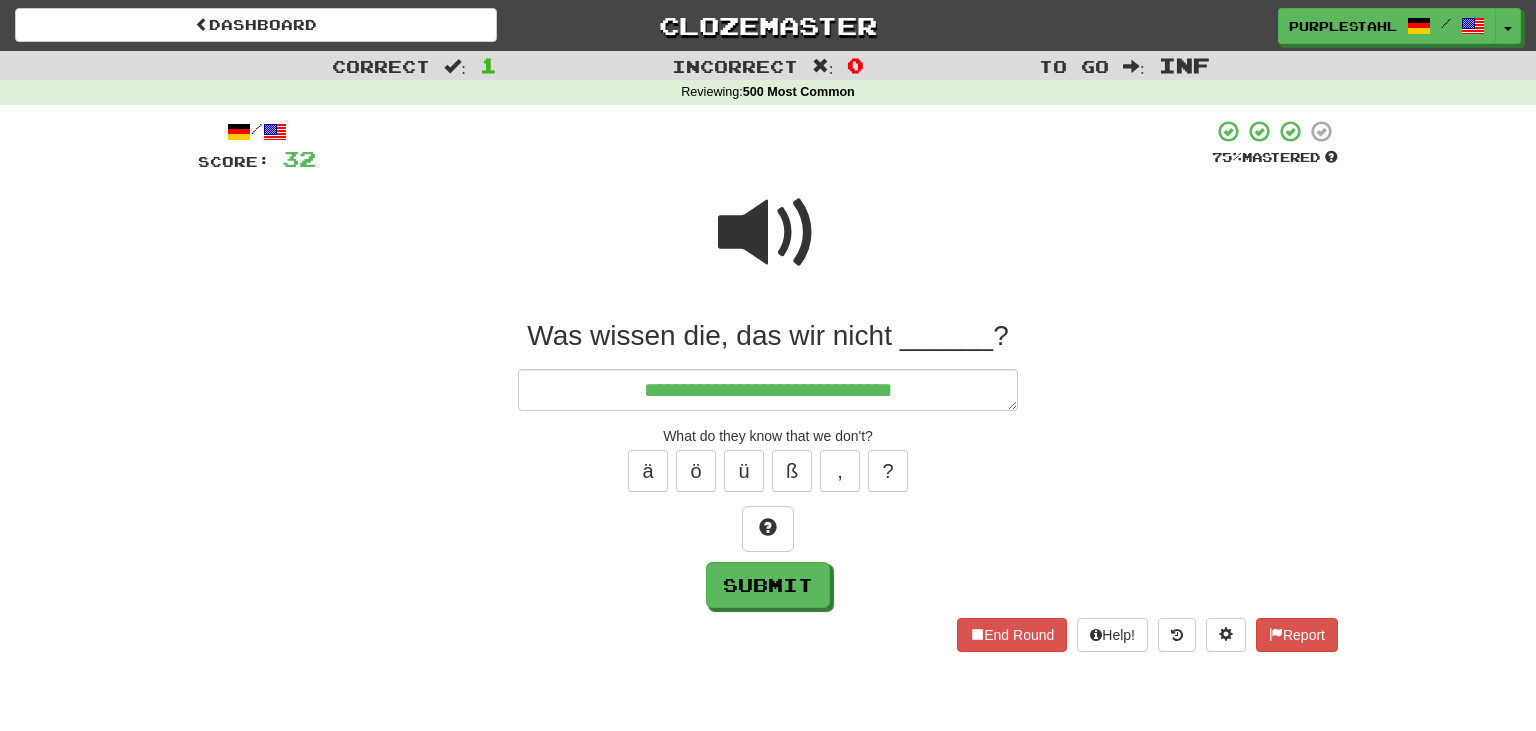 type on "*" 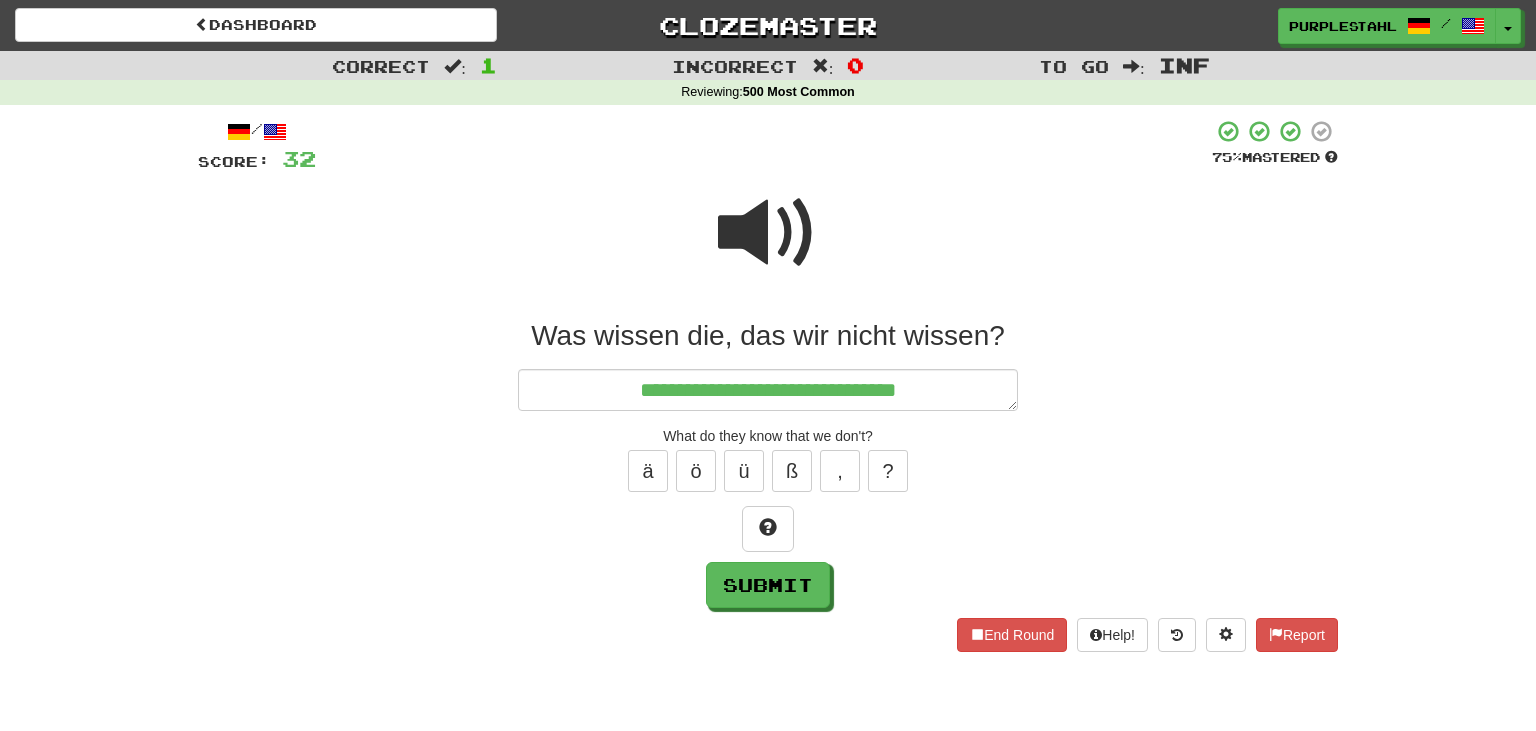 type on "*" 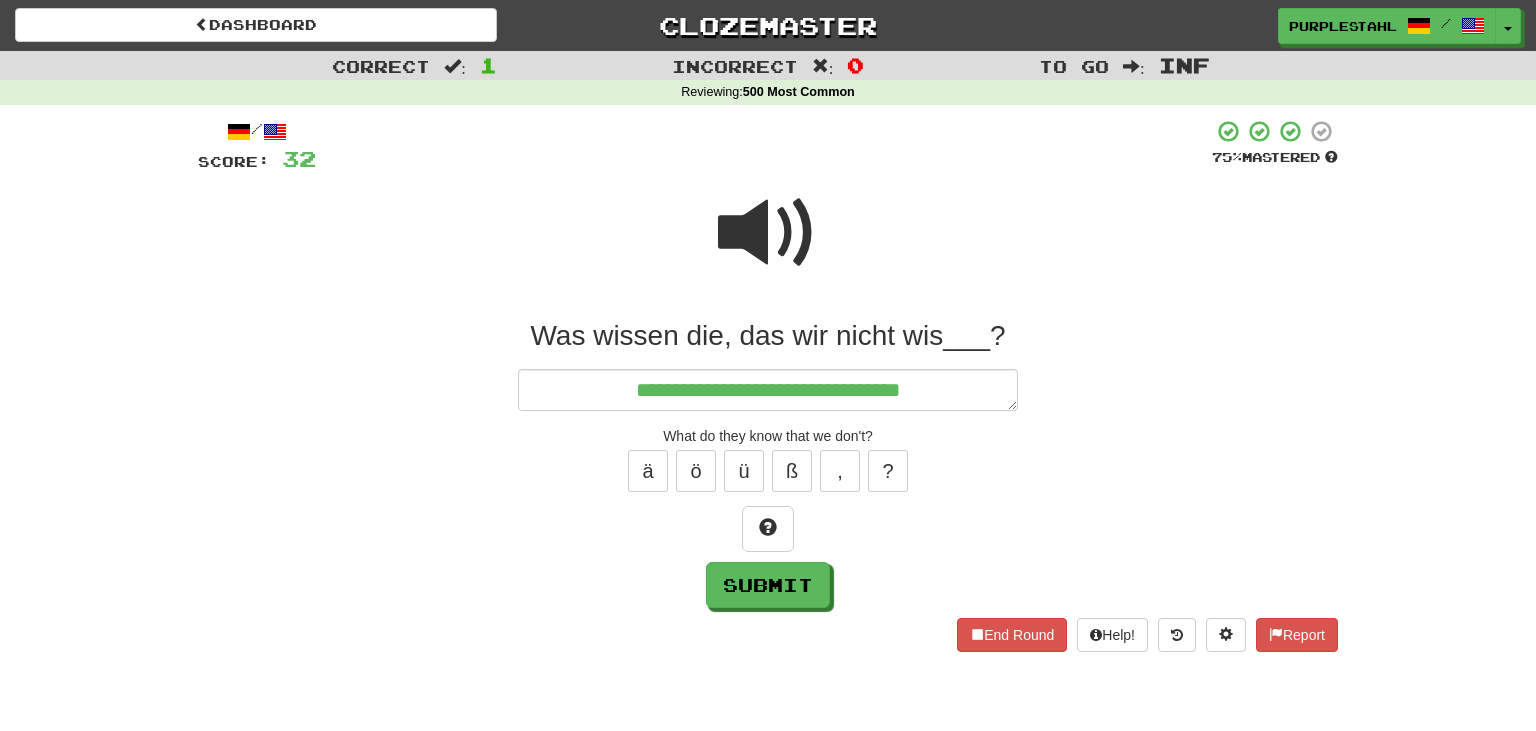 type on "*" 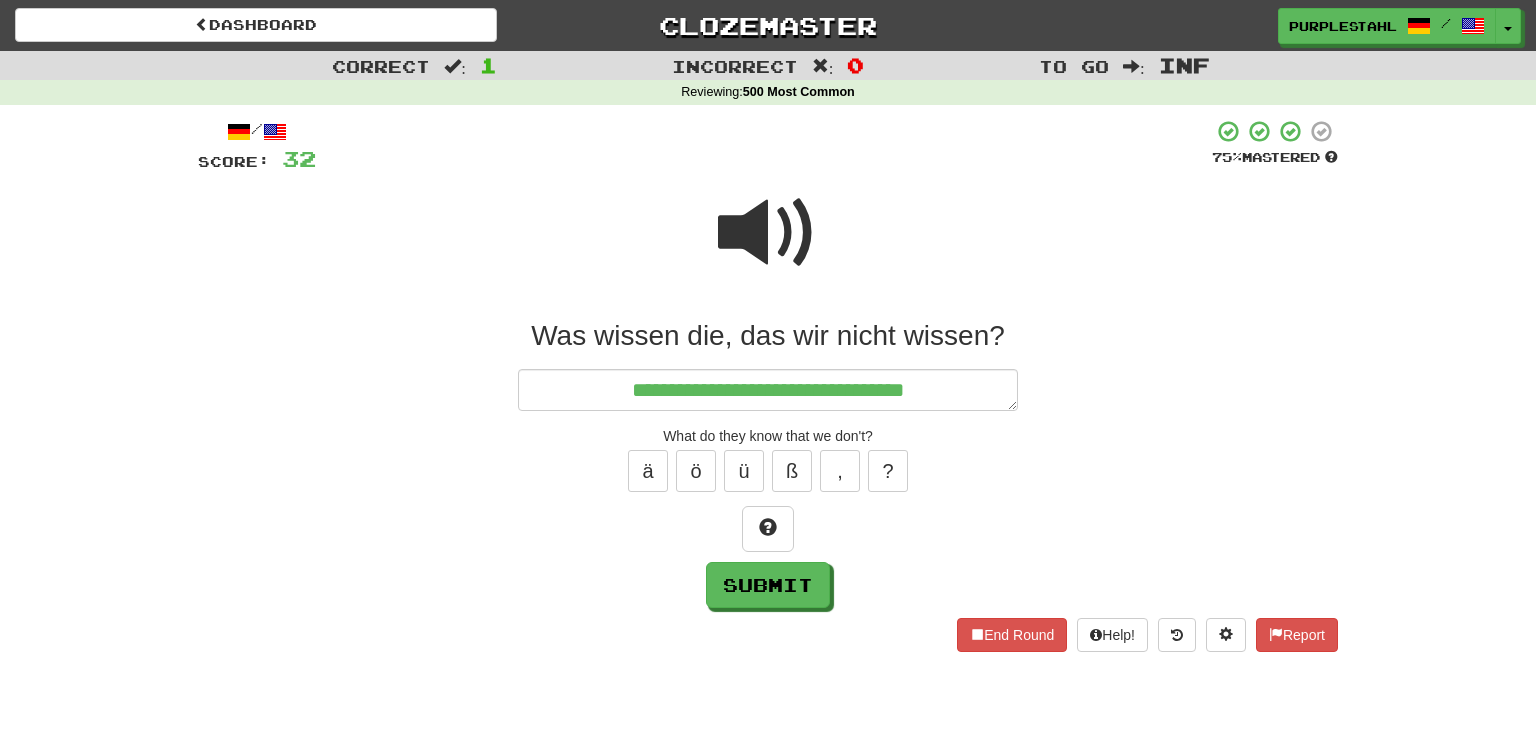 type on "*" 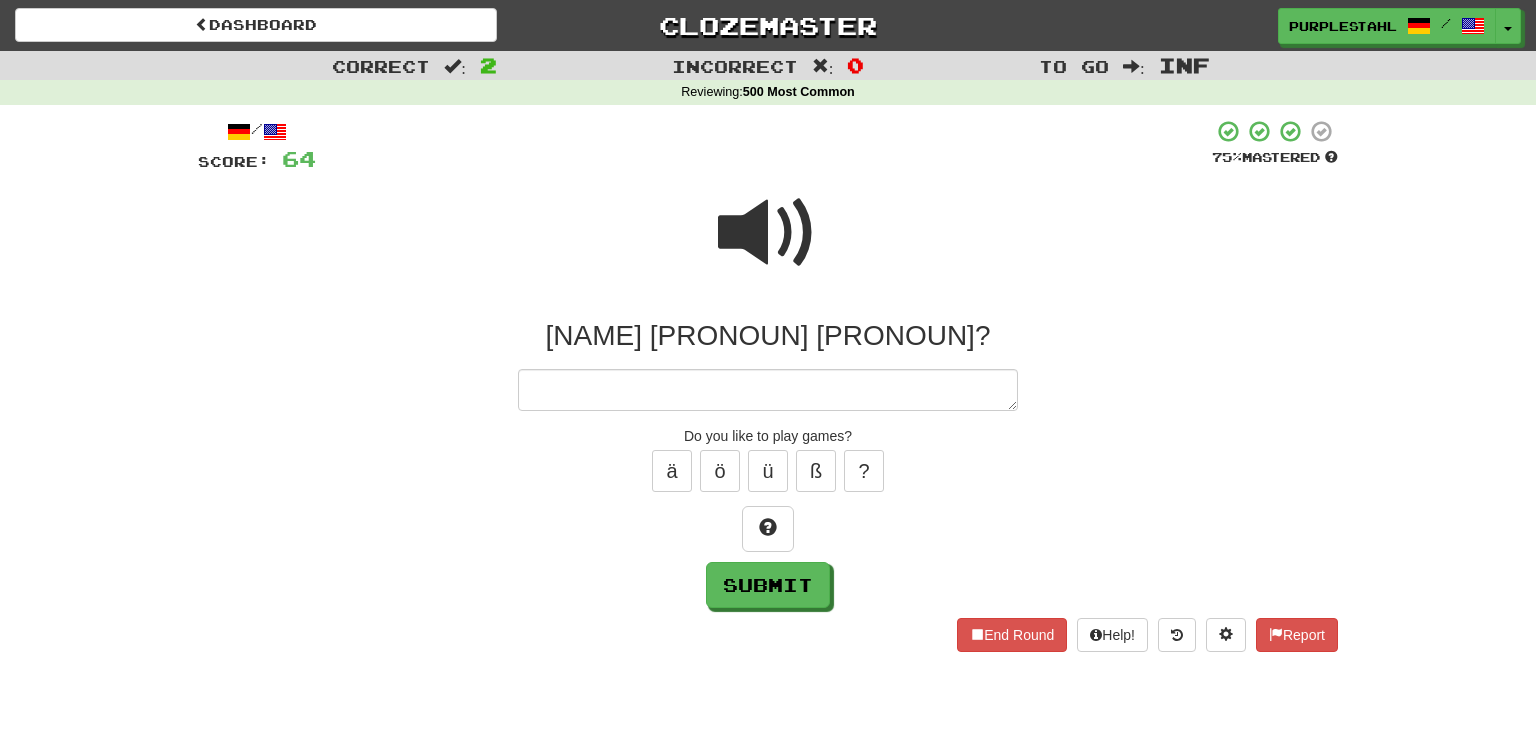 type on "*" 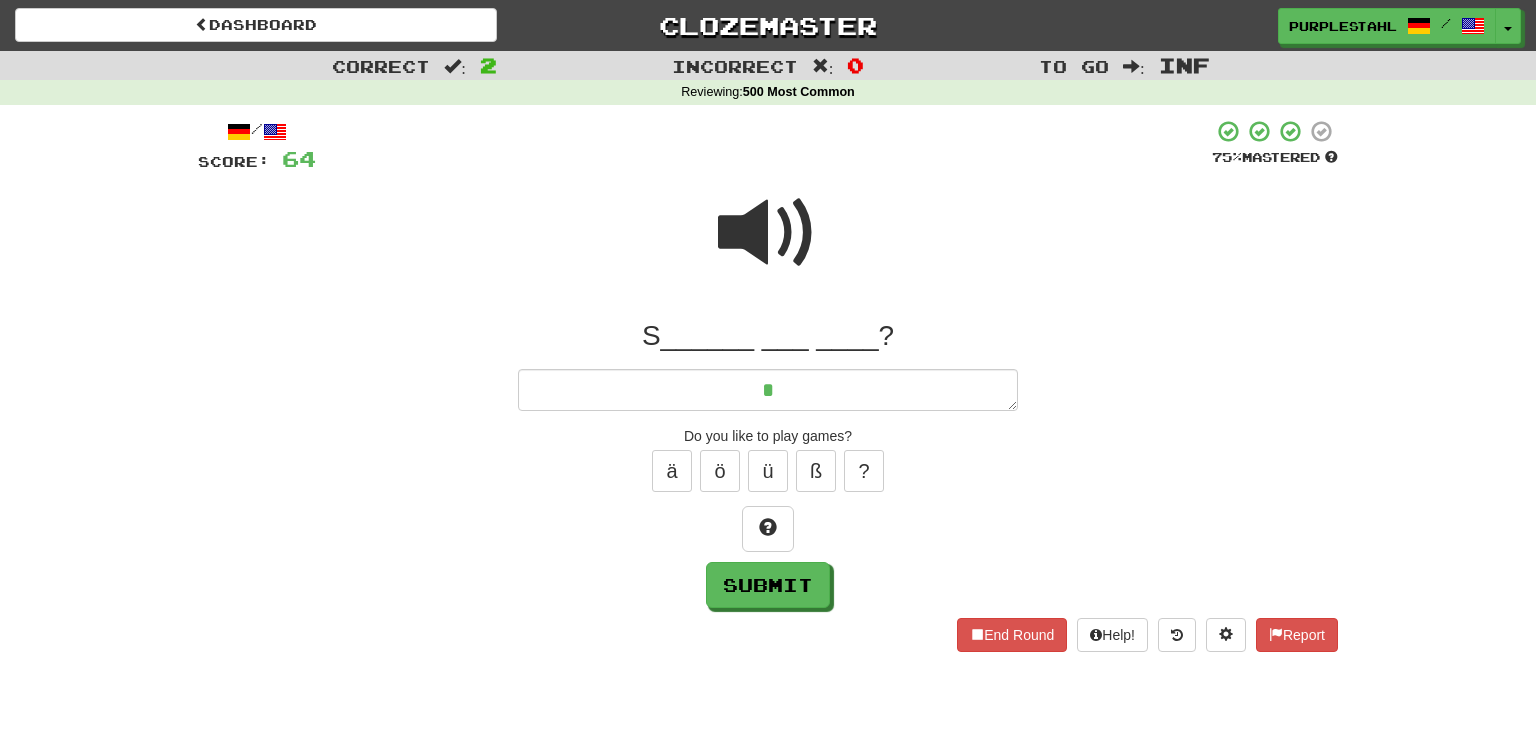 type on "*" 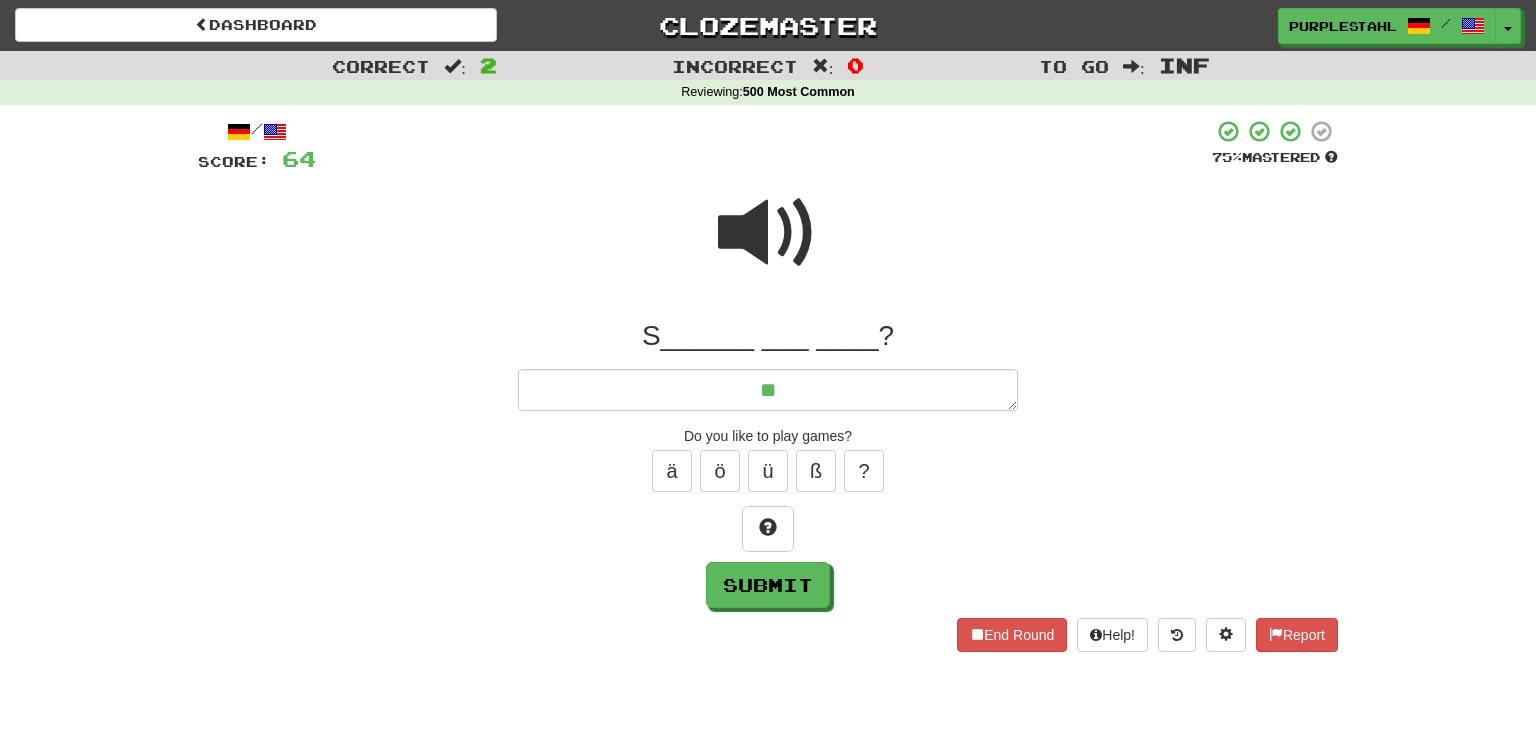 type on "*" 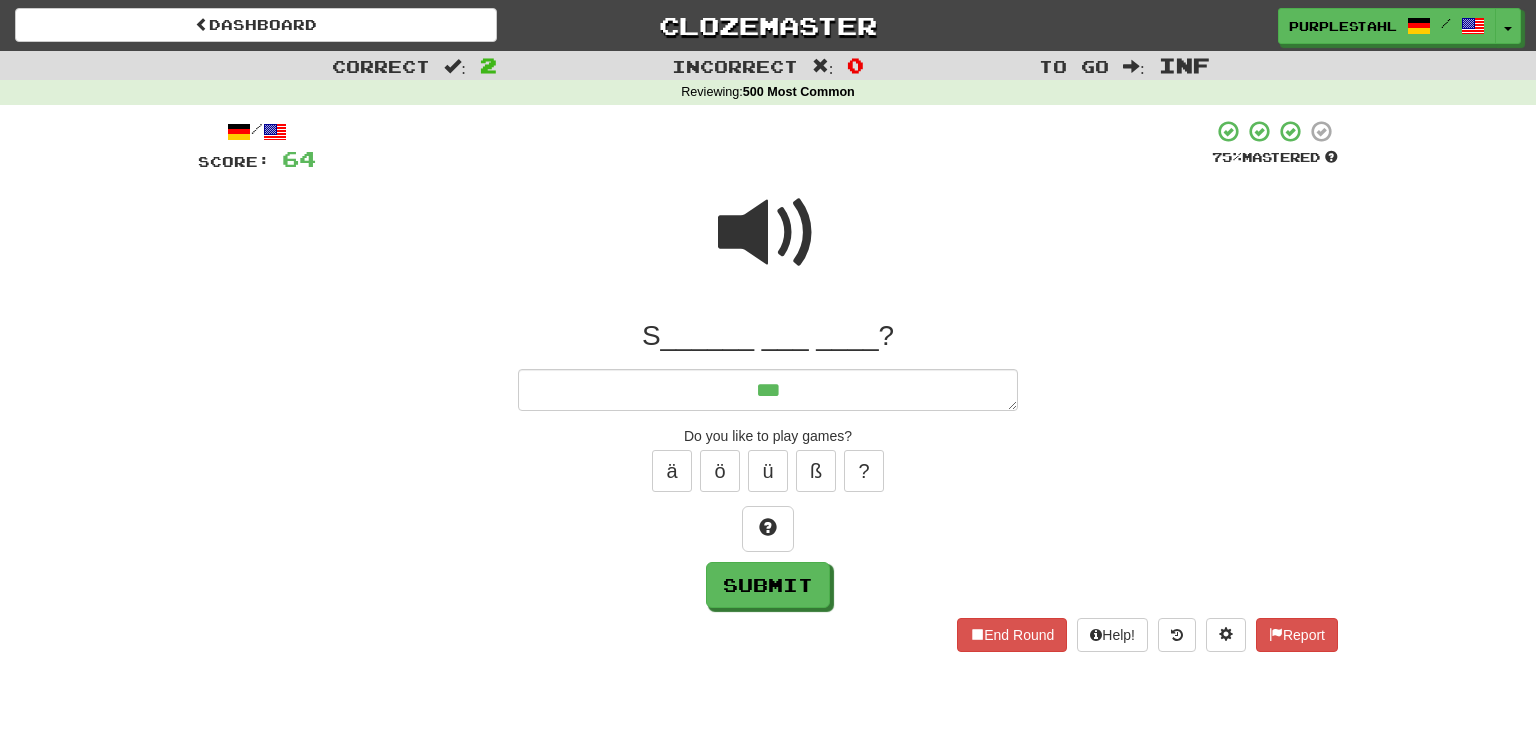 type on "****" 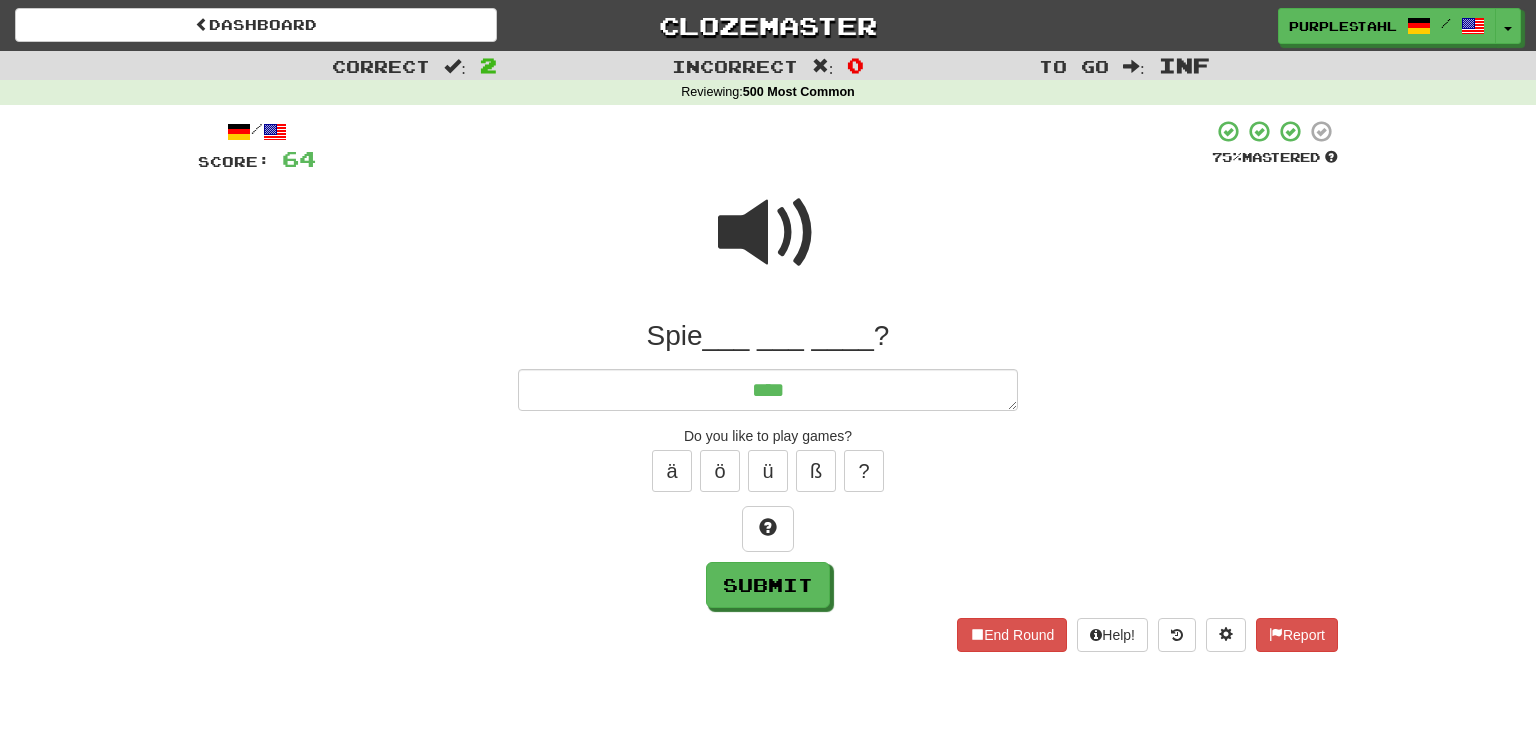 type on "*" 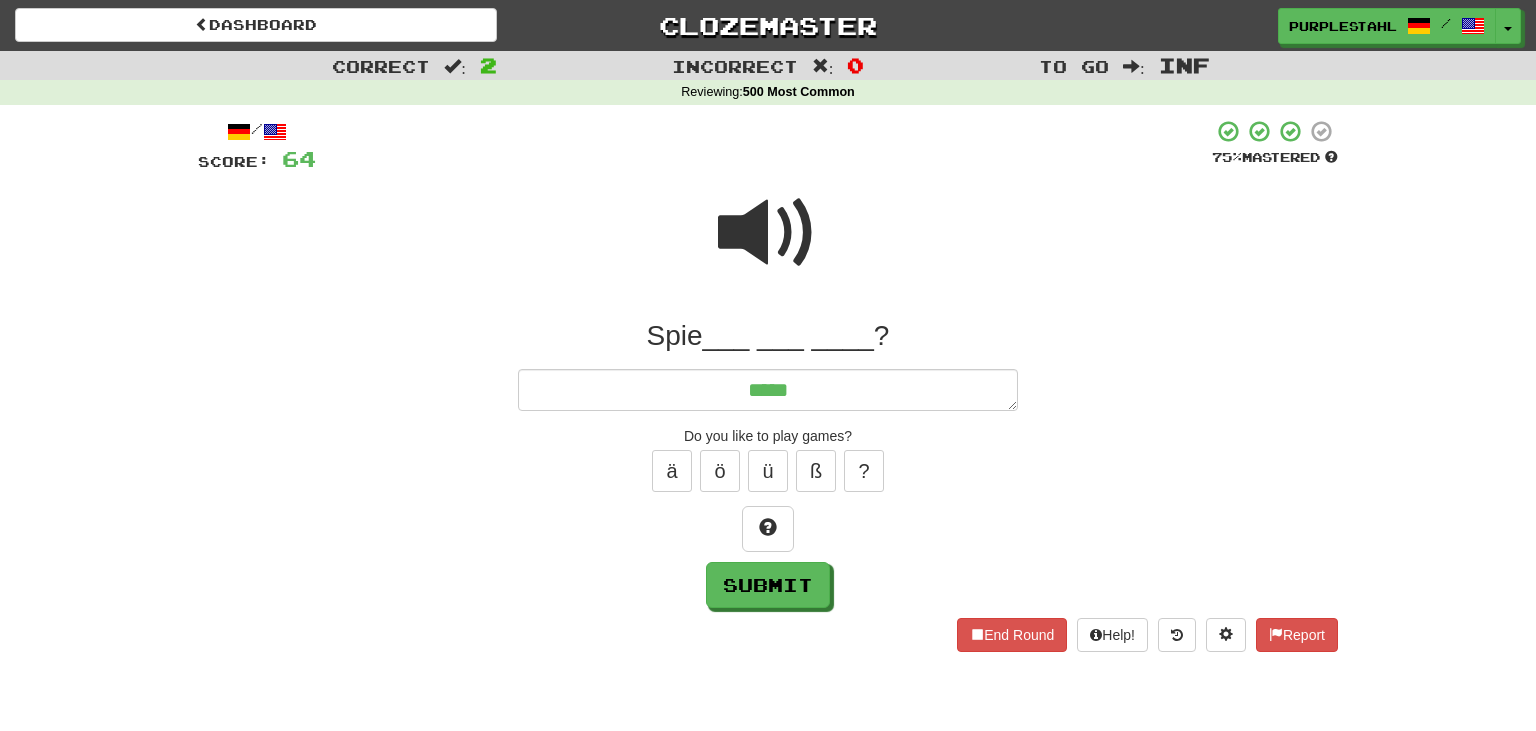 type on "*" 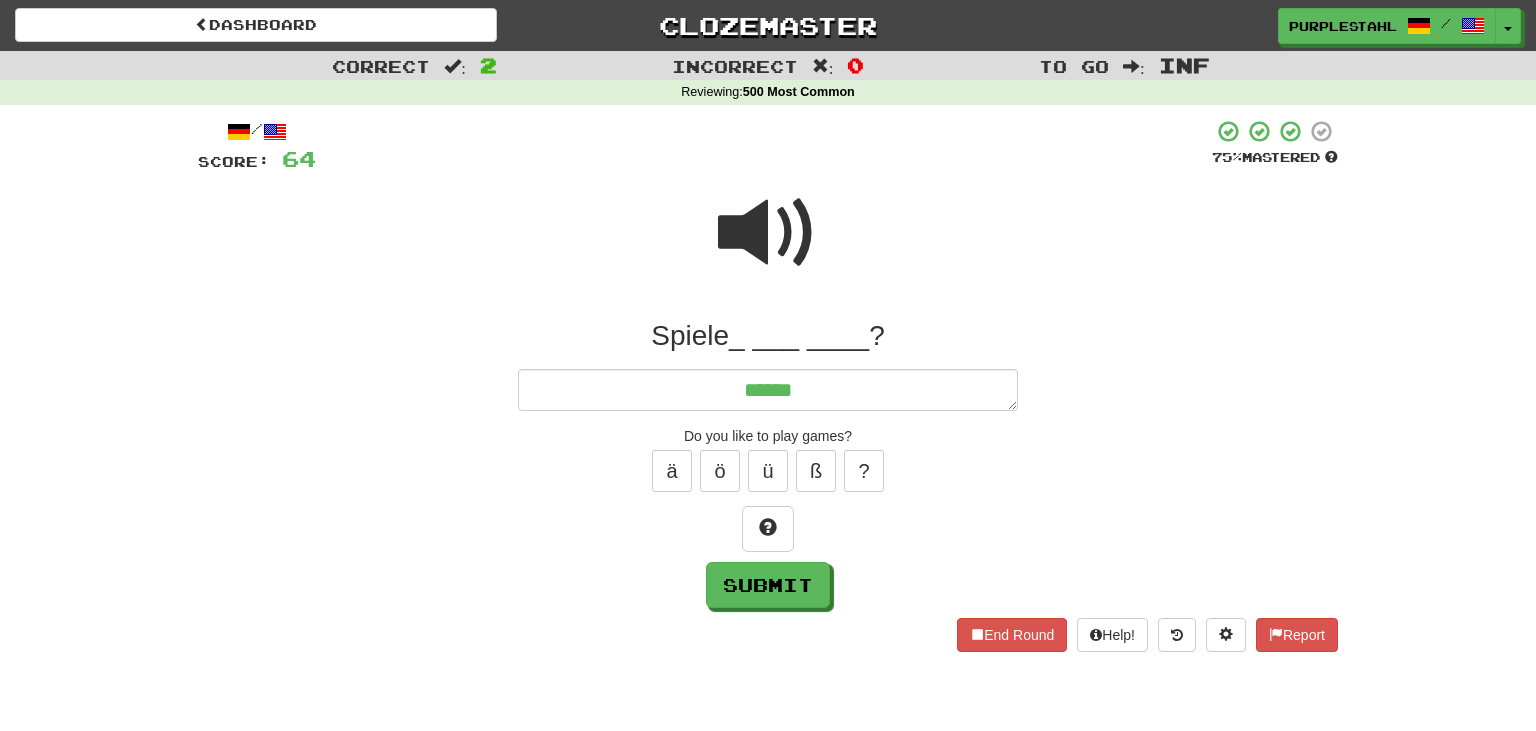 type on "*******" 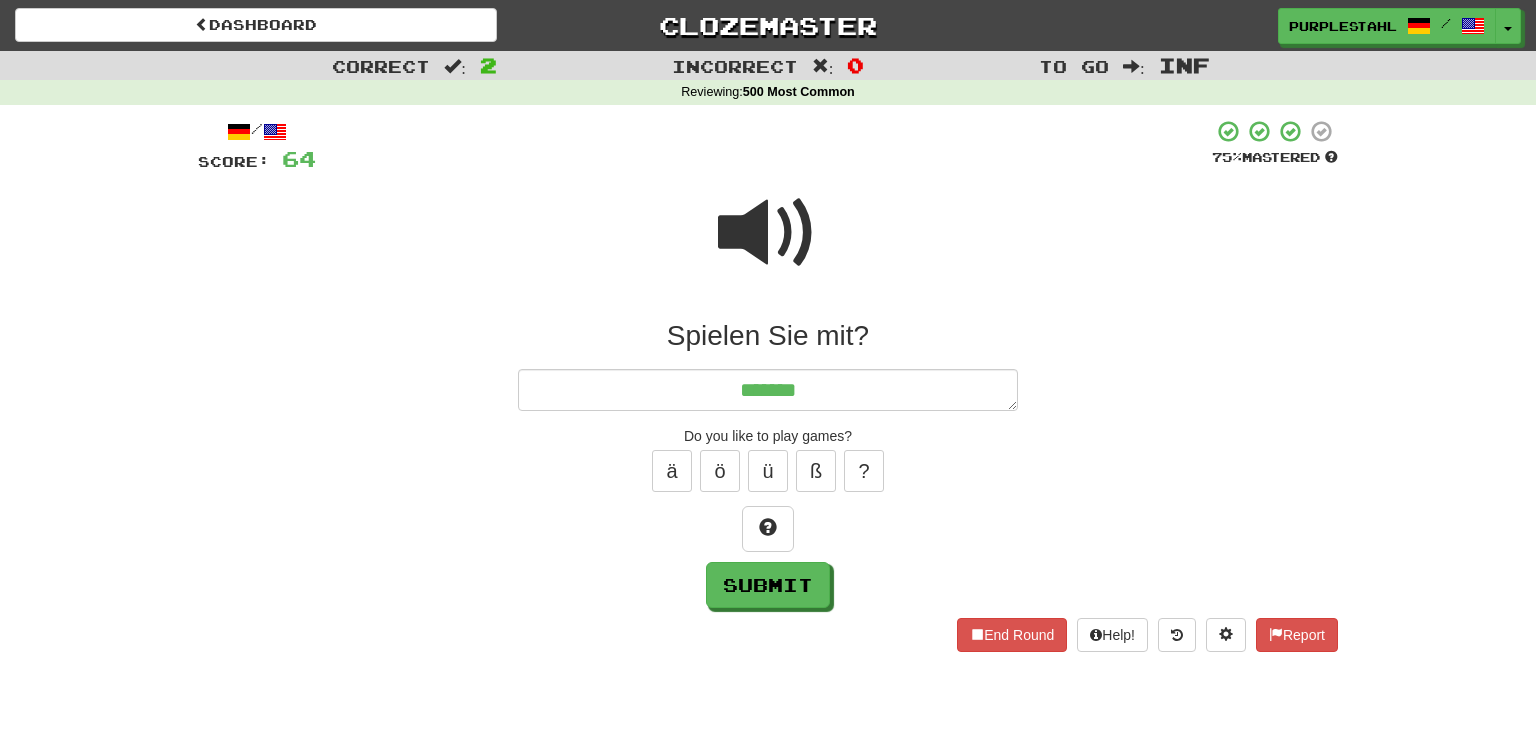 type on "*" 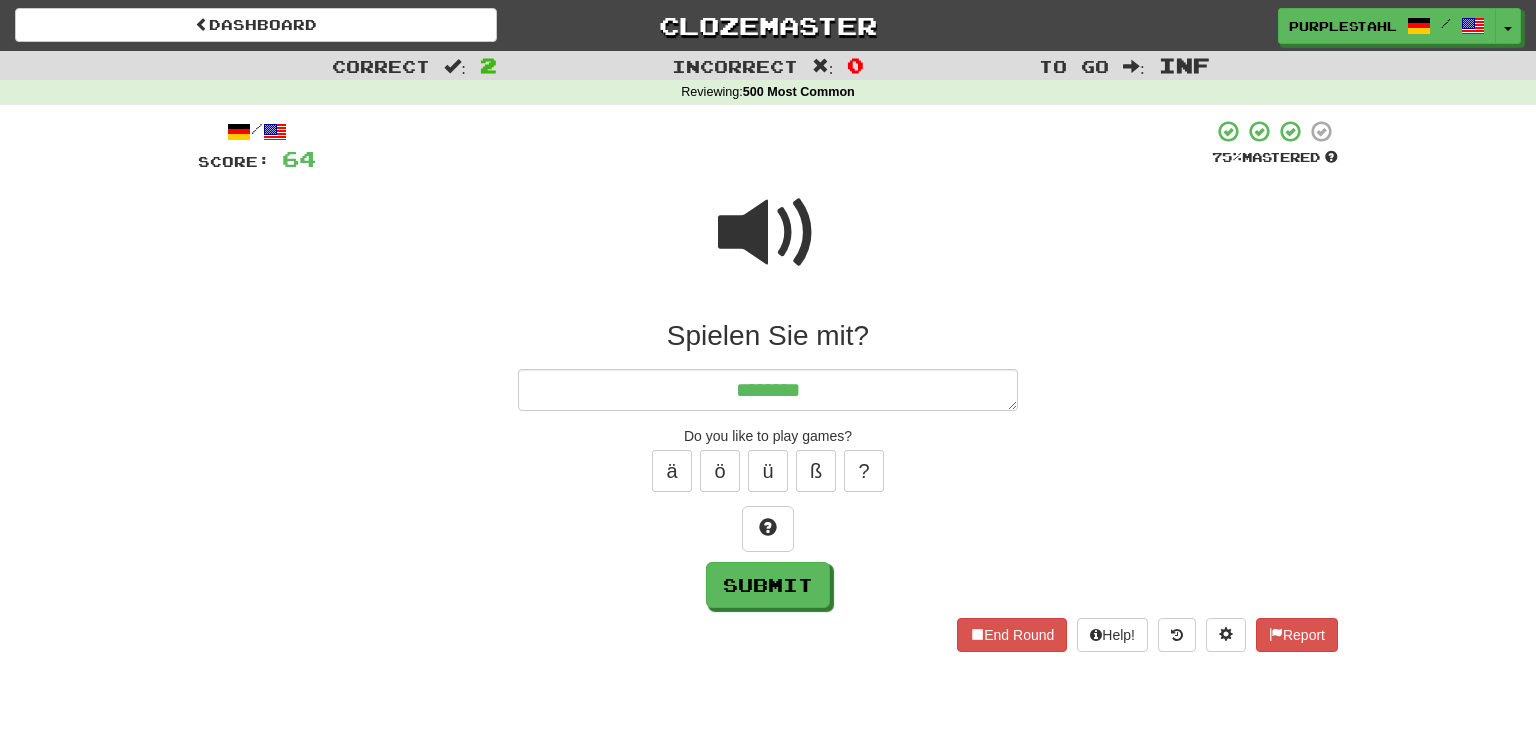 type on "*" 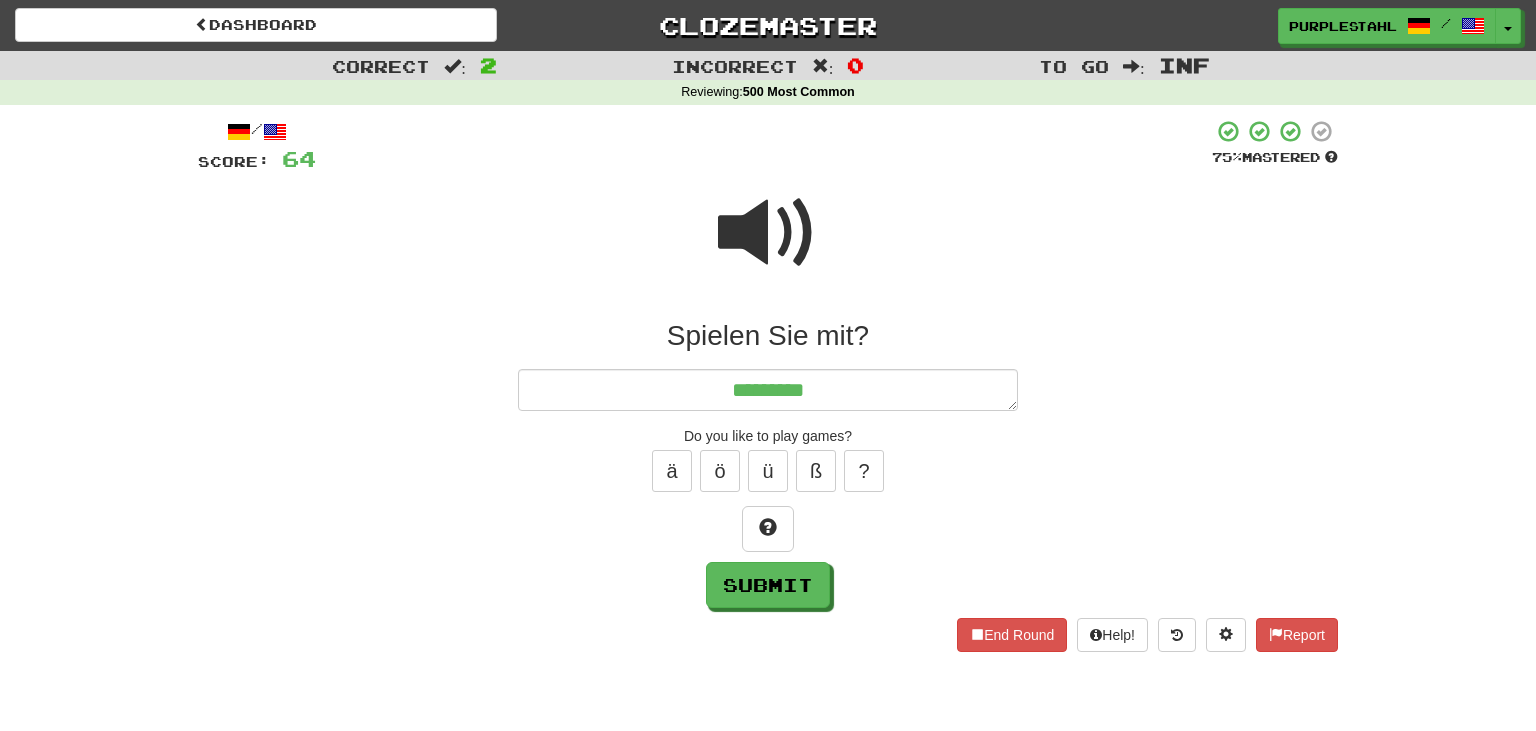 type on "*" 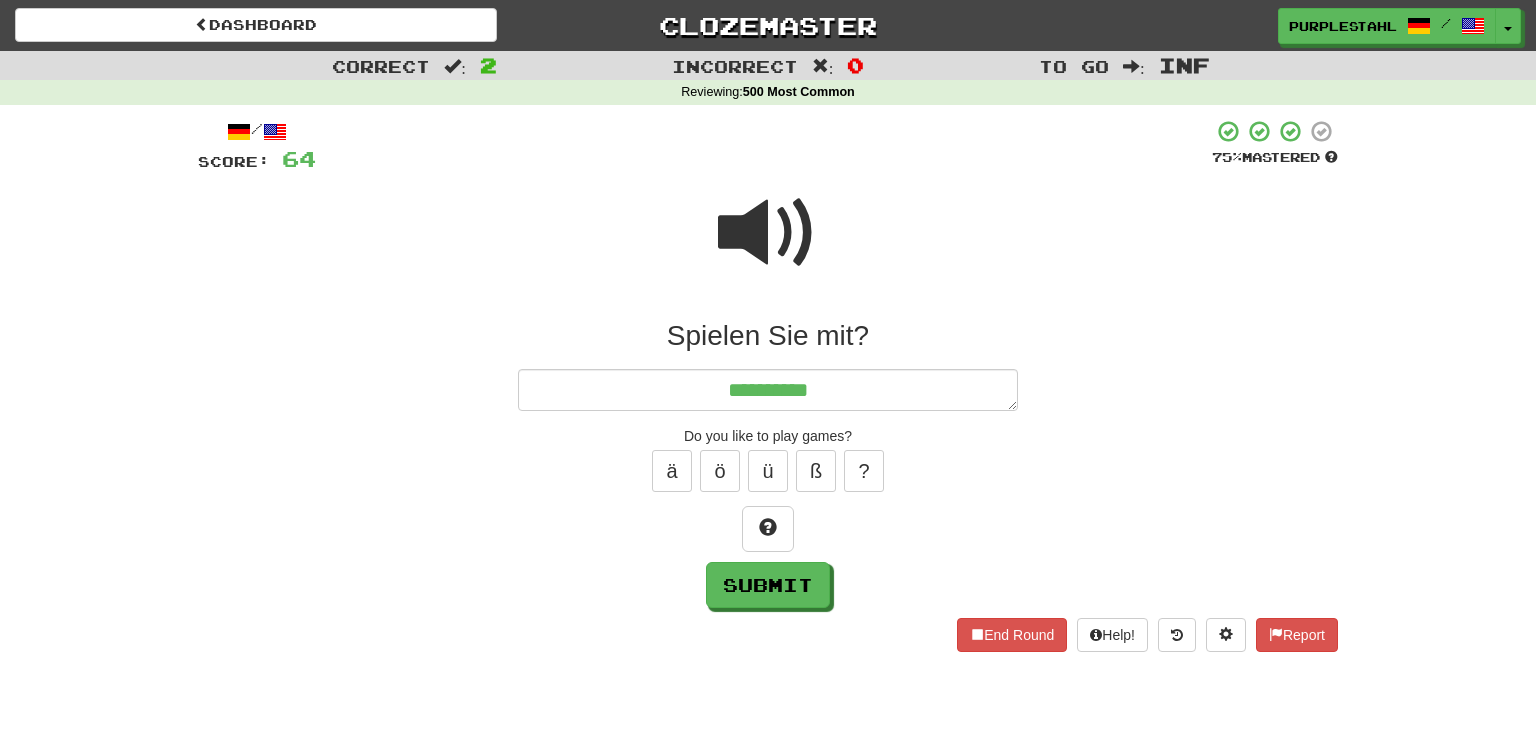 type on "*" 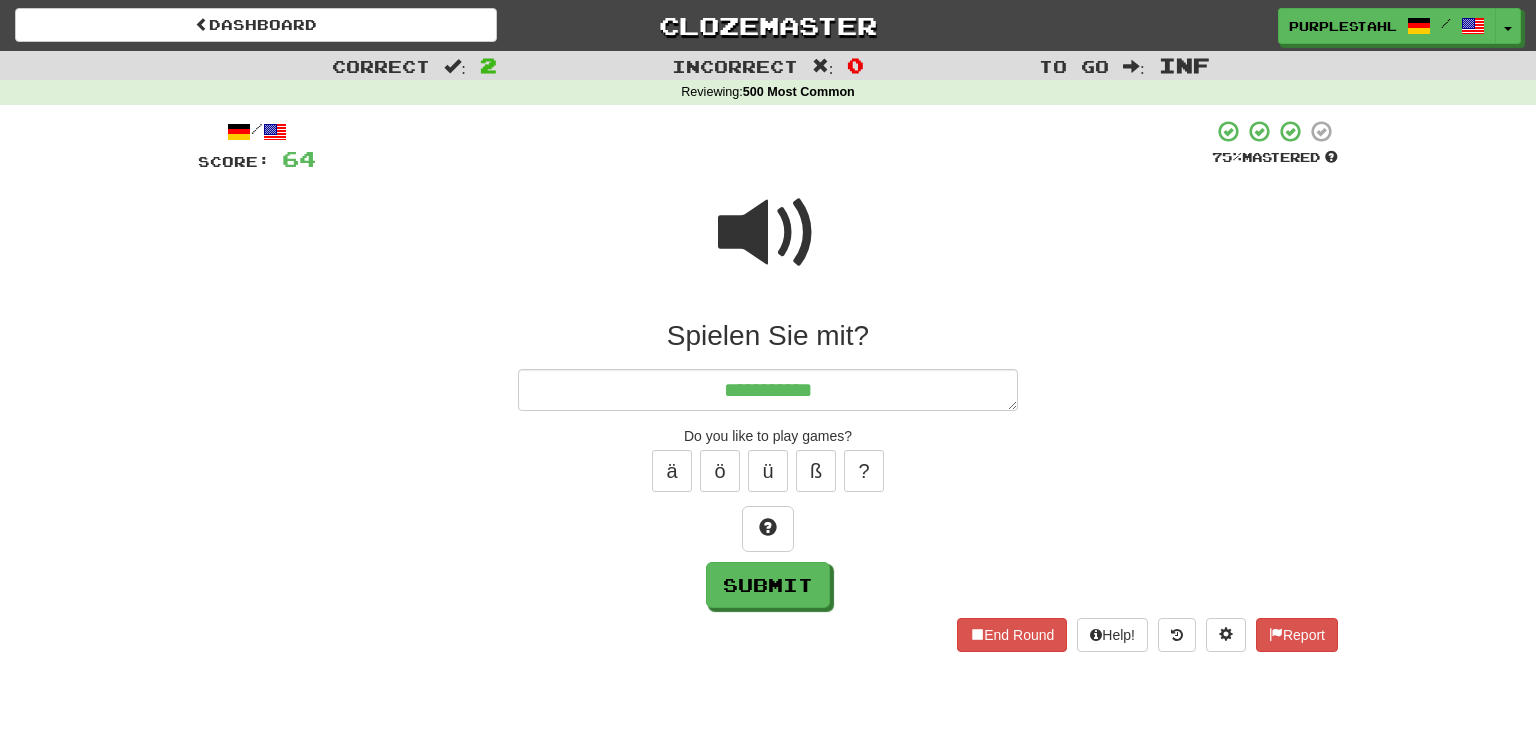 type on "*" 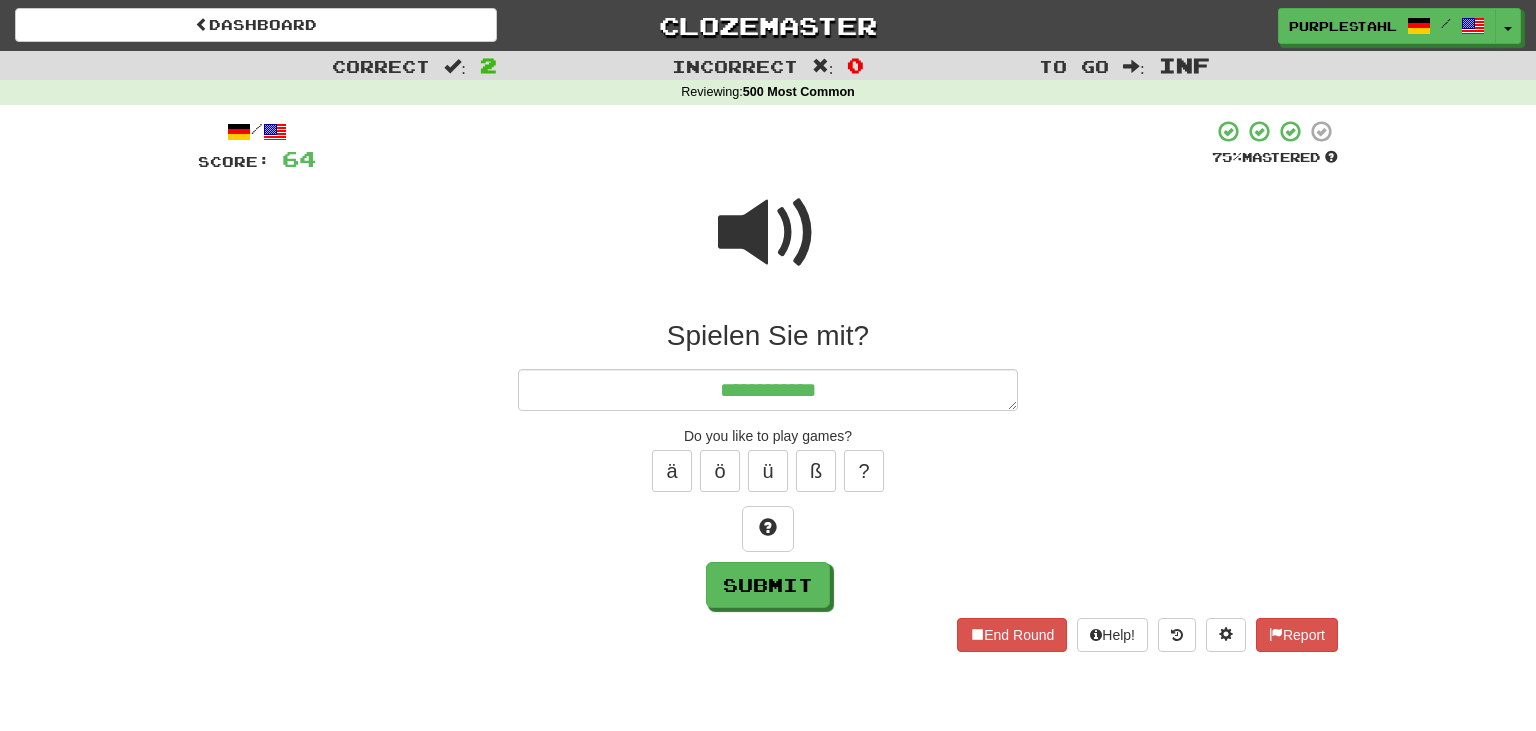 type on "*" 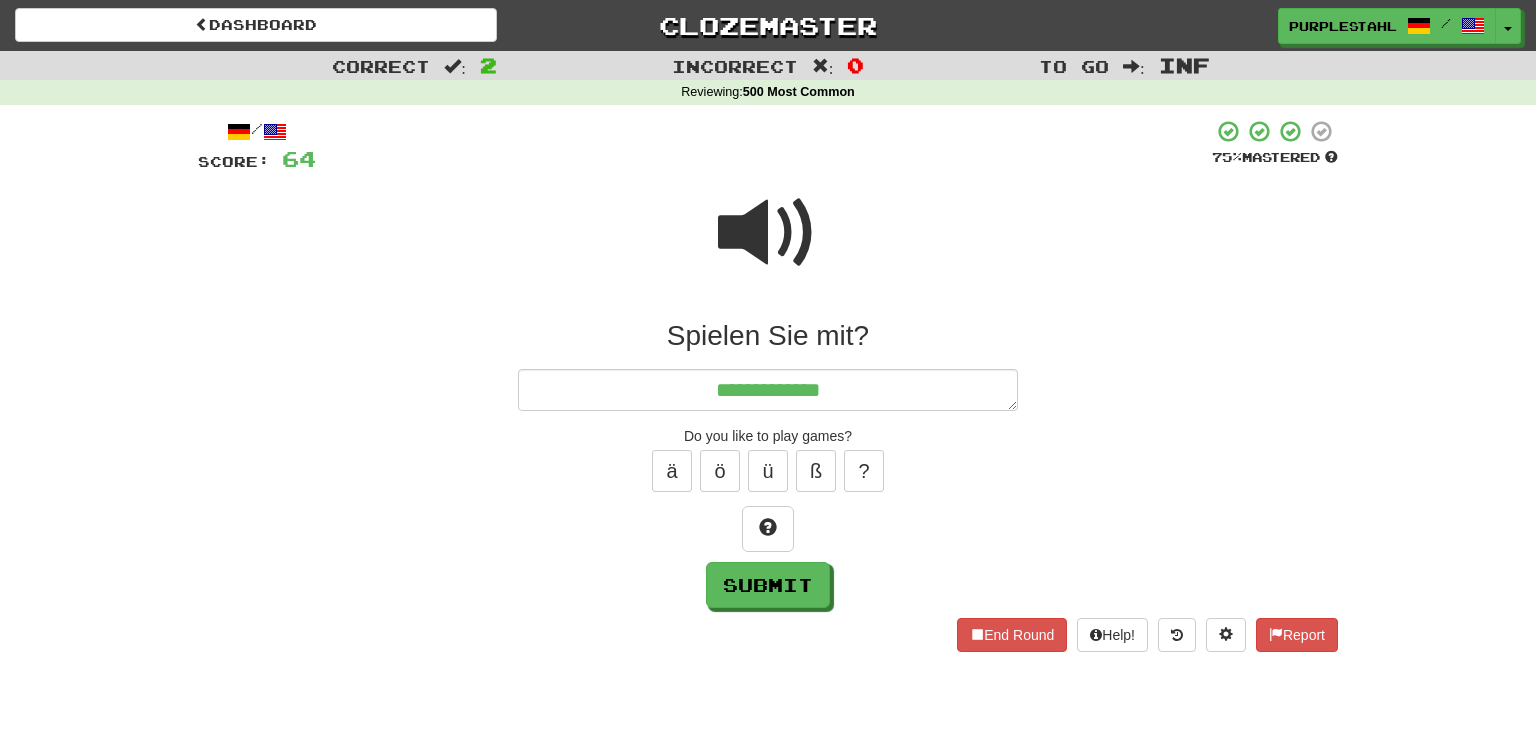 type on "*" 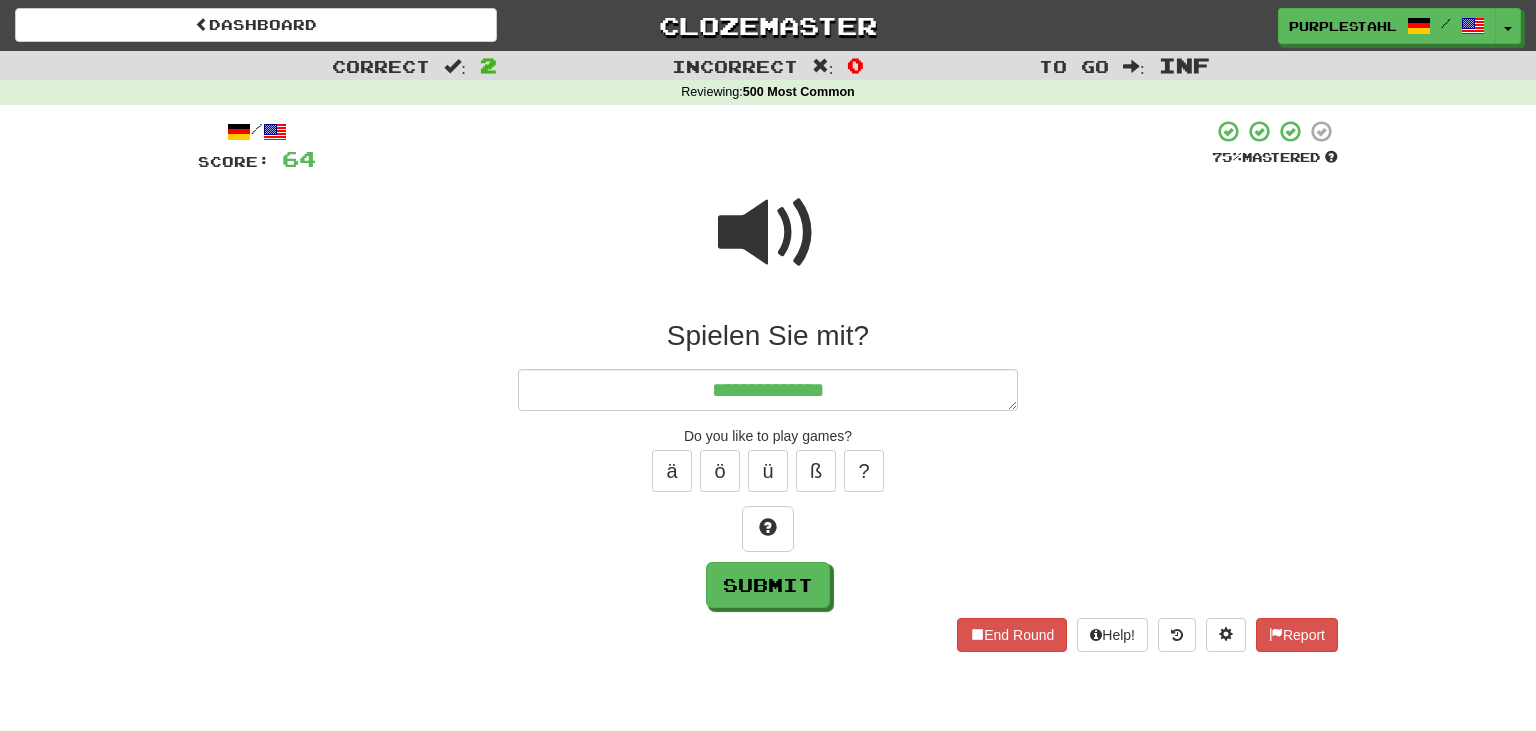 type on "*" 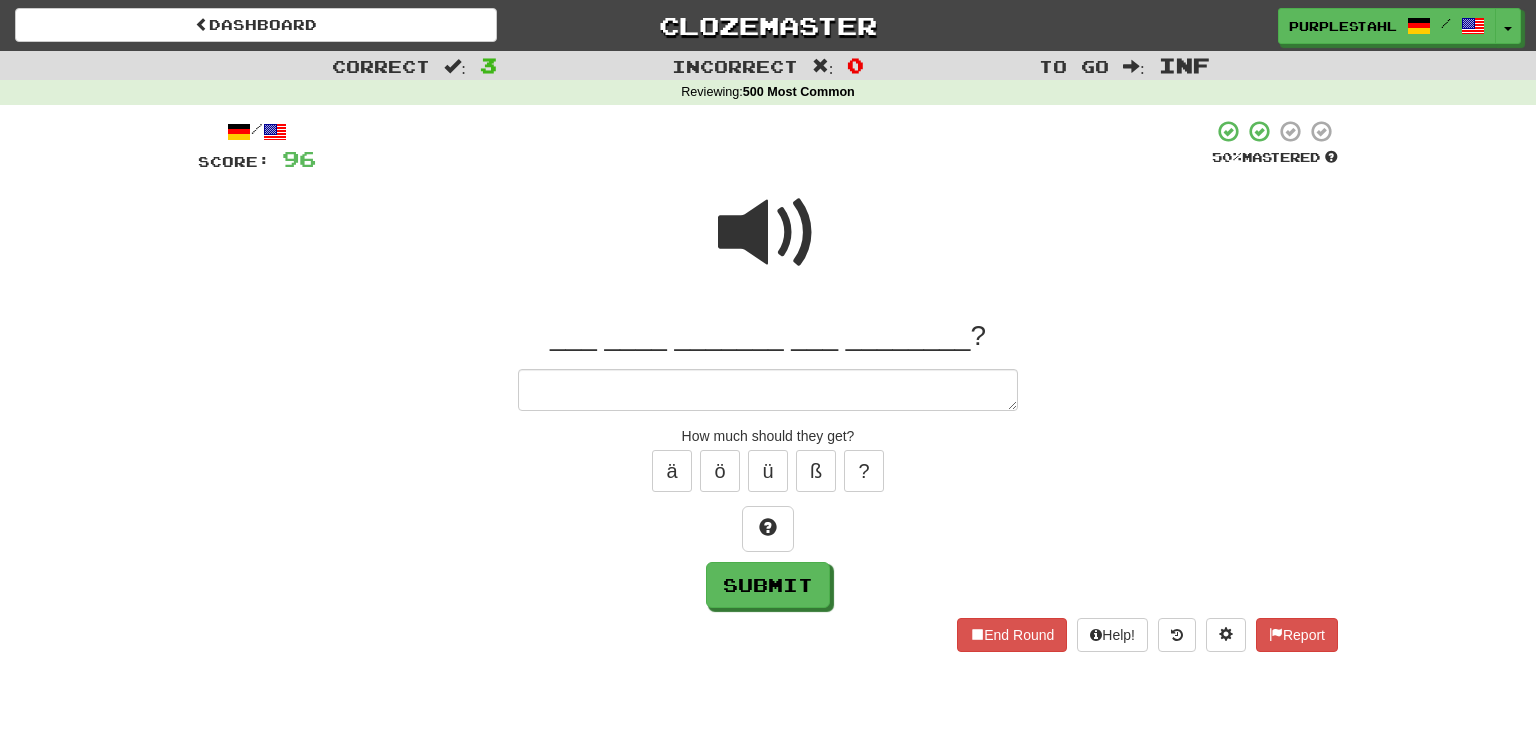 type on "*" 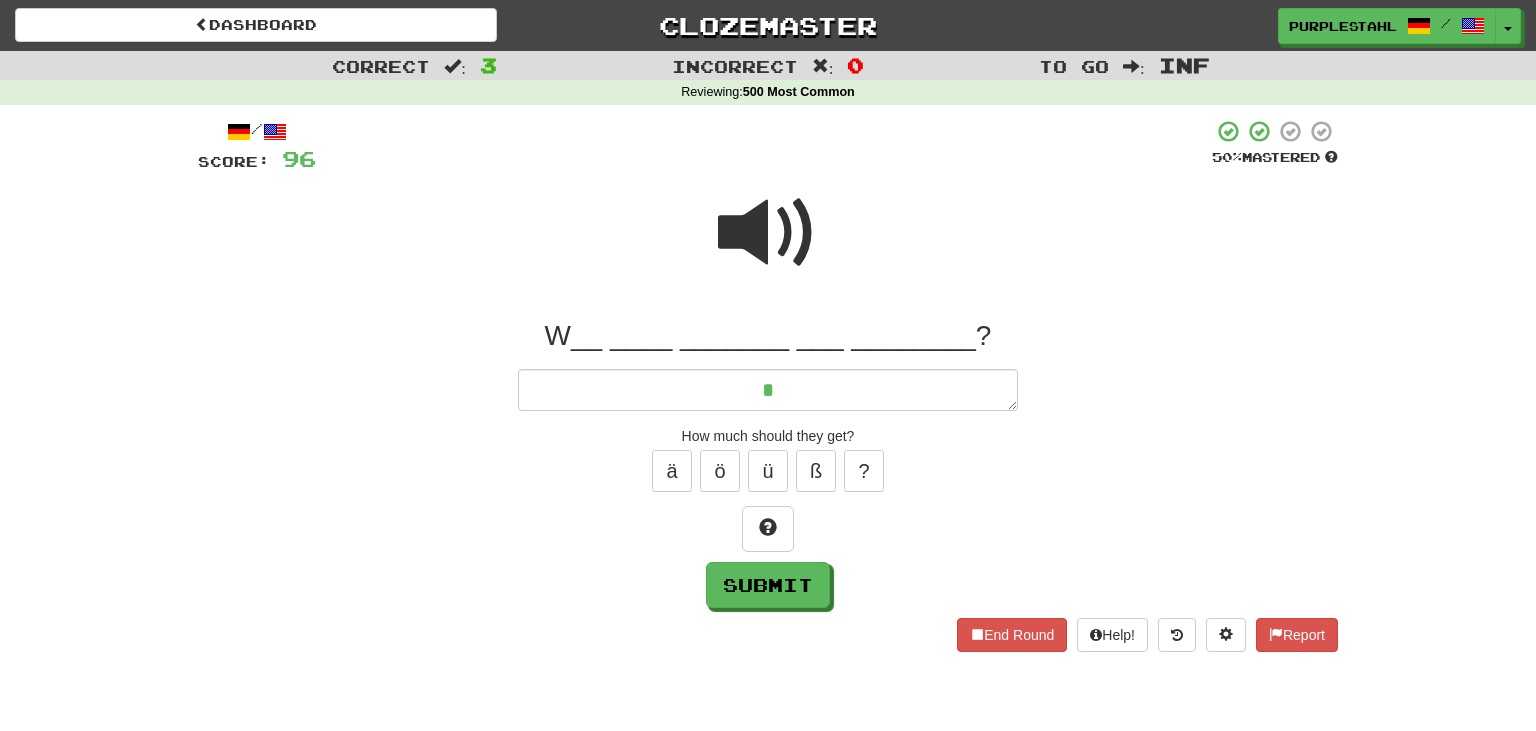type on "*" 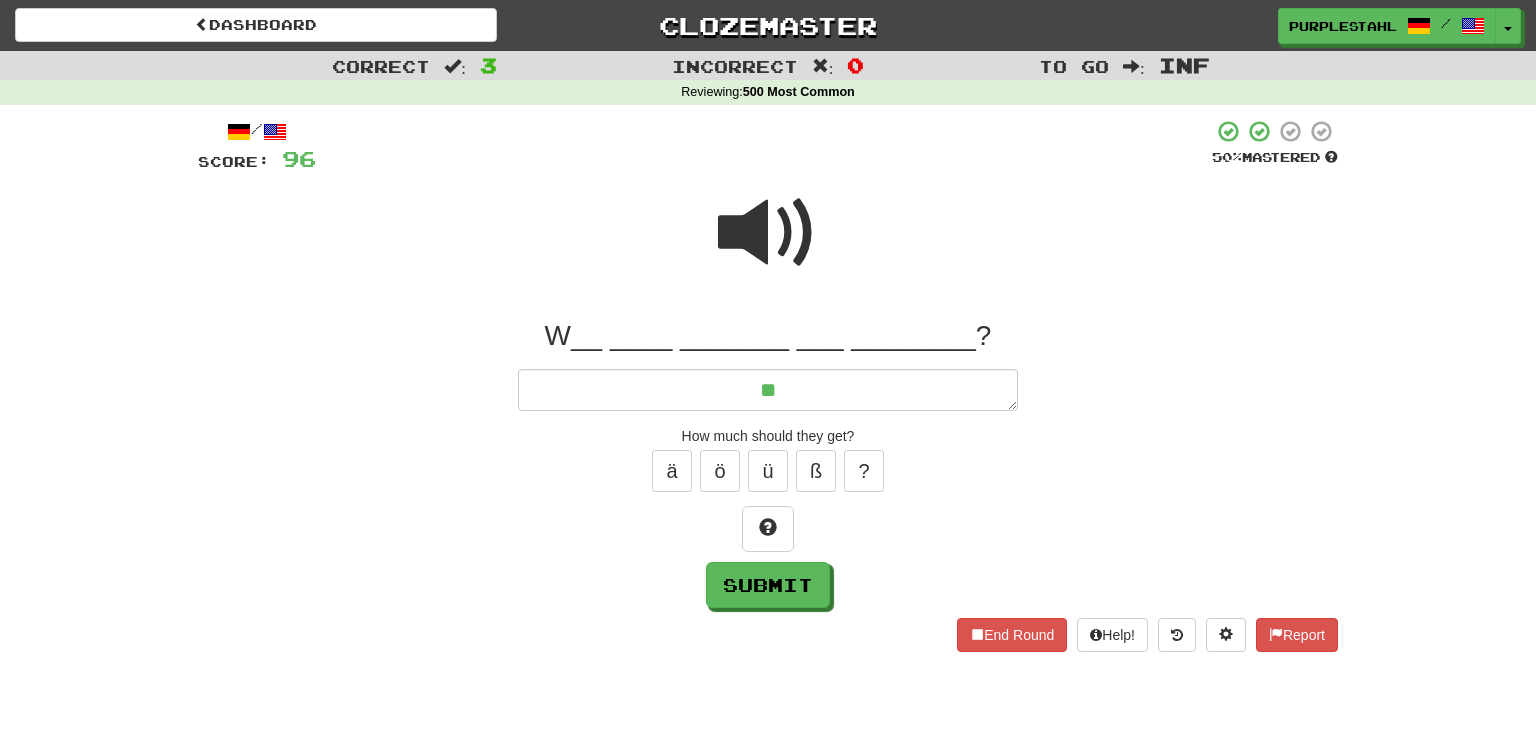 type on "*" 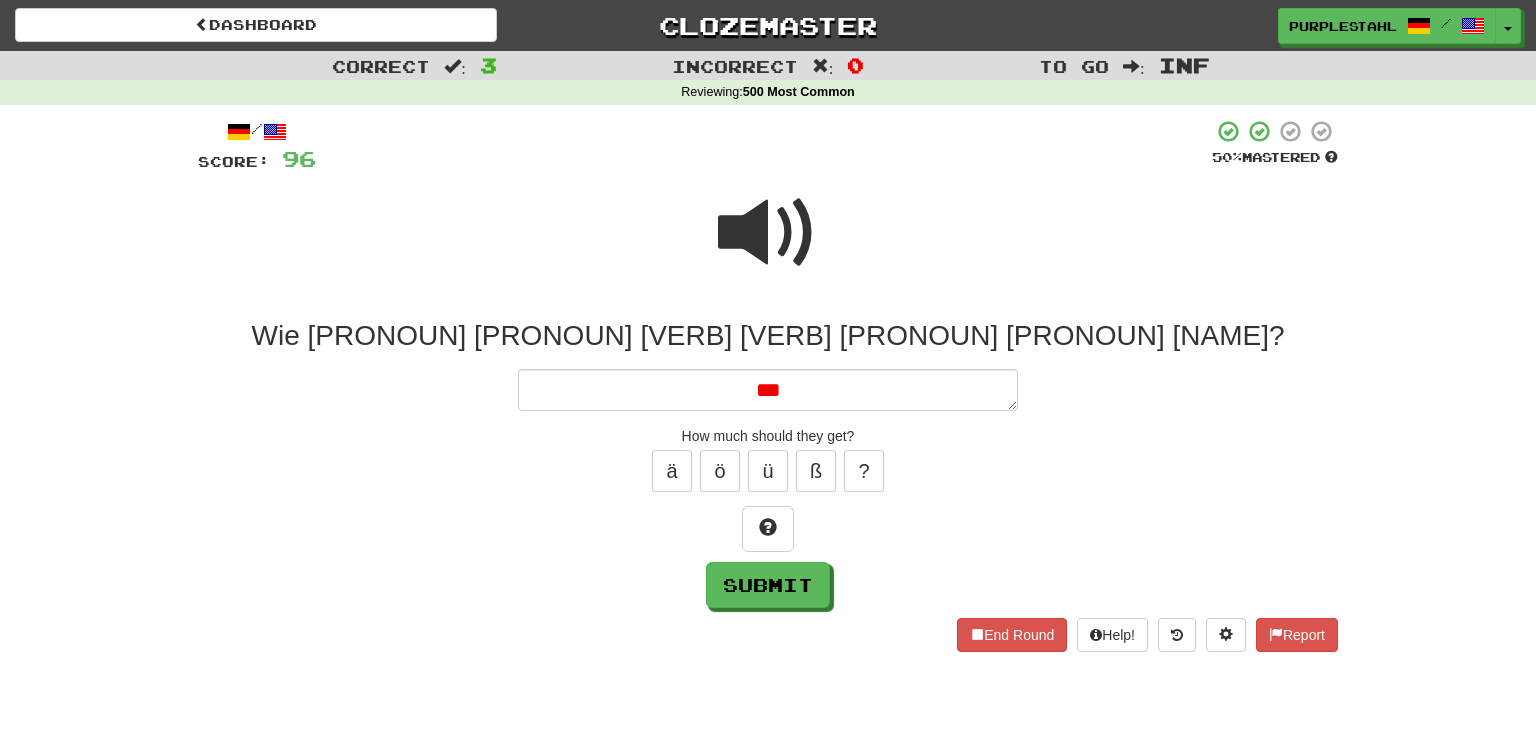 type on "*" 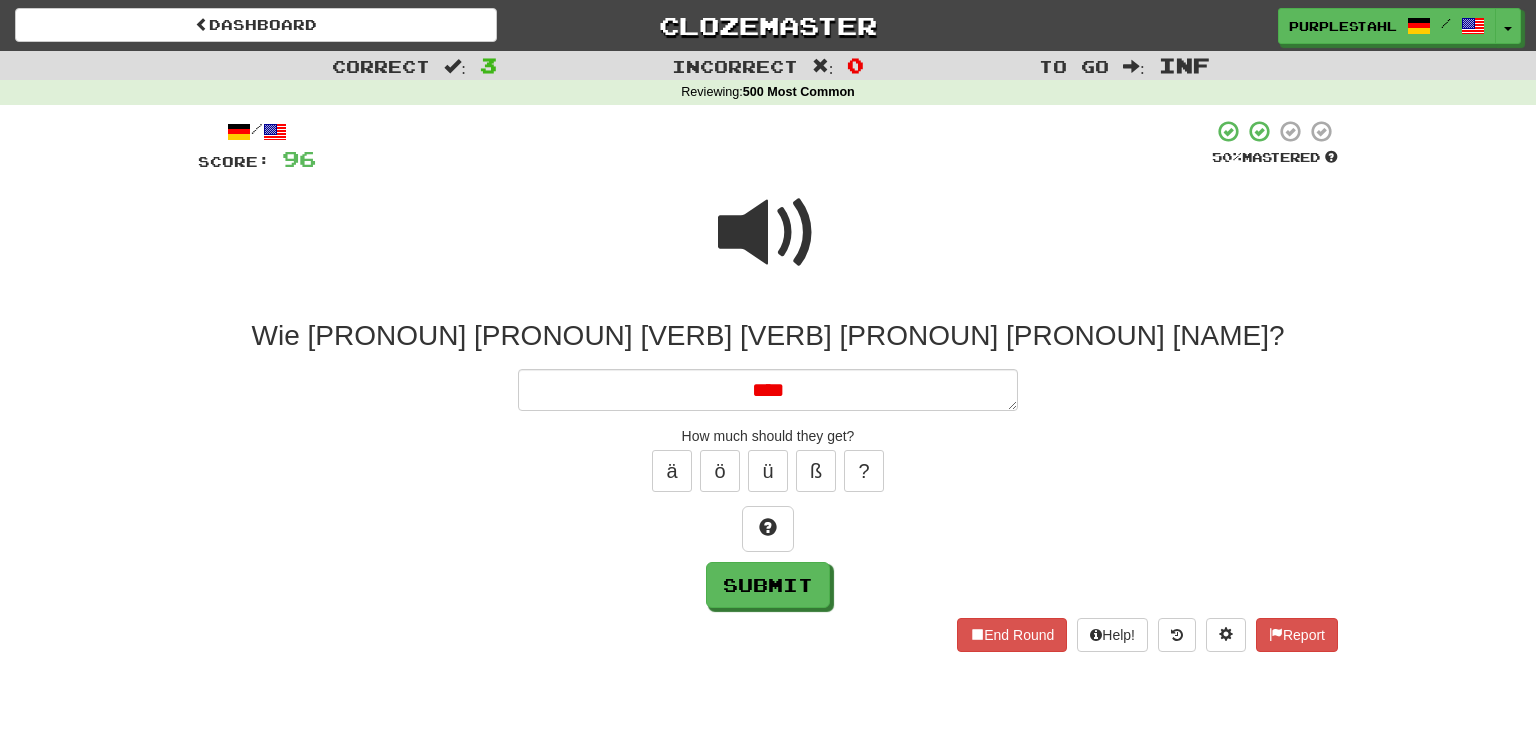 type on "*" 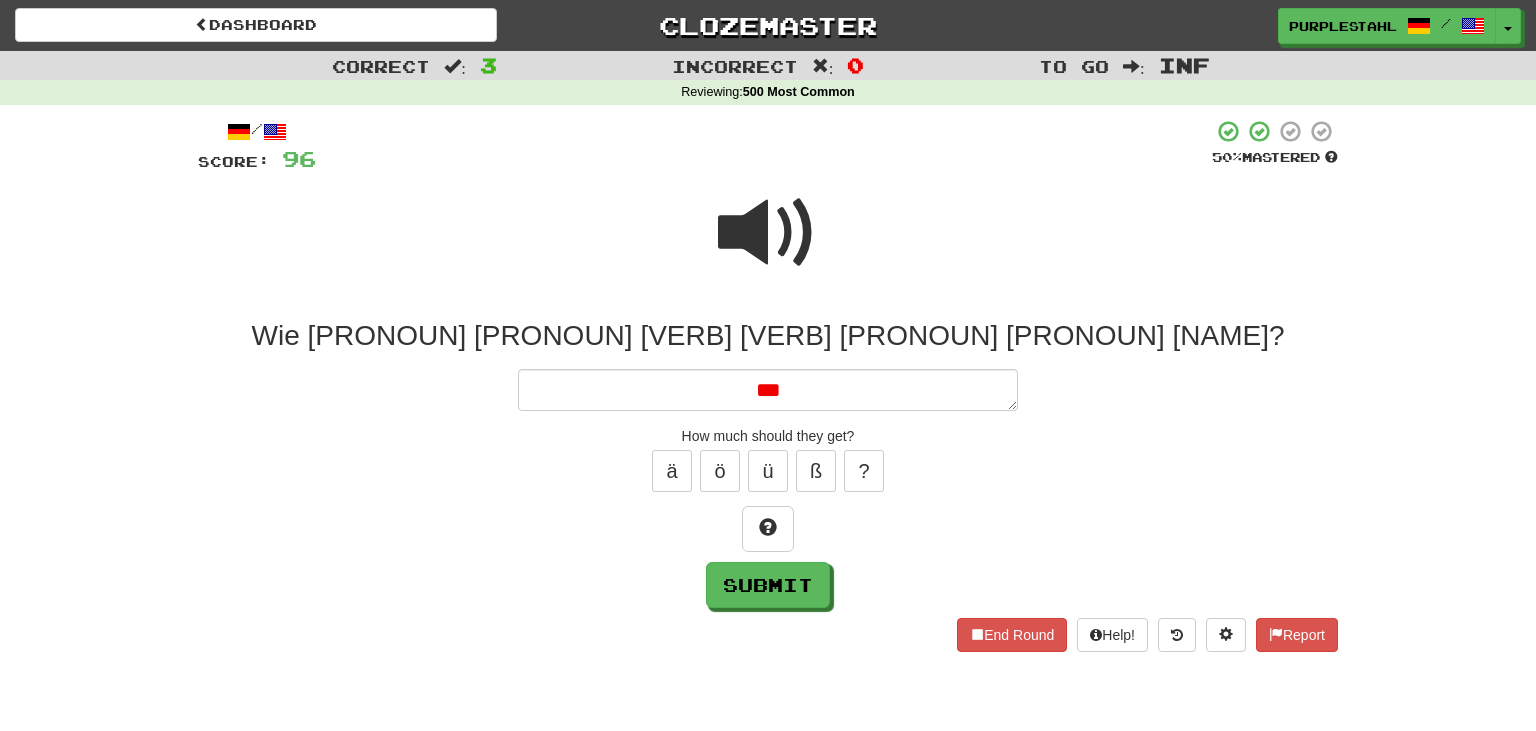 type on "*" 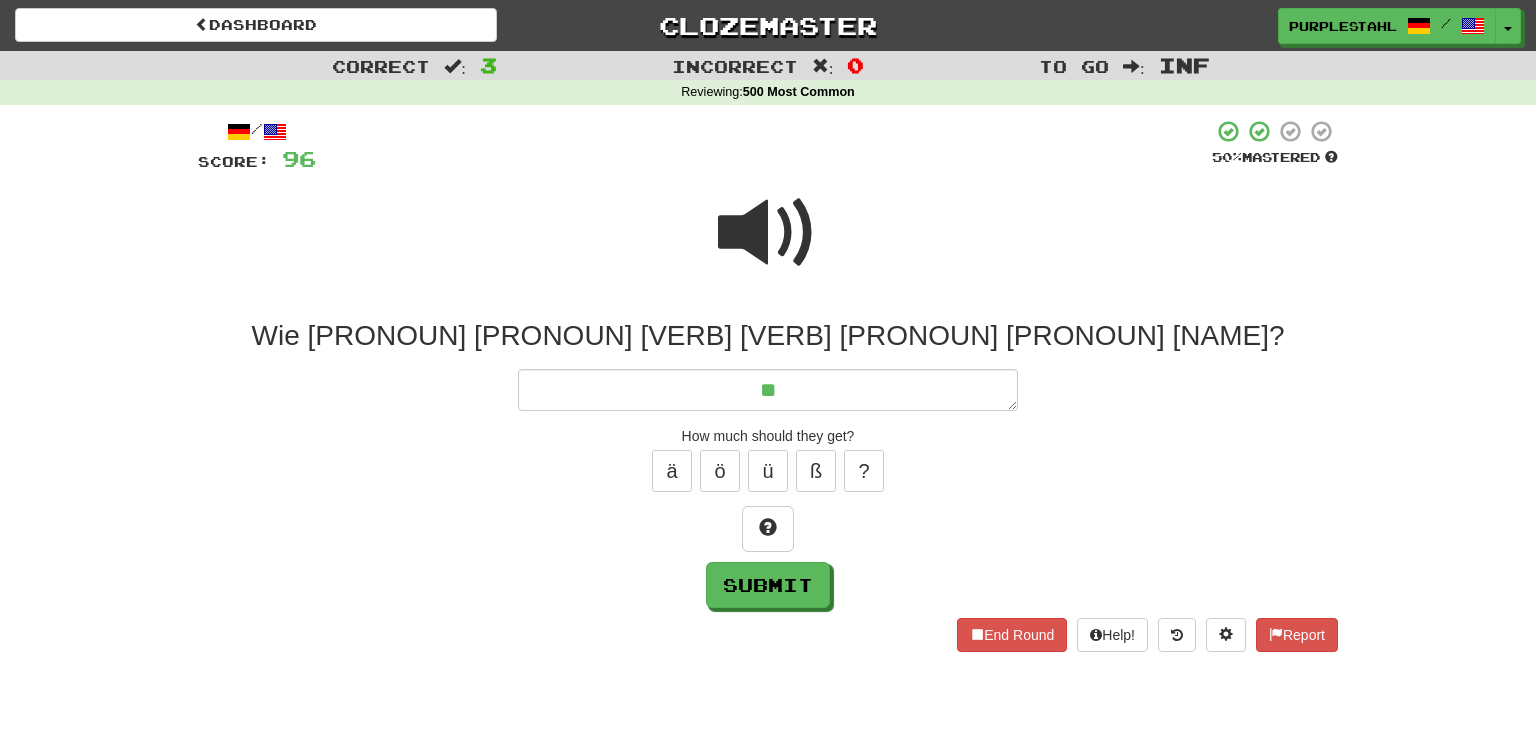 type on "*" 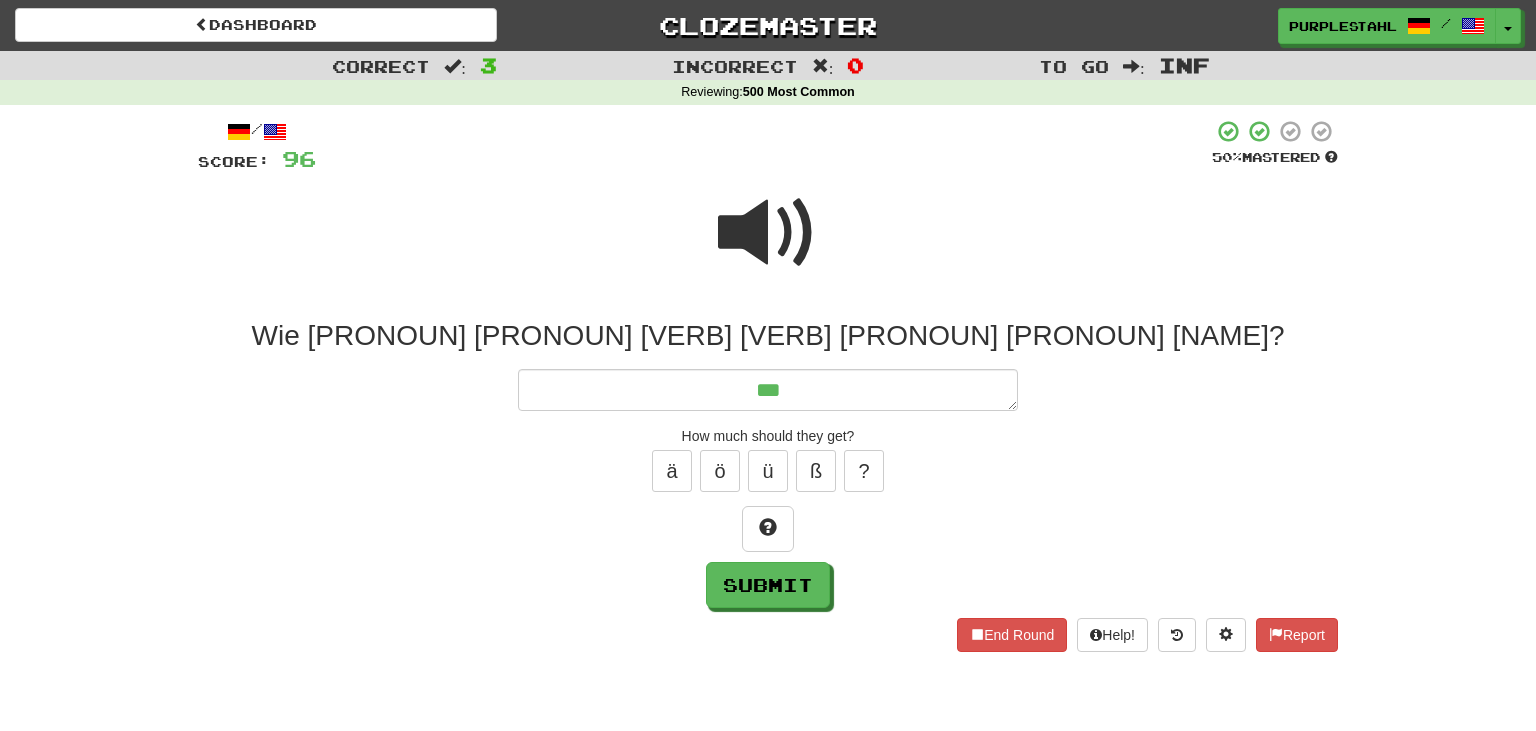 type on "*" 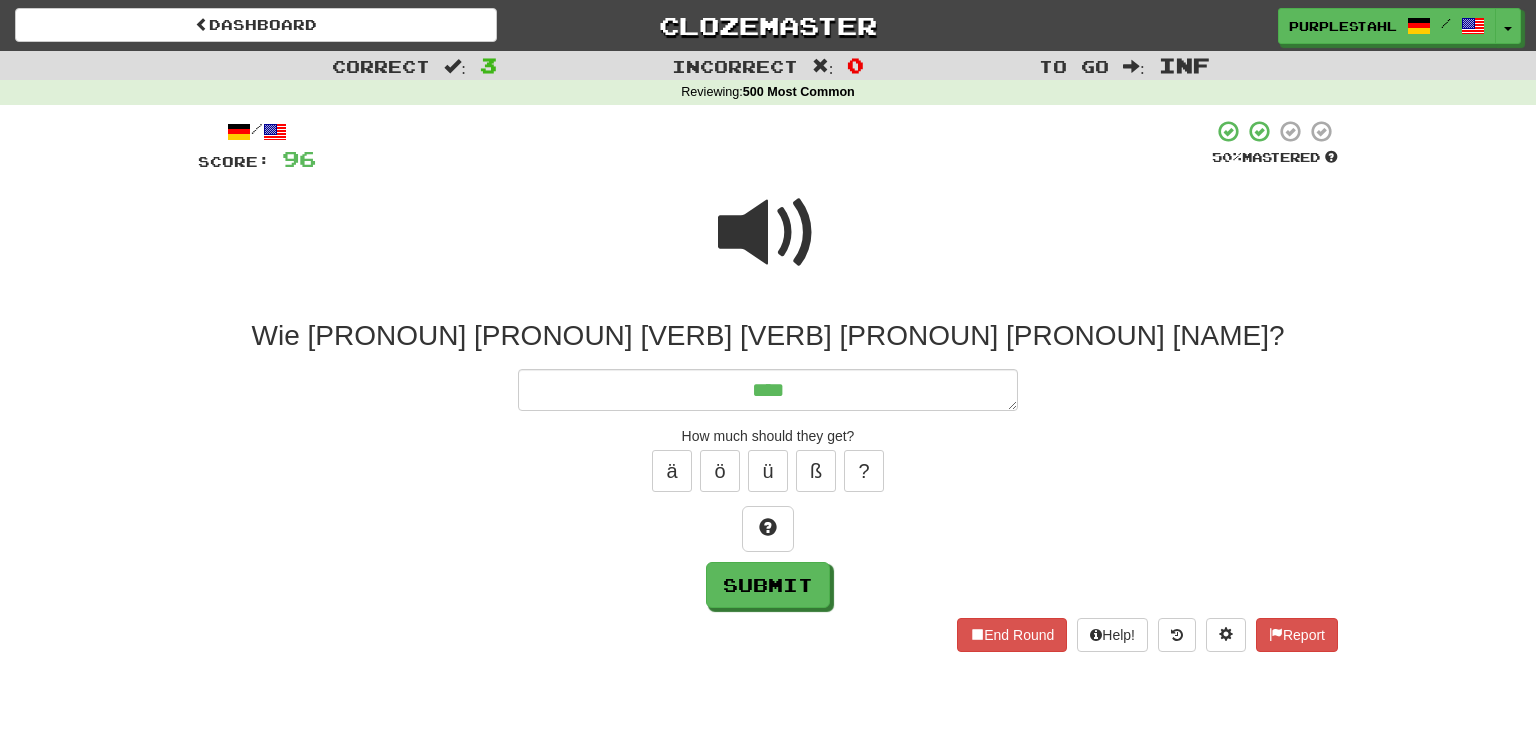 type on "*" 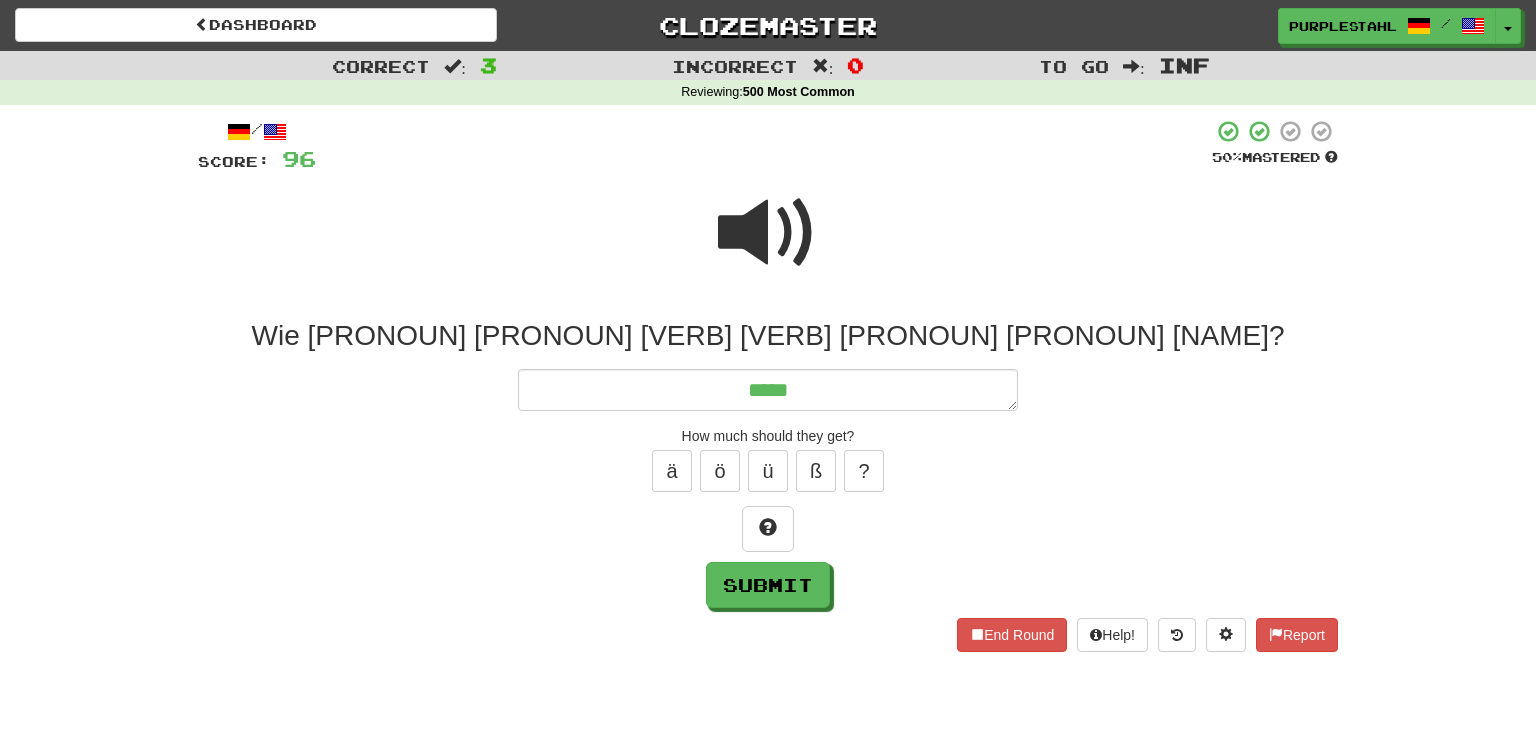 type on "*" 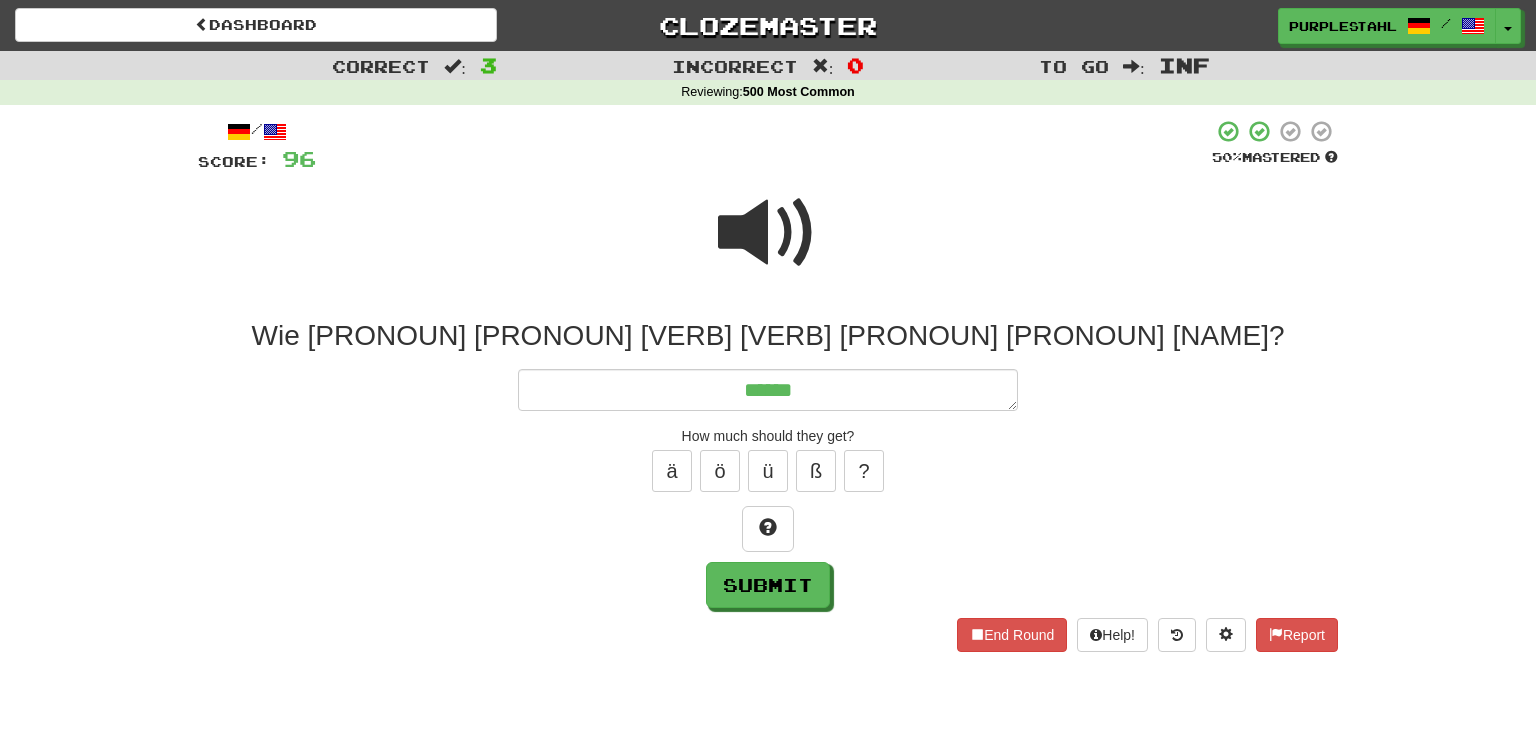 type on "*" 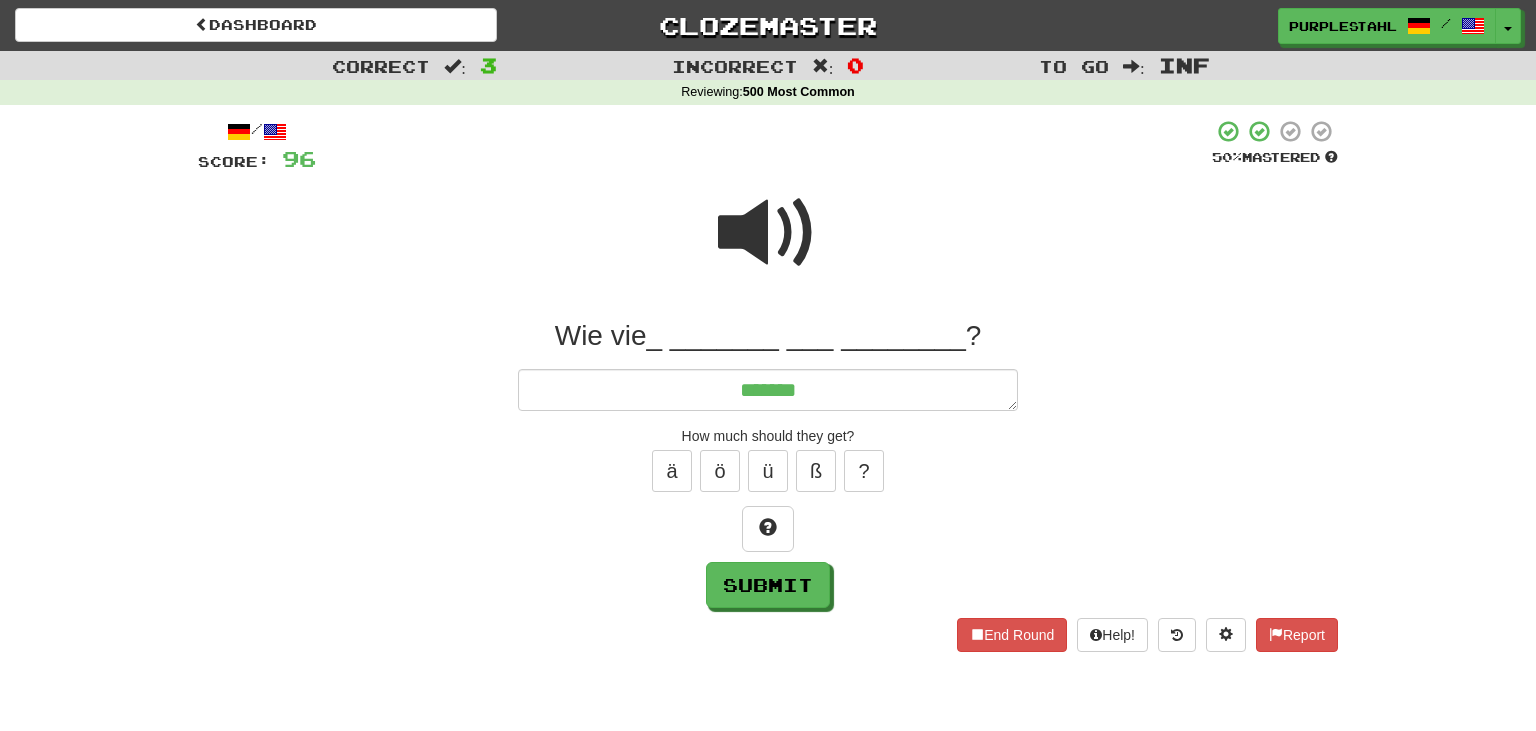 type on "*" 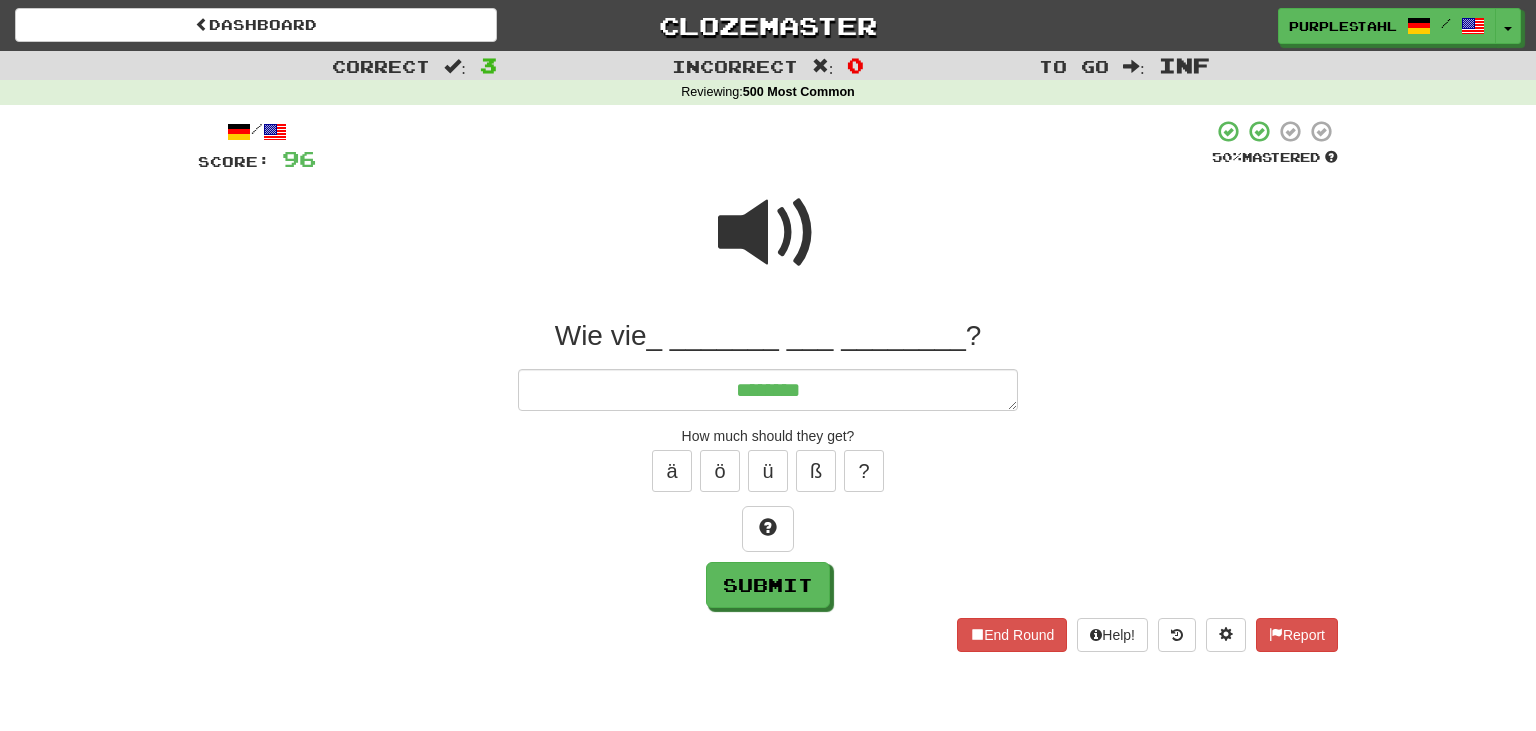 type on "********" 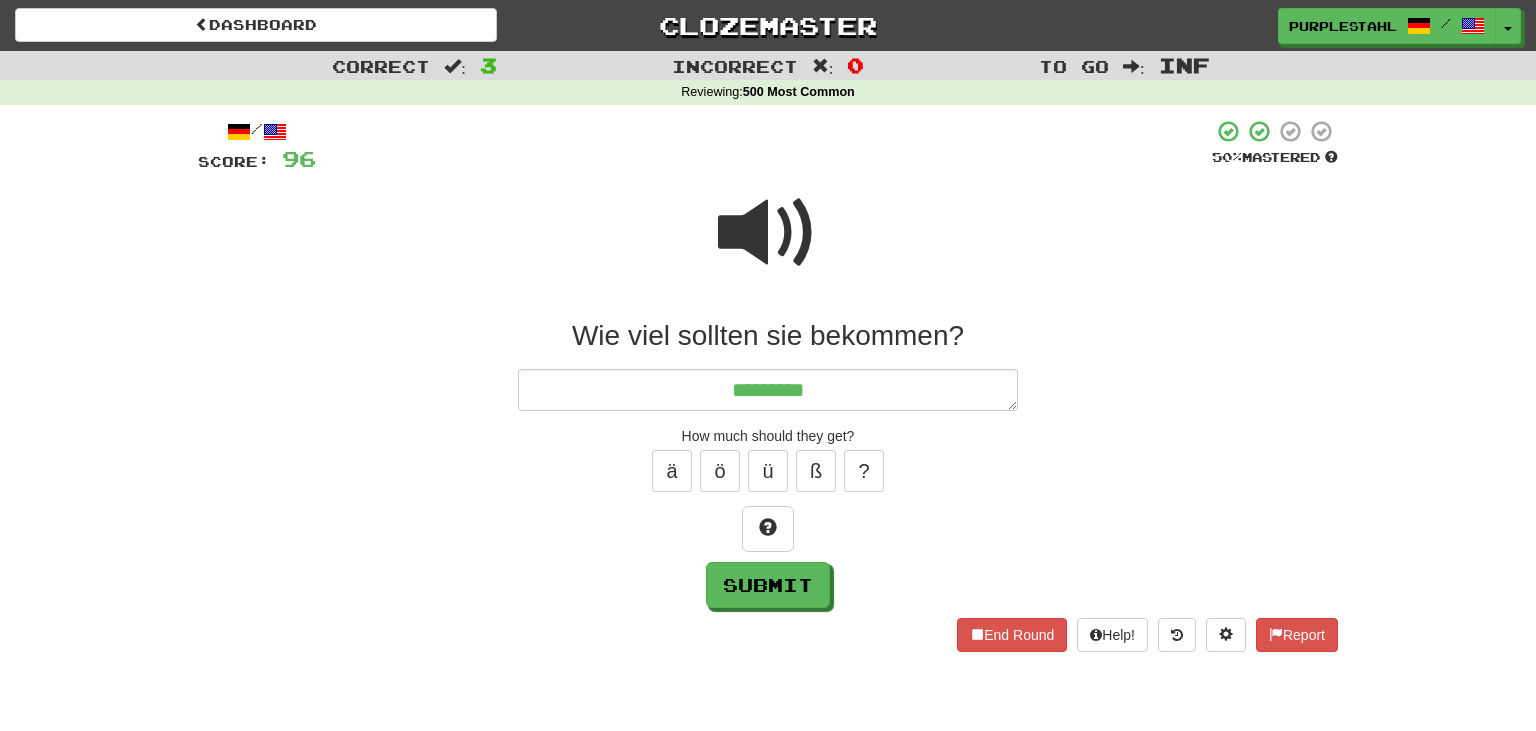 type on "*" 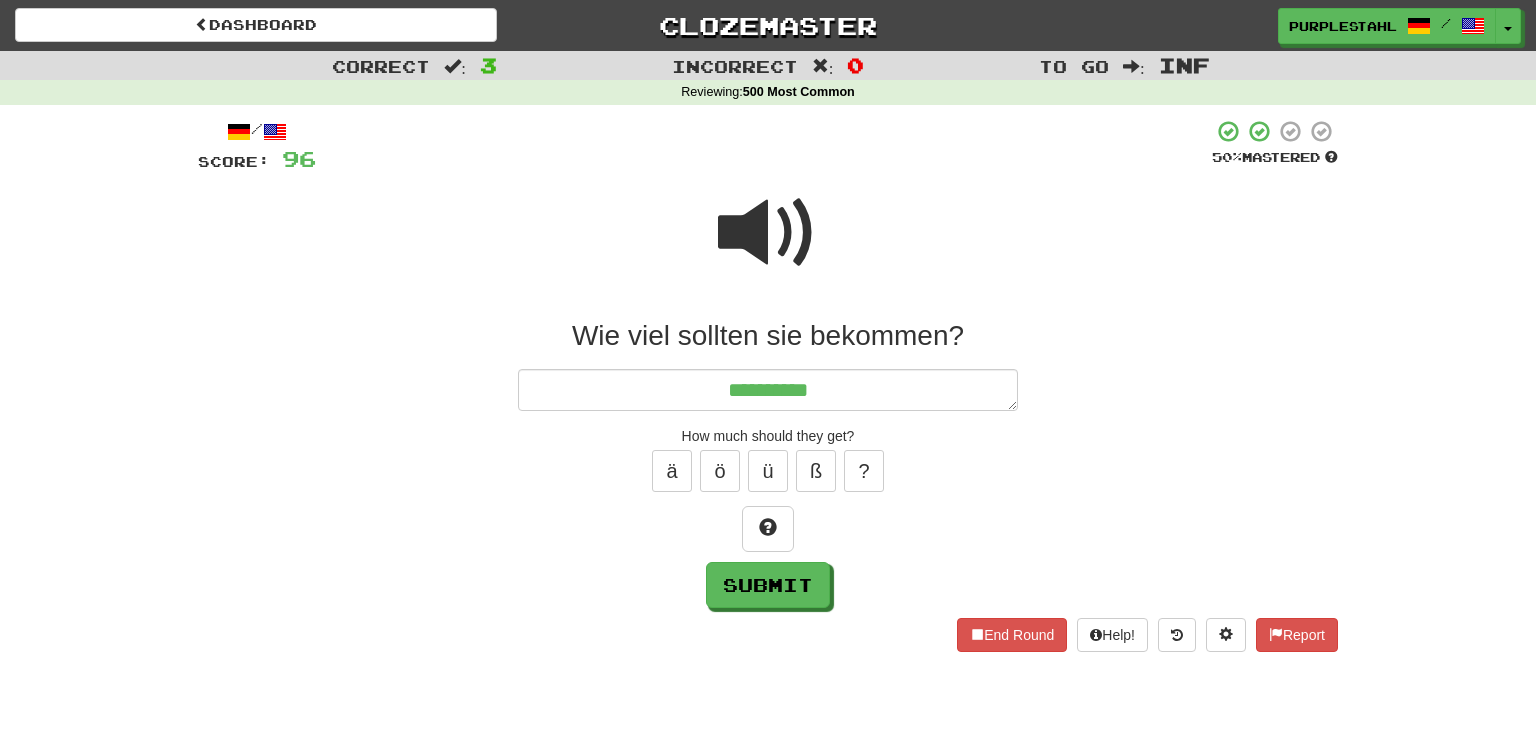 type 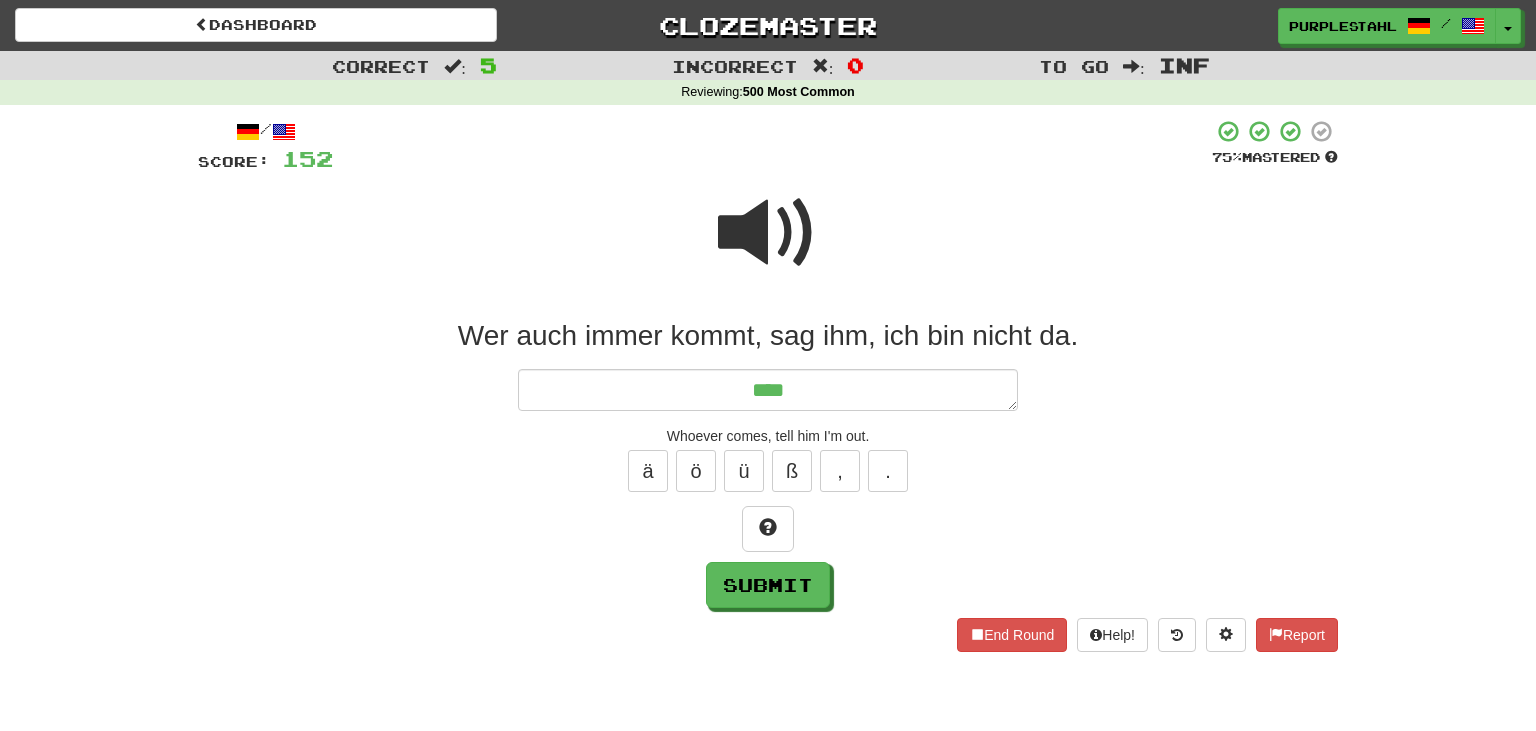 click at bounding box center (768, 233) 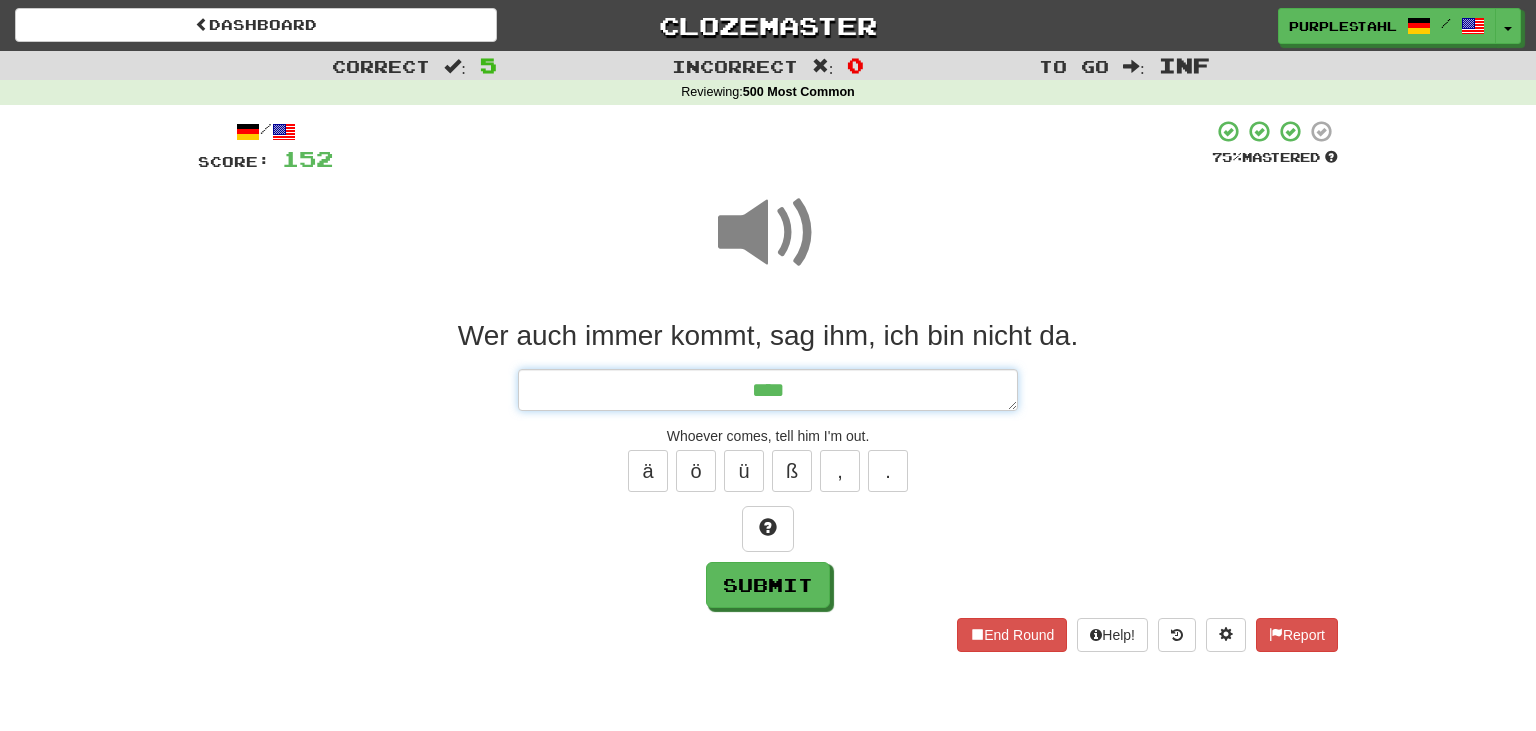 click on "***" at bounding box center (768, 390) 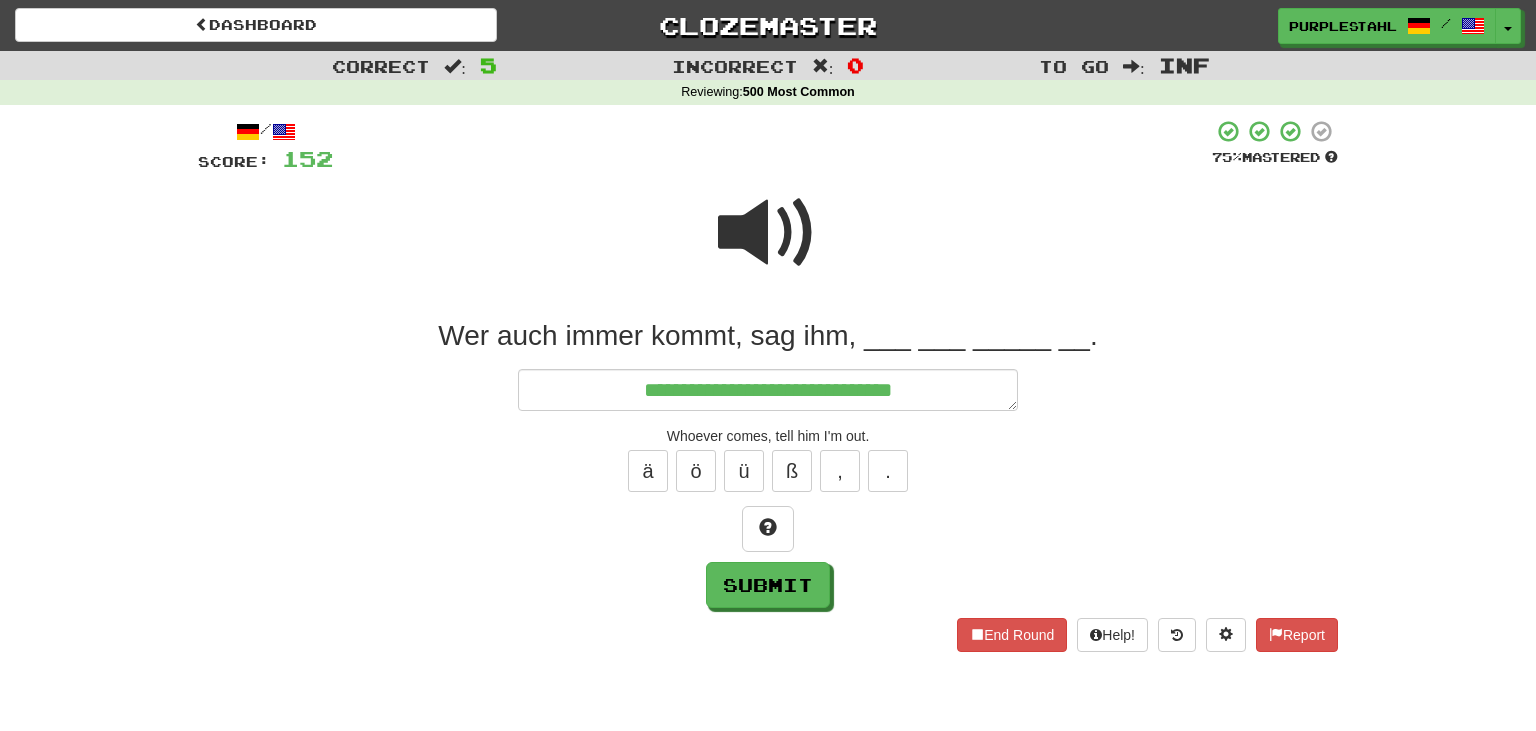 click at bounding box center [768, 233] 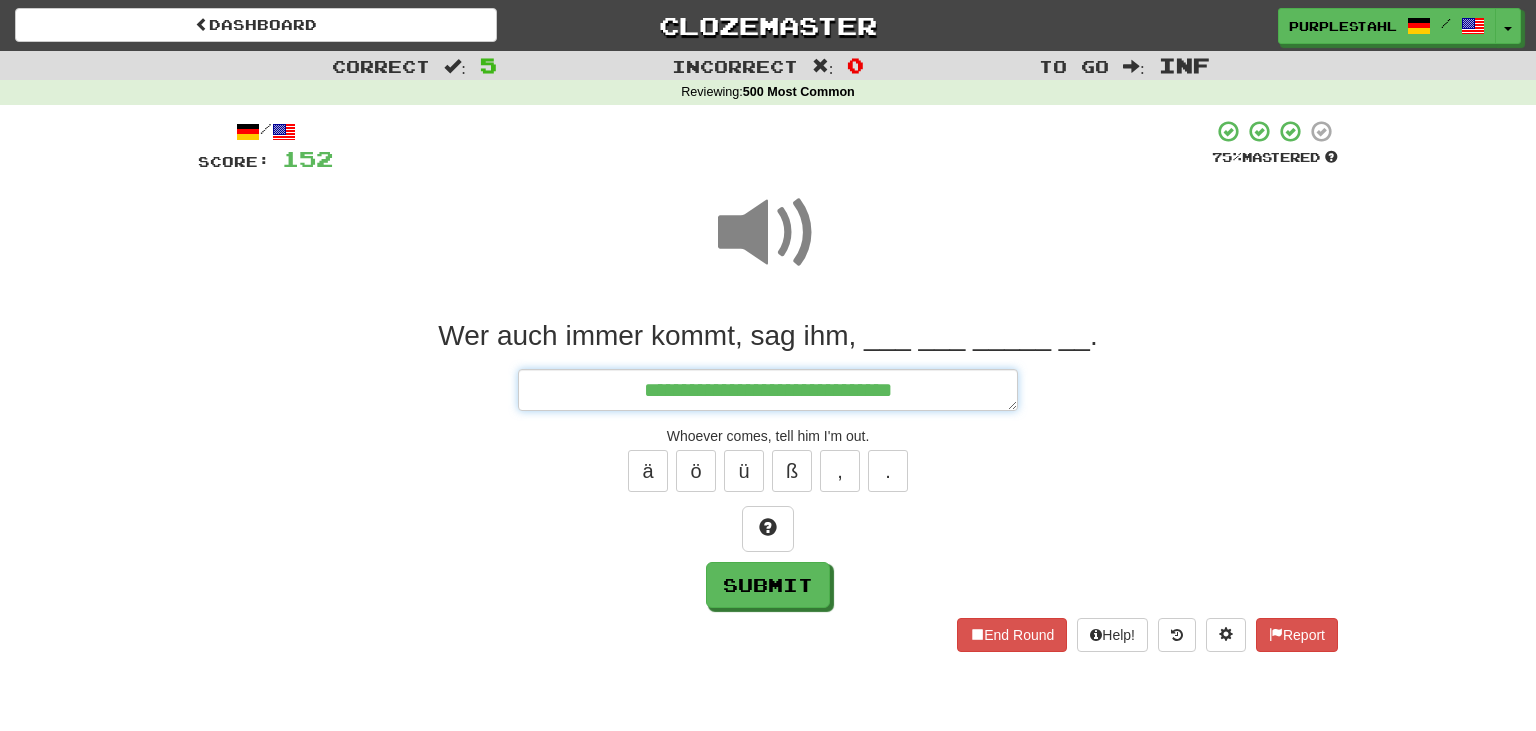 click on "**********" at bounding box center [768, 390] 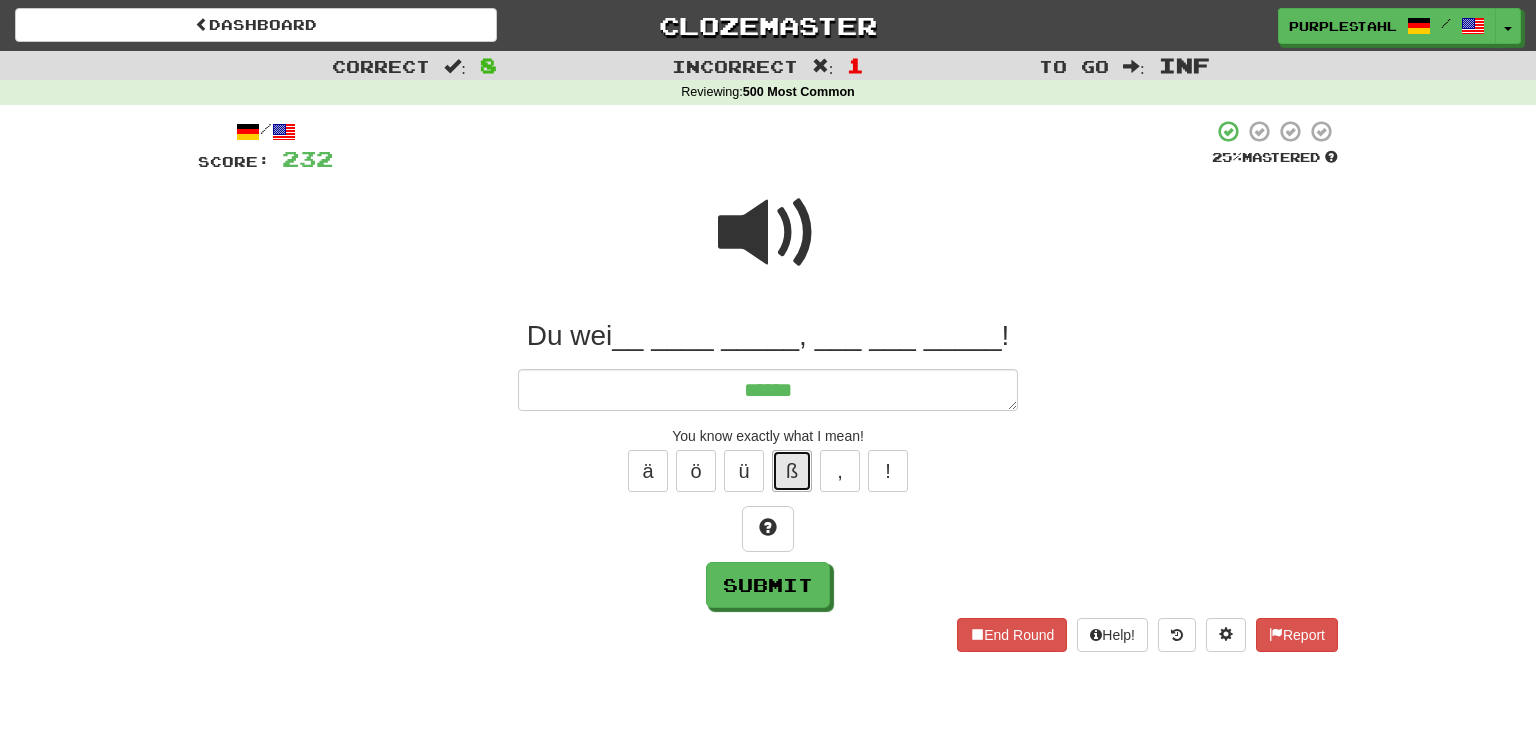 click on "ß" at bounding box center (792, 471) 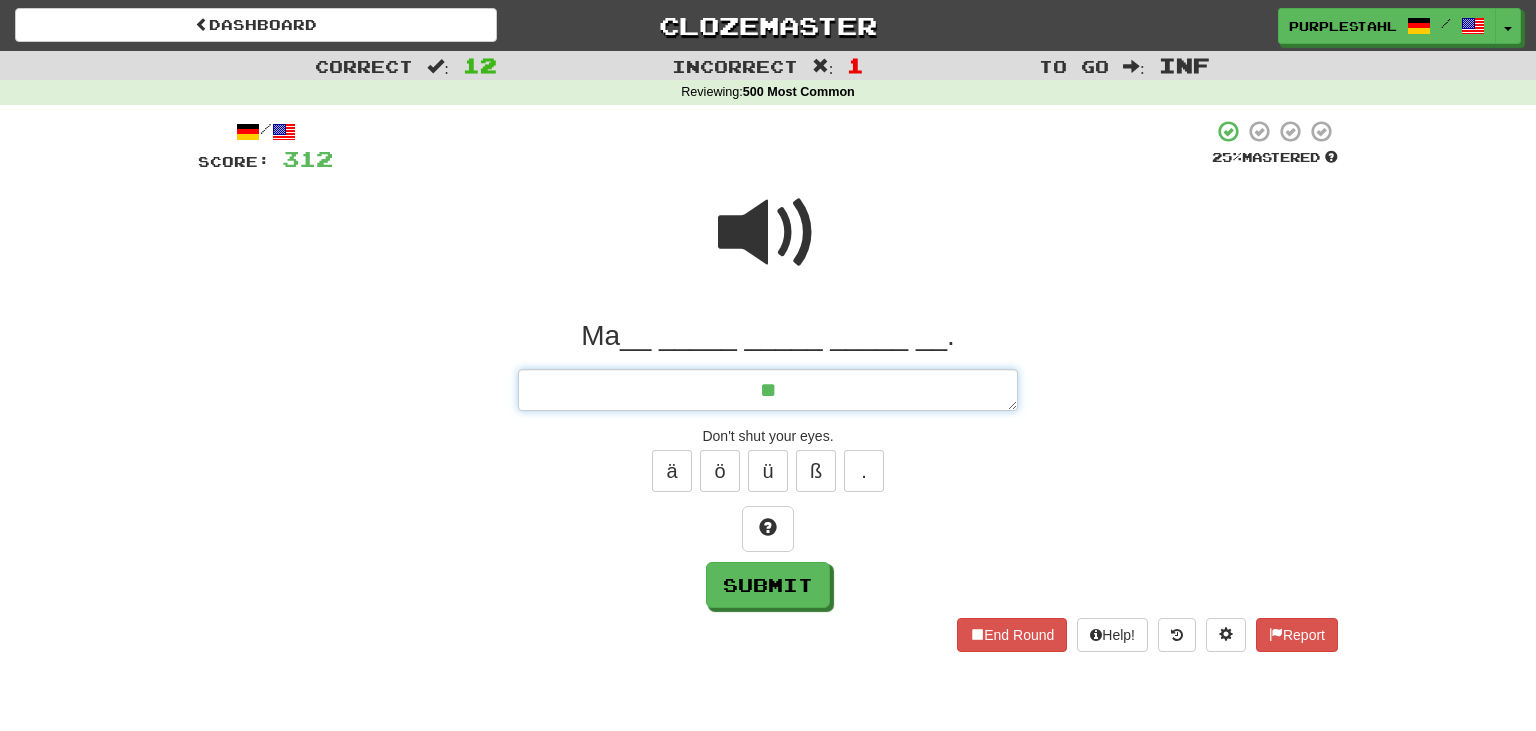 click on "**" at bounding box center (768, 390) 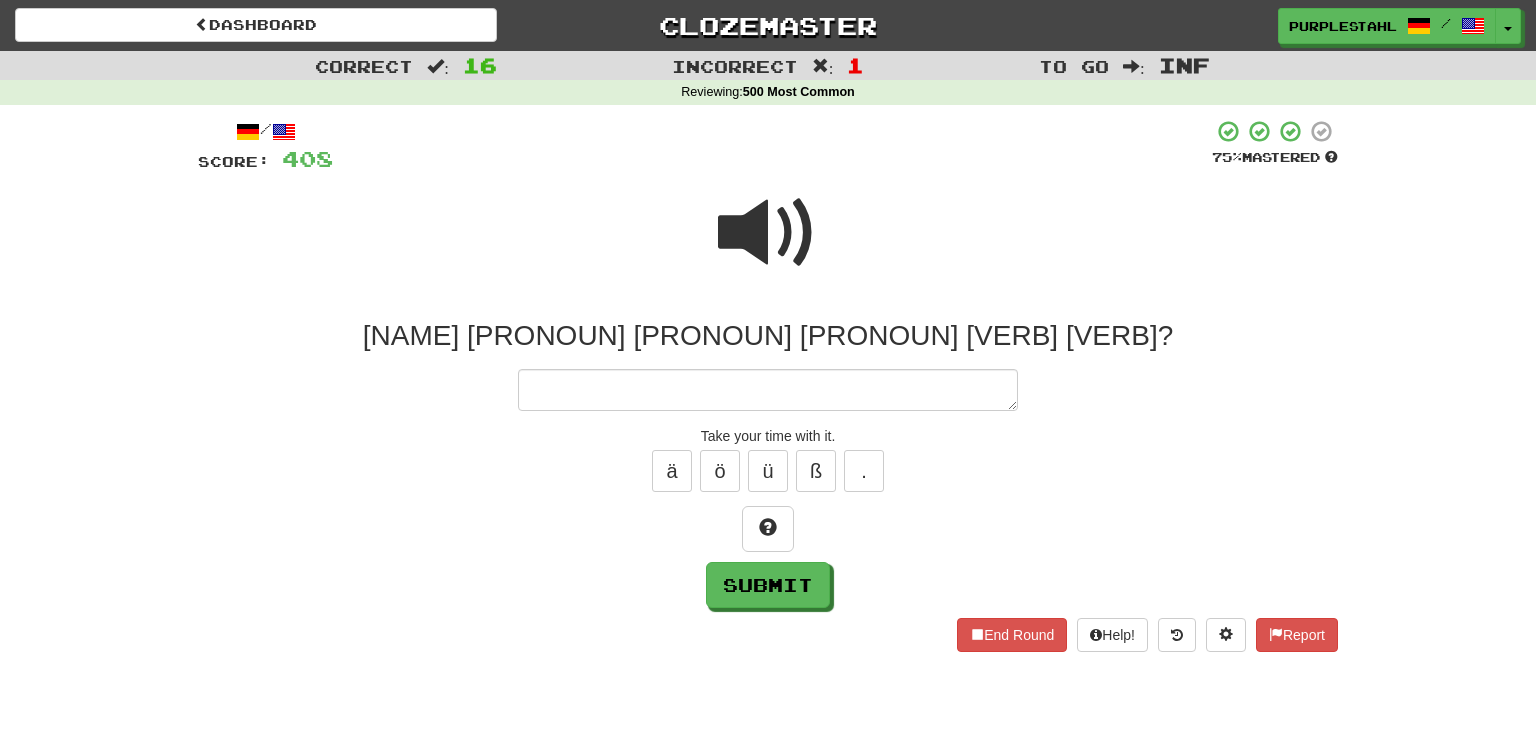 click at bounding box center [768, 233] 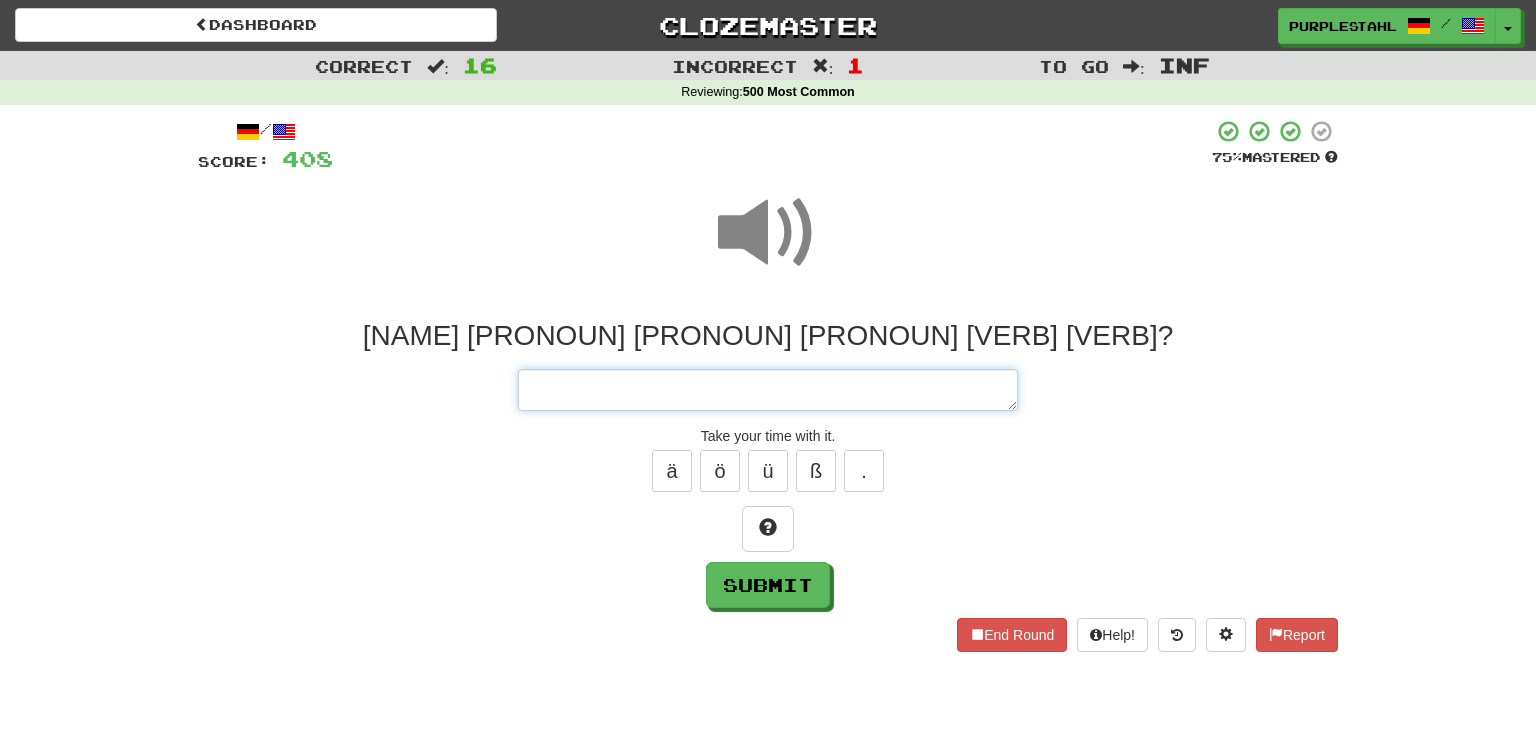 click at bounding box center (768, 390) 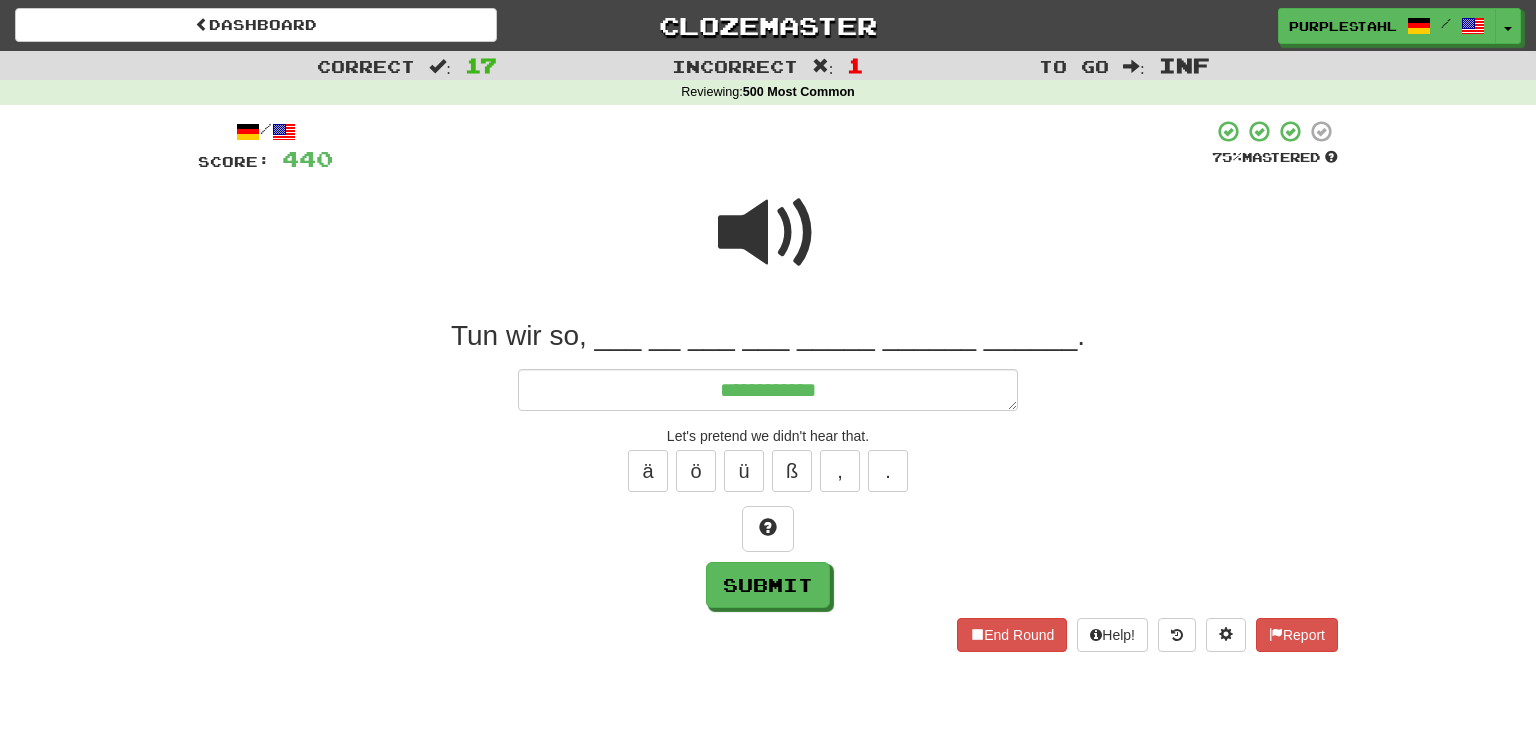 click at bounding box center (768, 233) 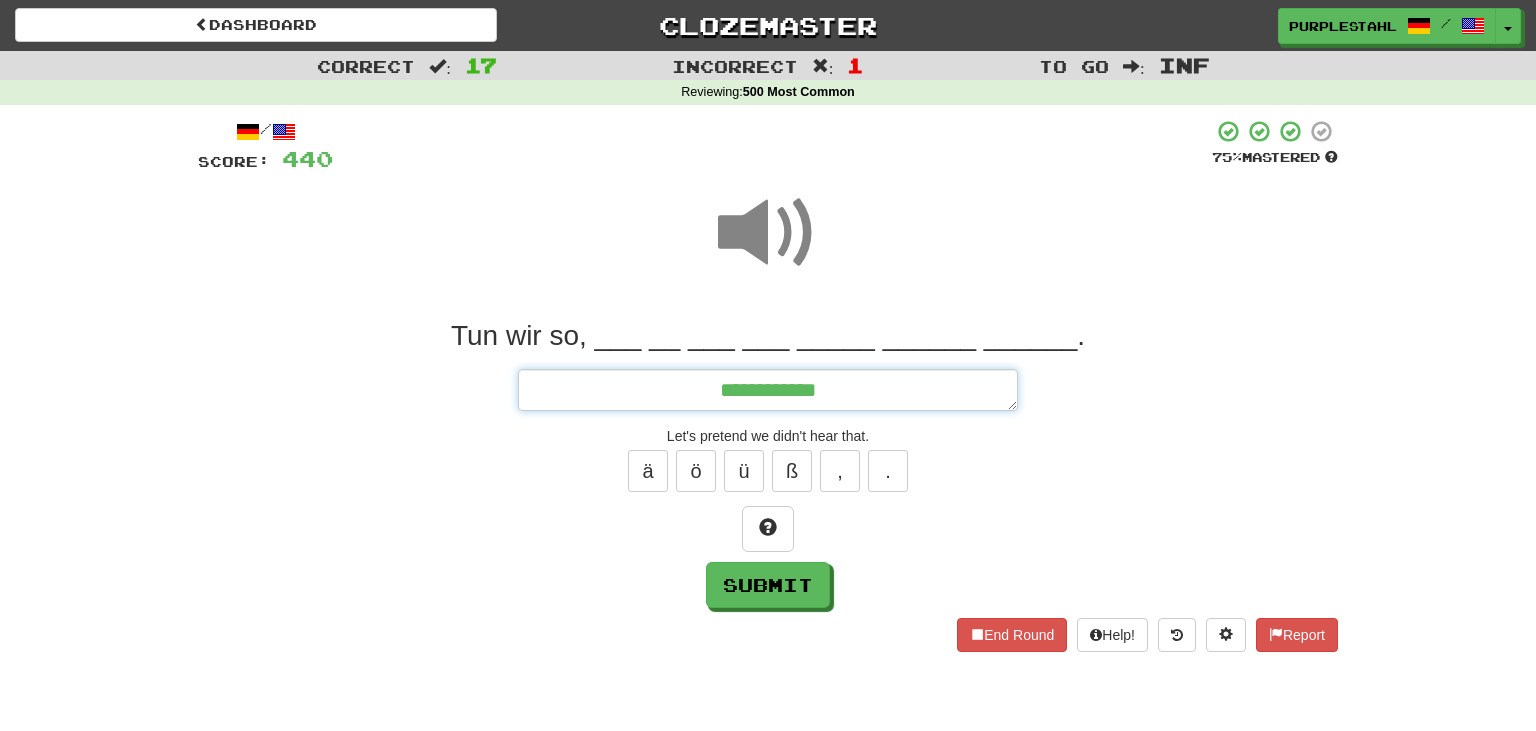 click on "**********" at bounding box center (768, 390) 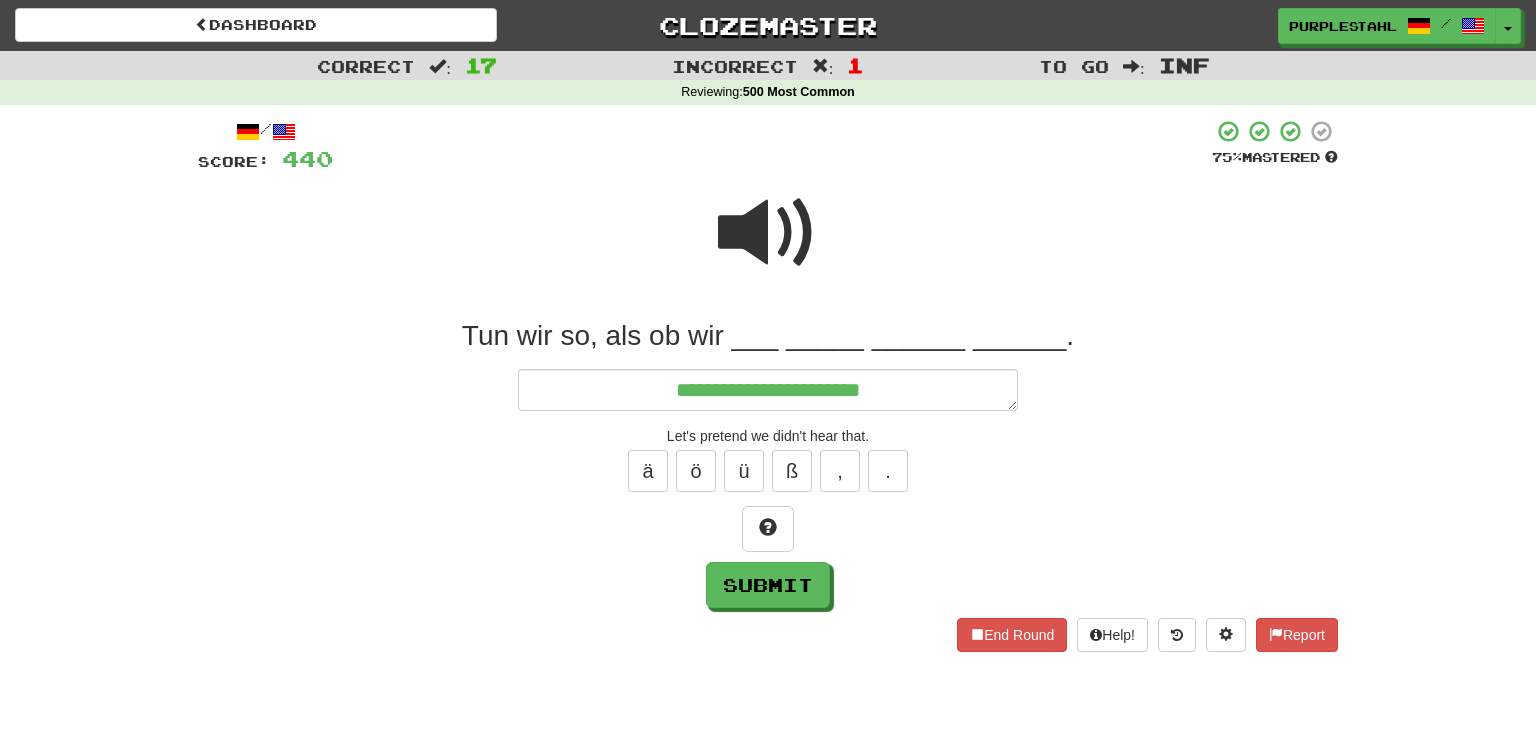 click at bounding box center (768, 233) 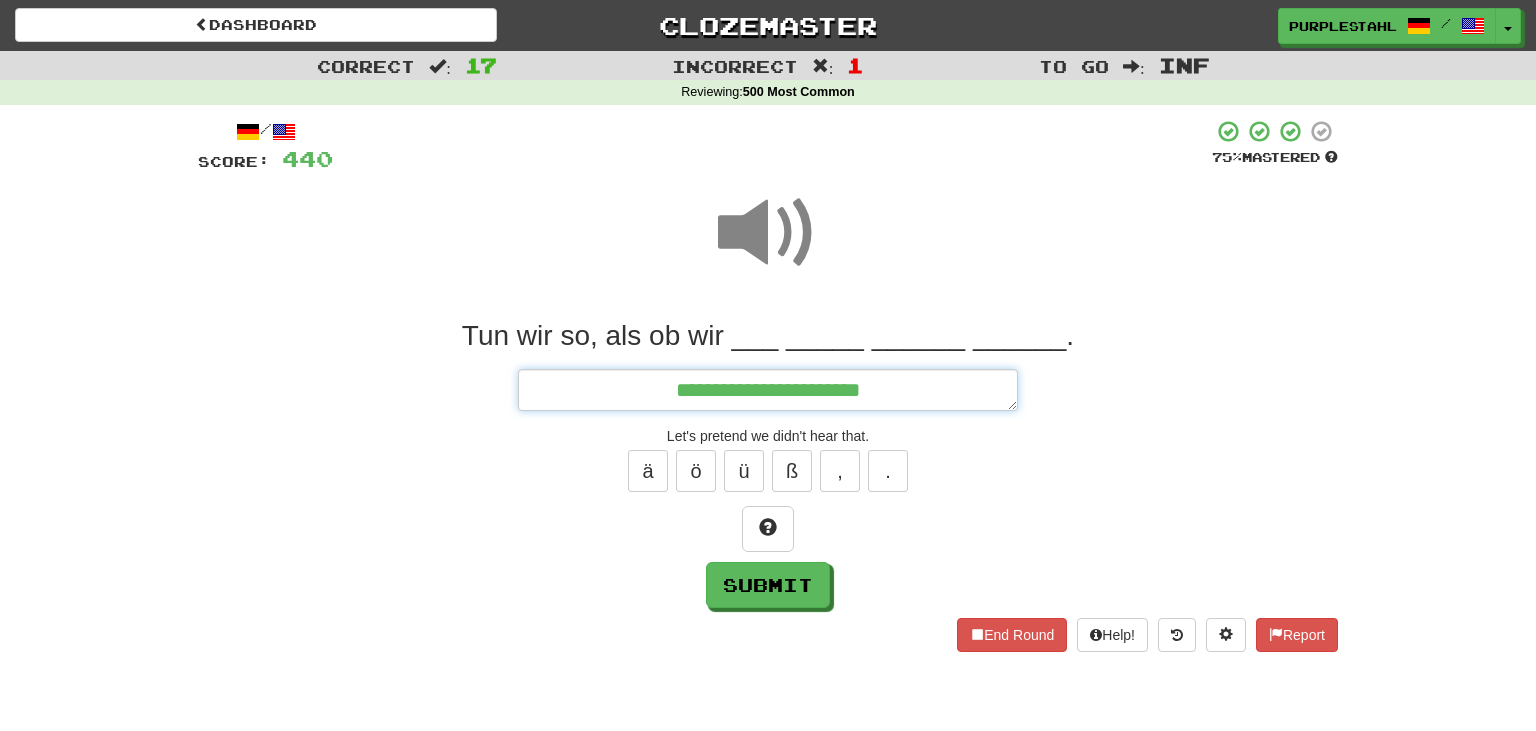 click on "**********" at bounding box center [768, 390] 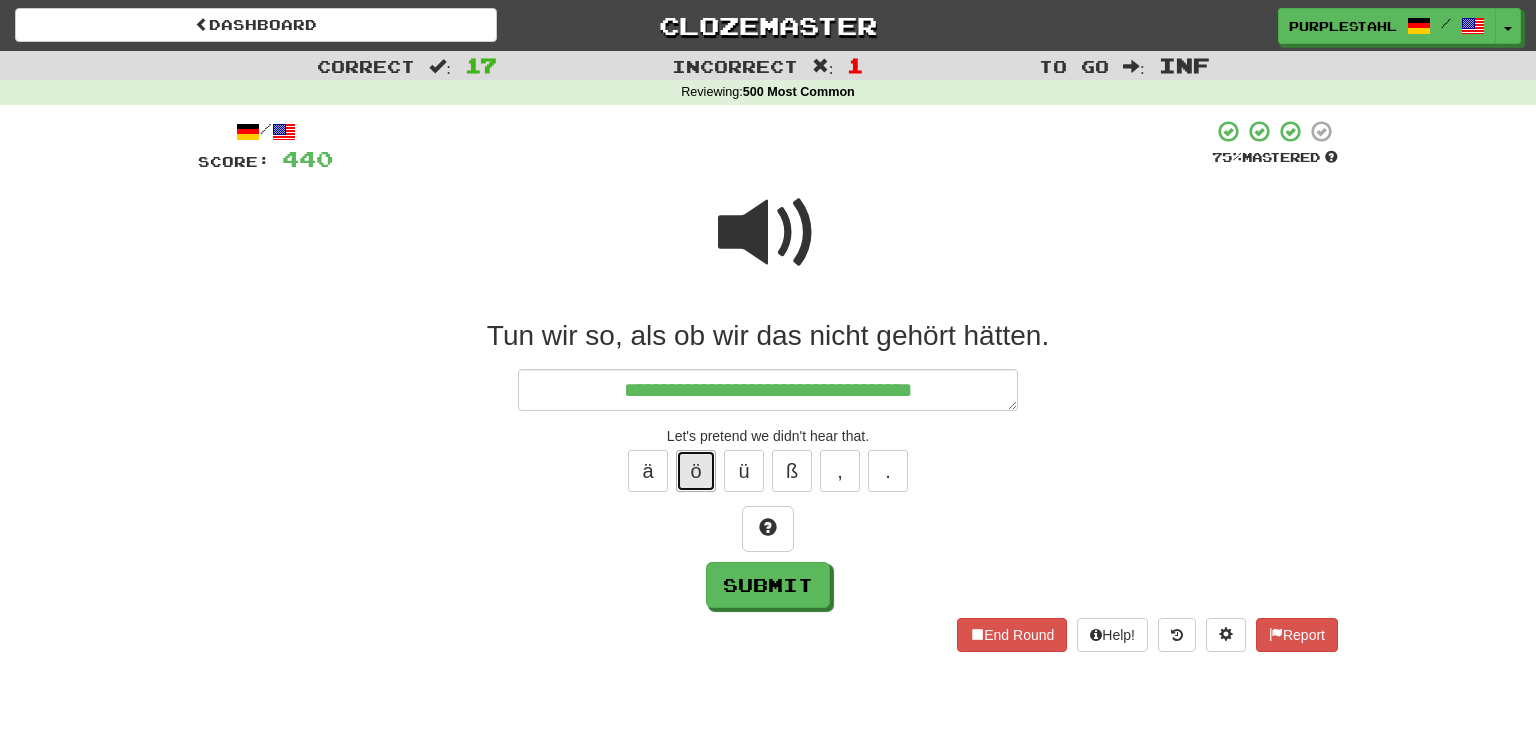 click on "ö" at bounding box center (696, 471) 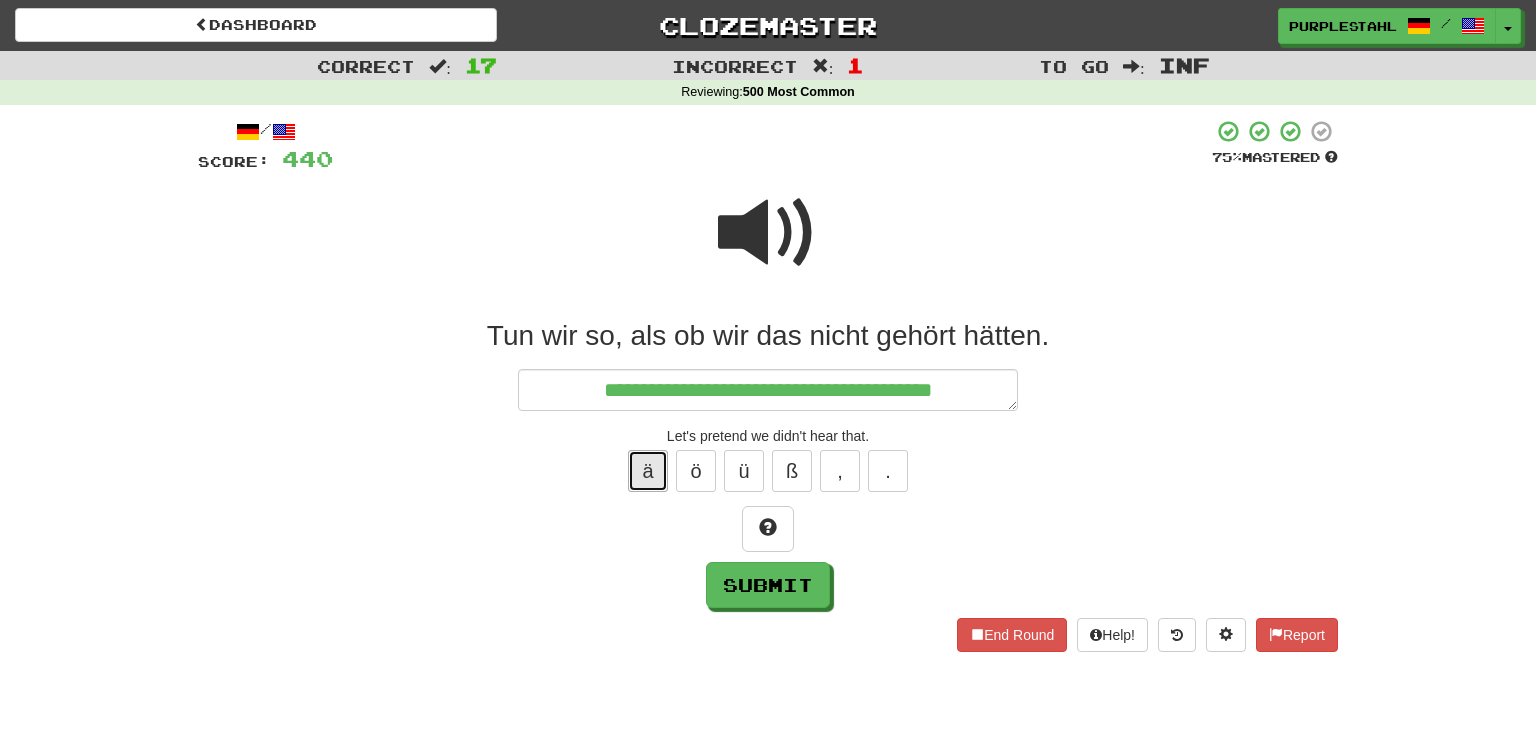 click on "ä" at bounding box center (648, 471) 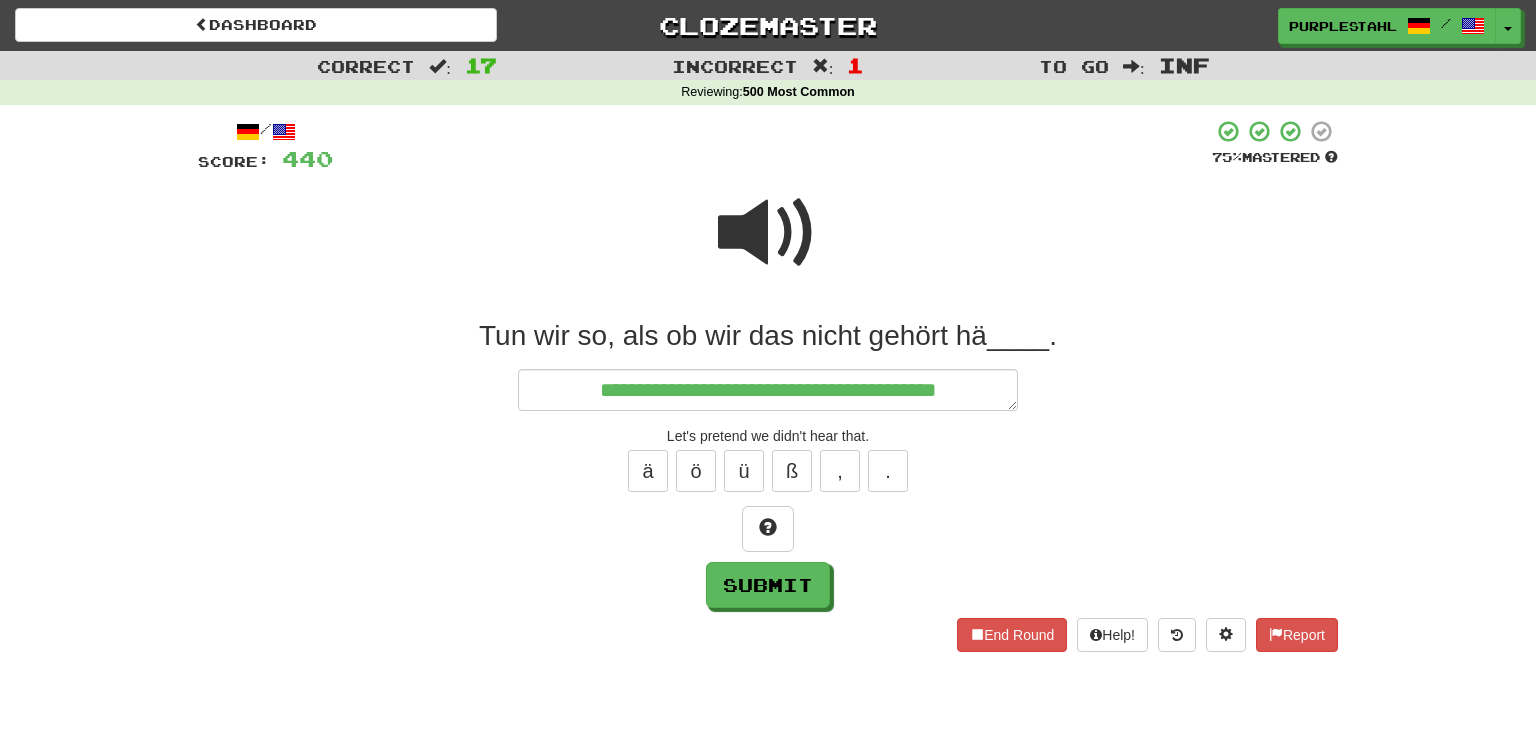 click at bounding box center (768, 233) 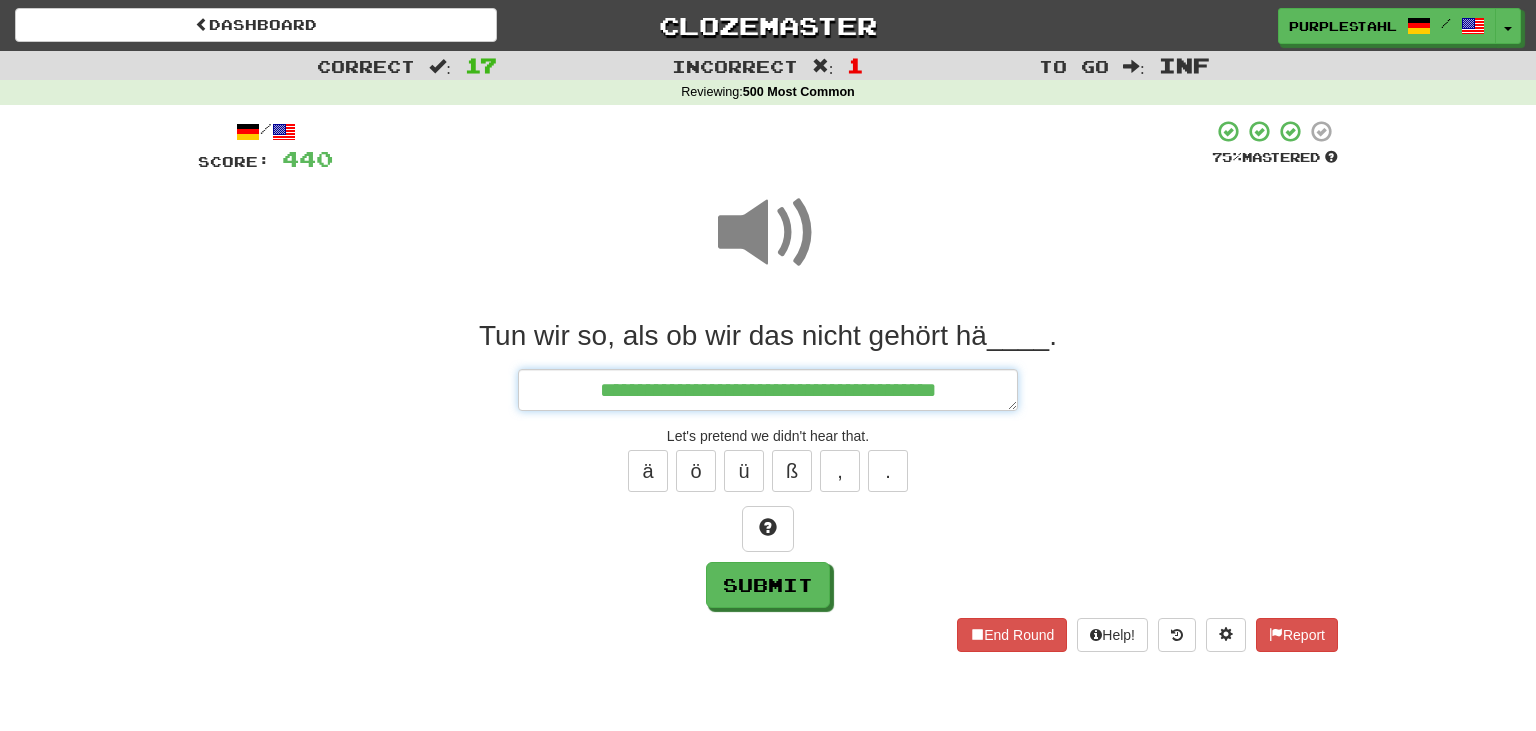 click on "**********" at bounding box center (768, 390) 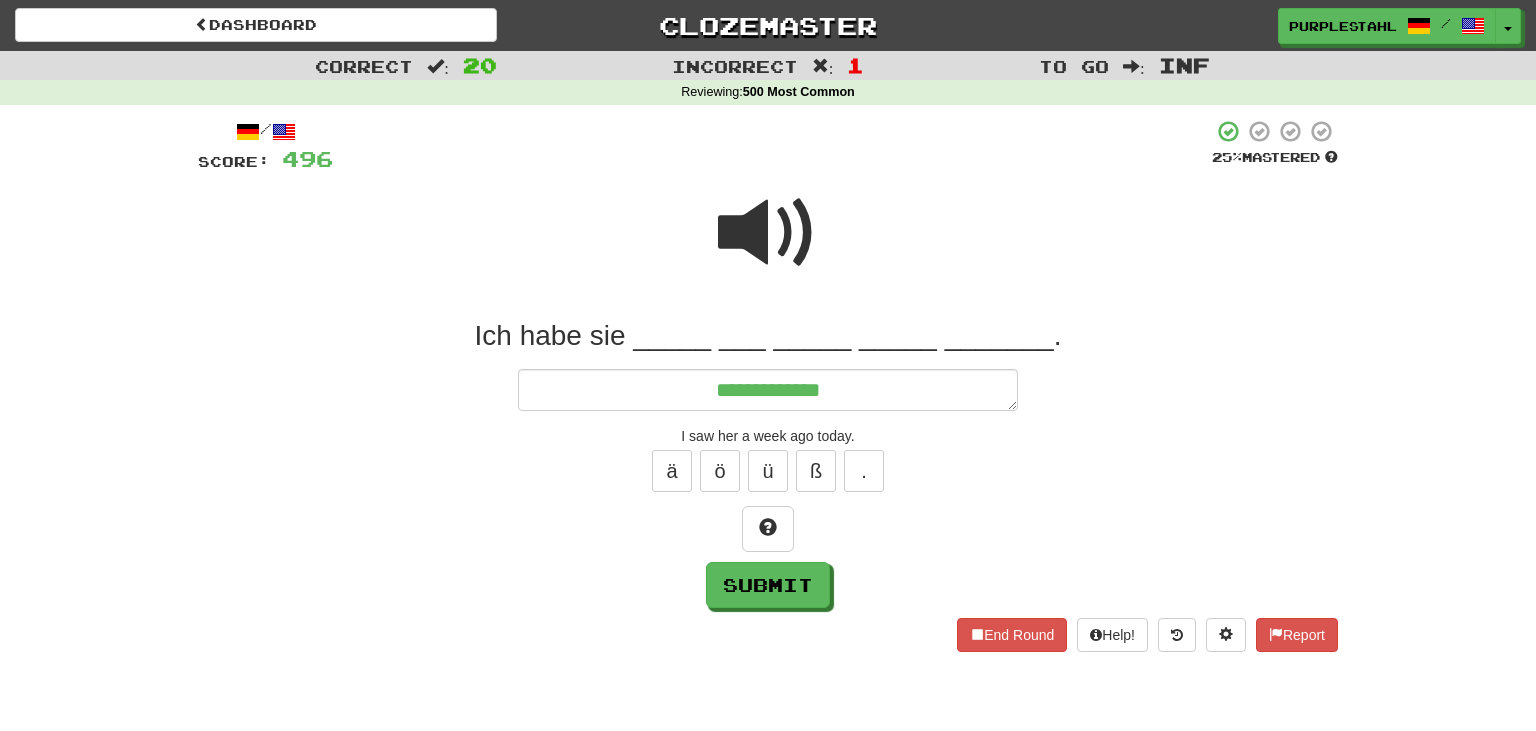 click at bounding box center (768, 233) 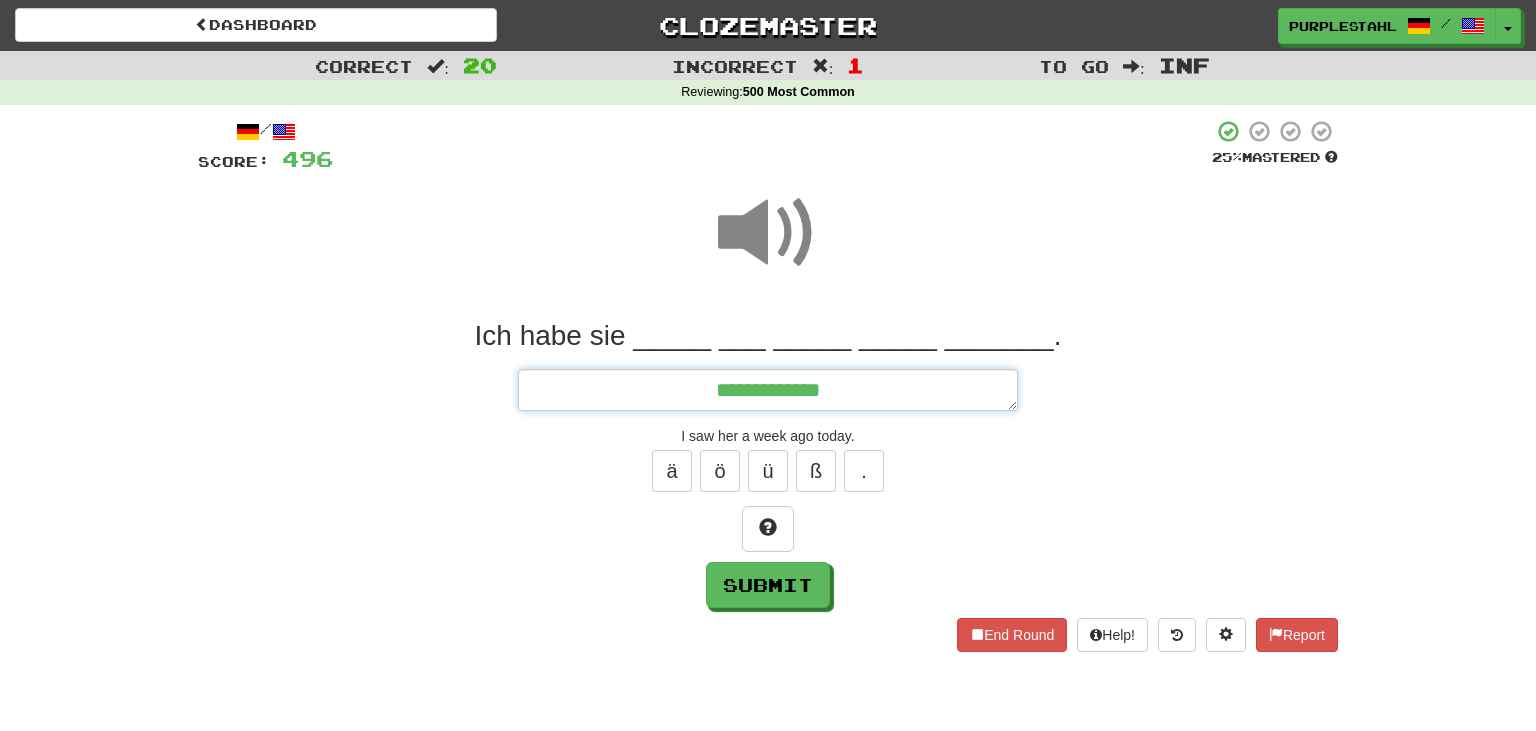 click on "**********" at bounding box center [768, 390] 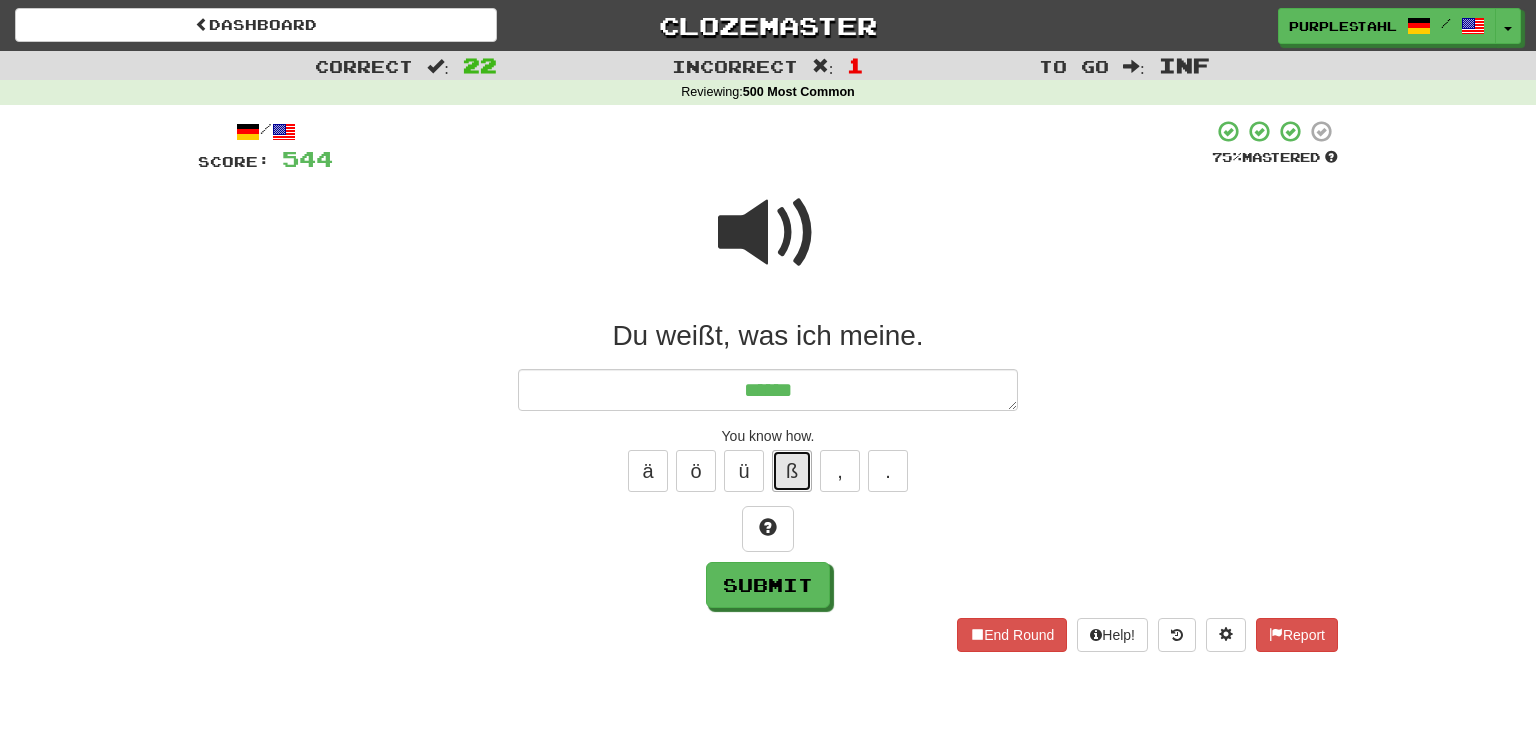 click on "ß" at bounding box center (792, 471) 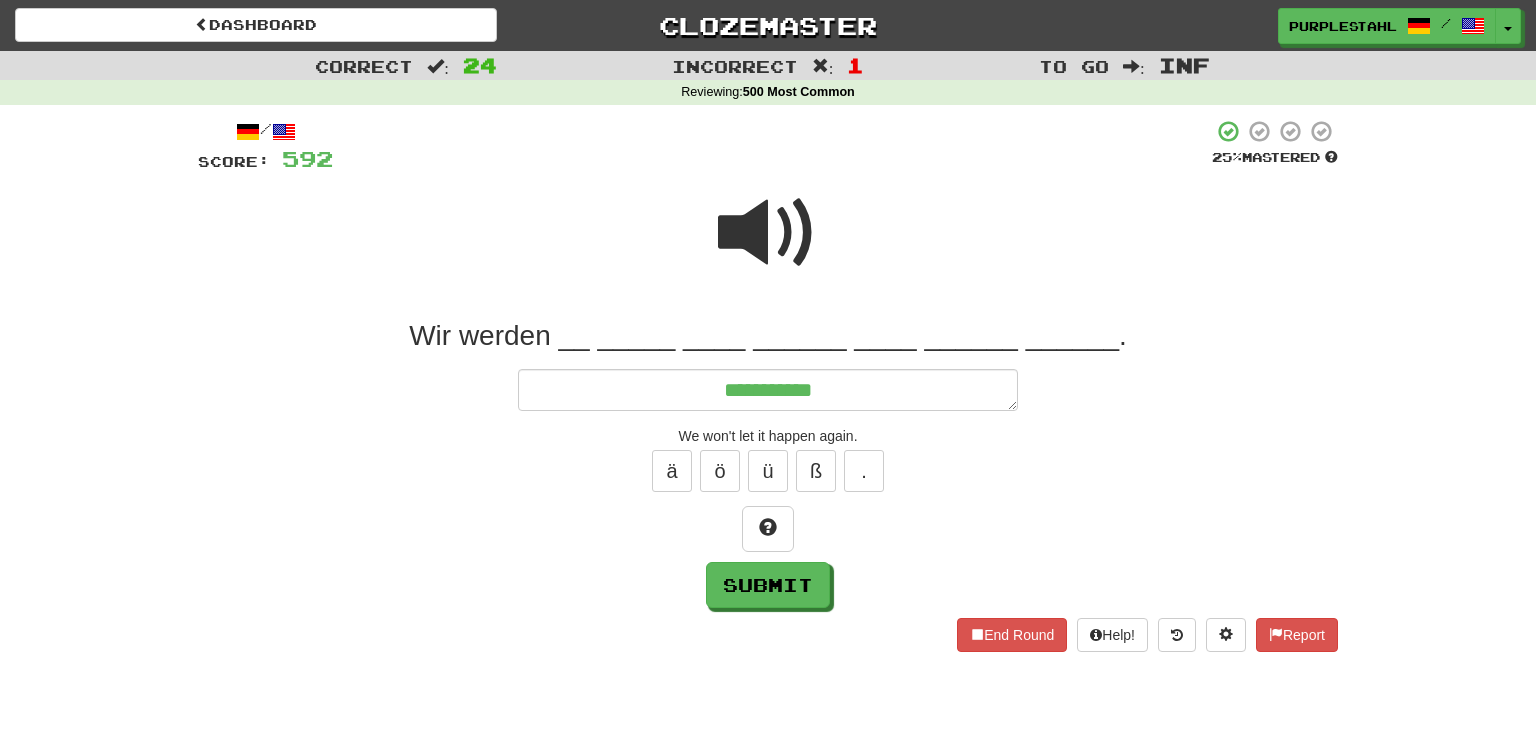 drag, startPoint x: 771, startPoint y: 233, endPoint x: 778, endPoint y: 252, distance: 20.248457 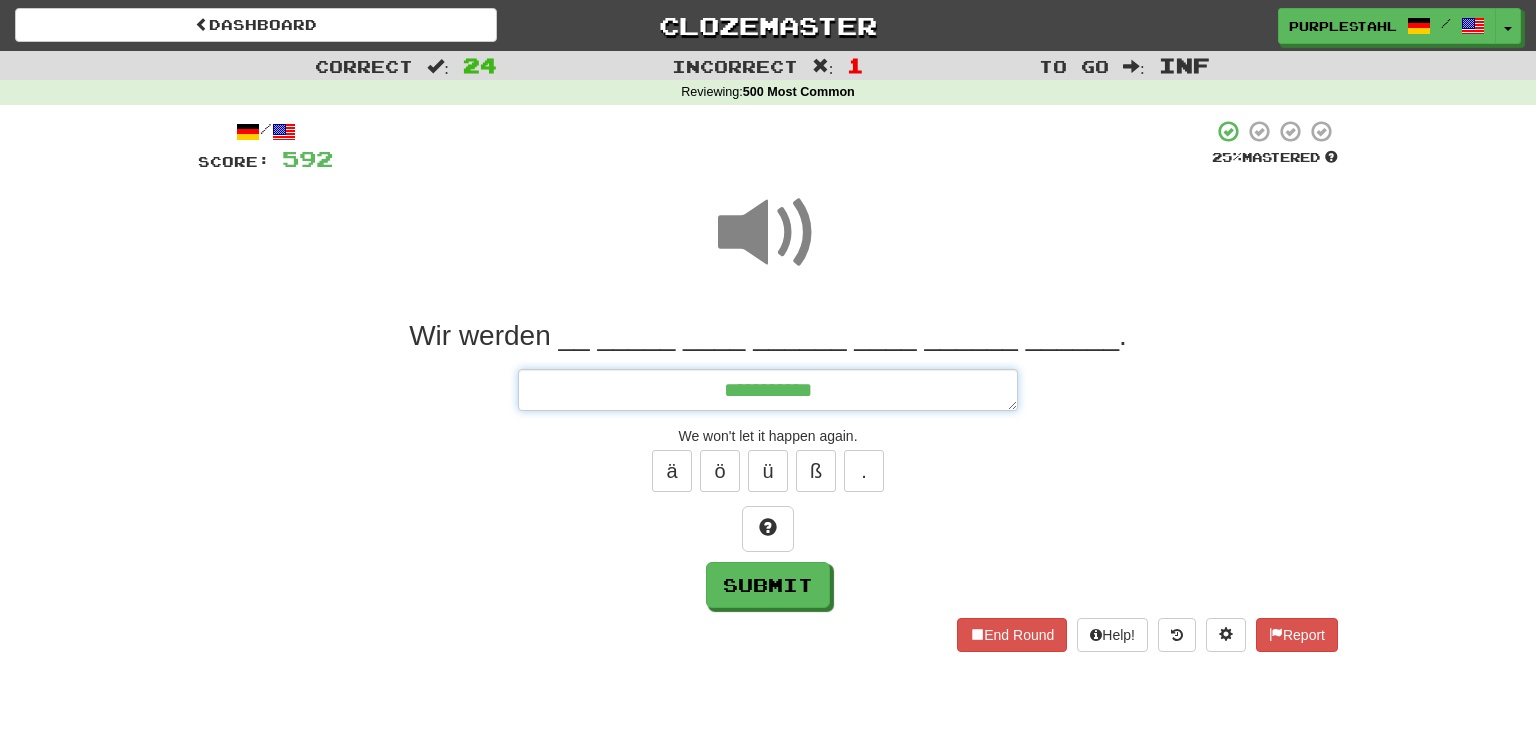 click on "**********" at bounding box center [768, 390] 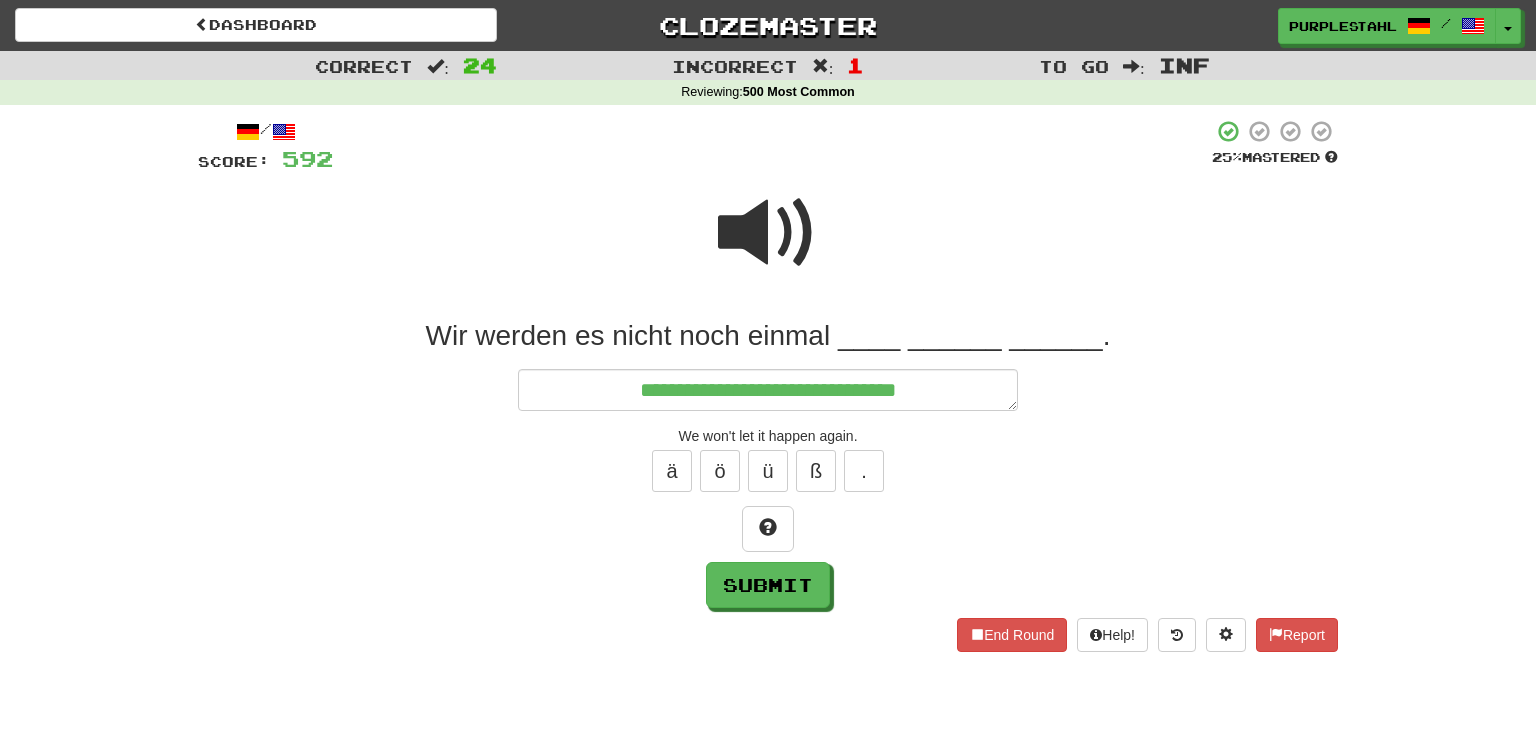 click at bounding box center [768, 233] 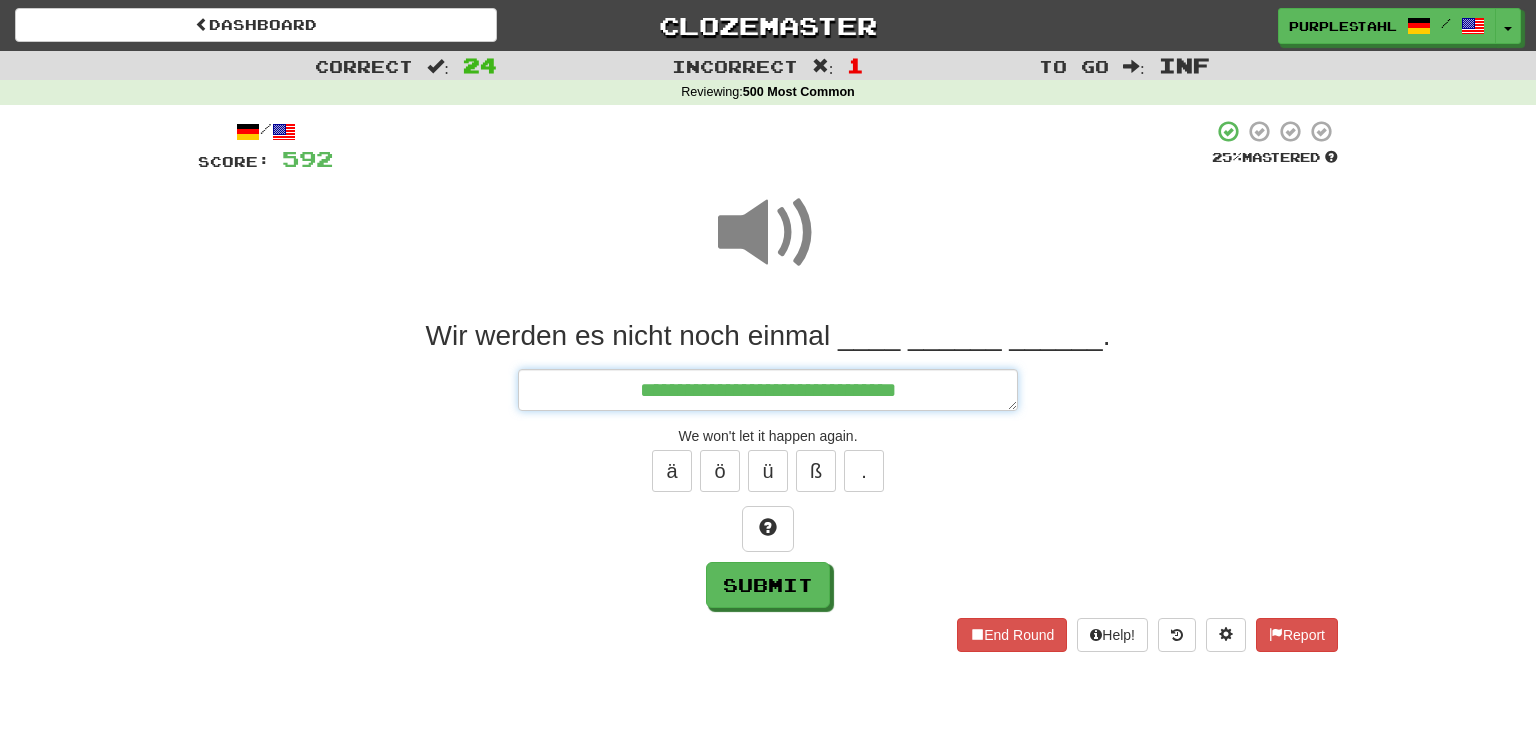 click on "**********" at bounding box center (768, 390) 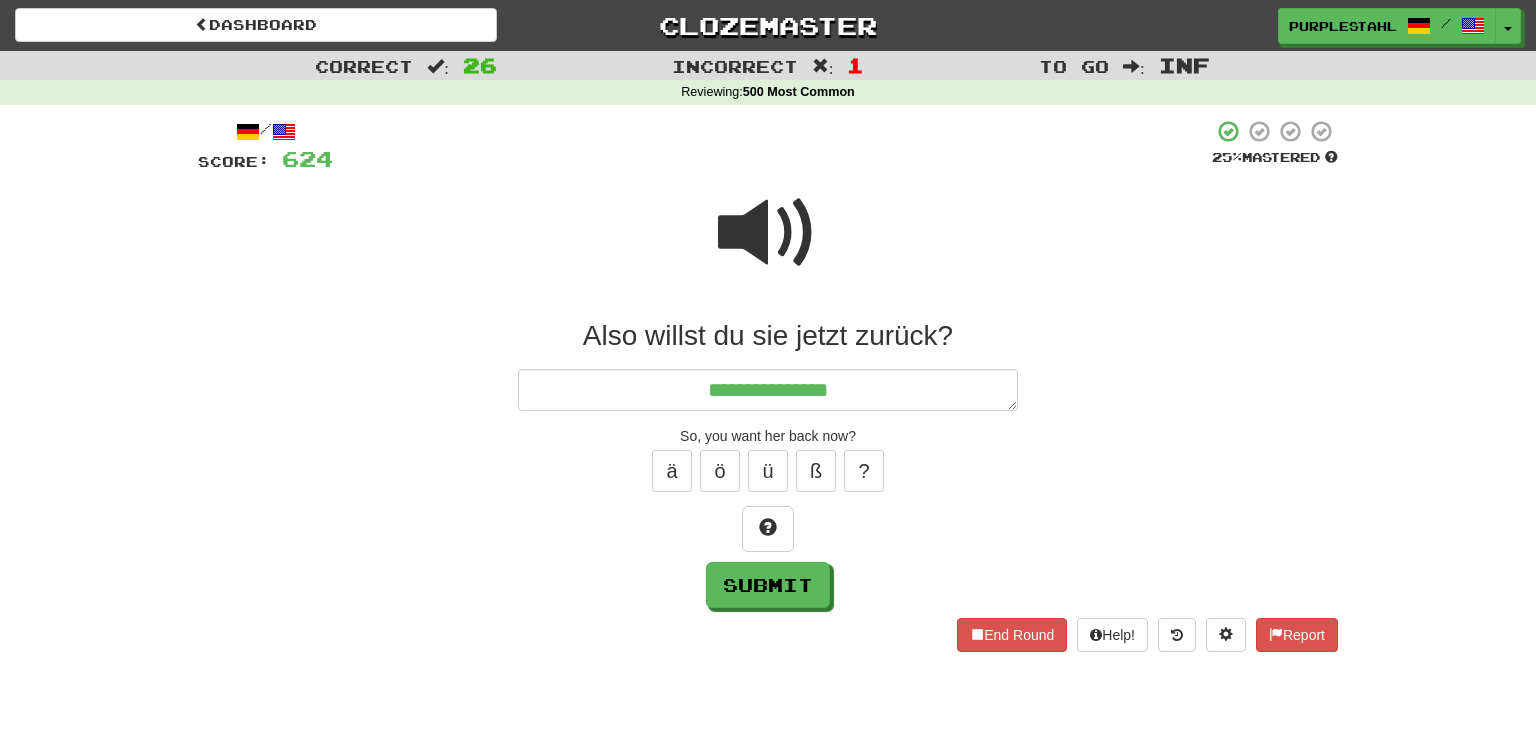 drag, startPoint x: 780, startPoint y: 230, endPoint x: 814, endPoint y: 313, distance: 89.693924 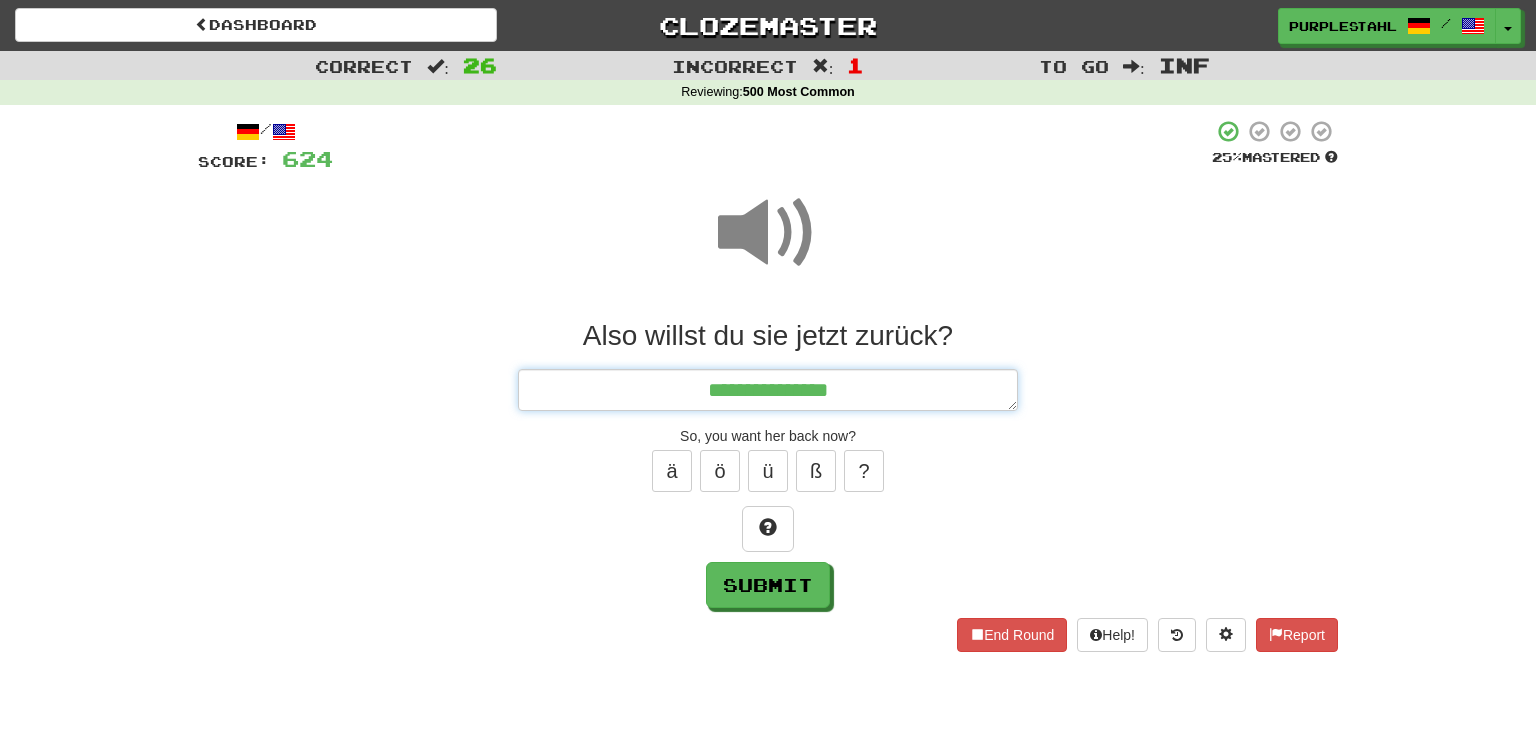 click on "**********" at bounding box center [768, 390] 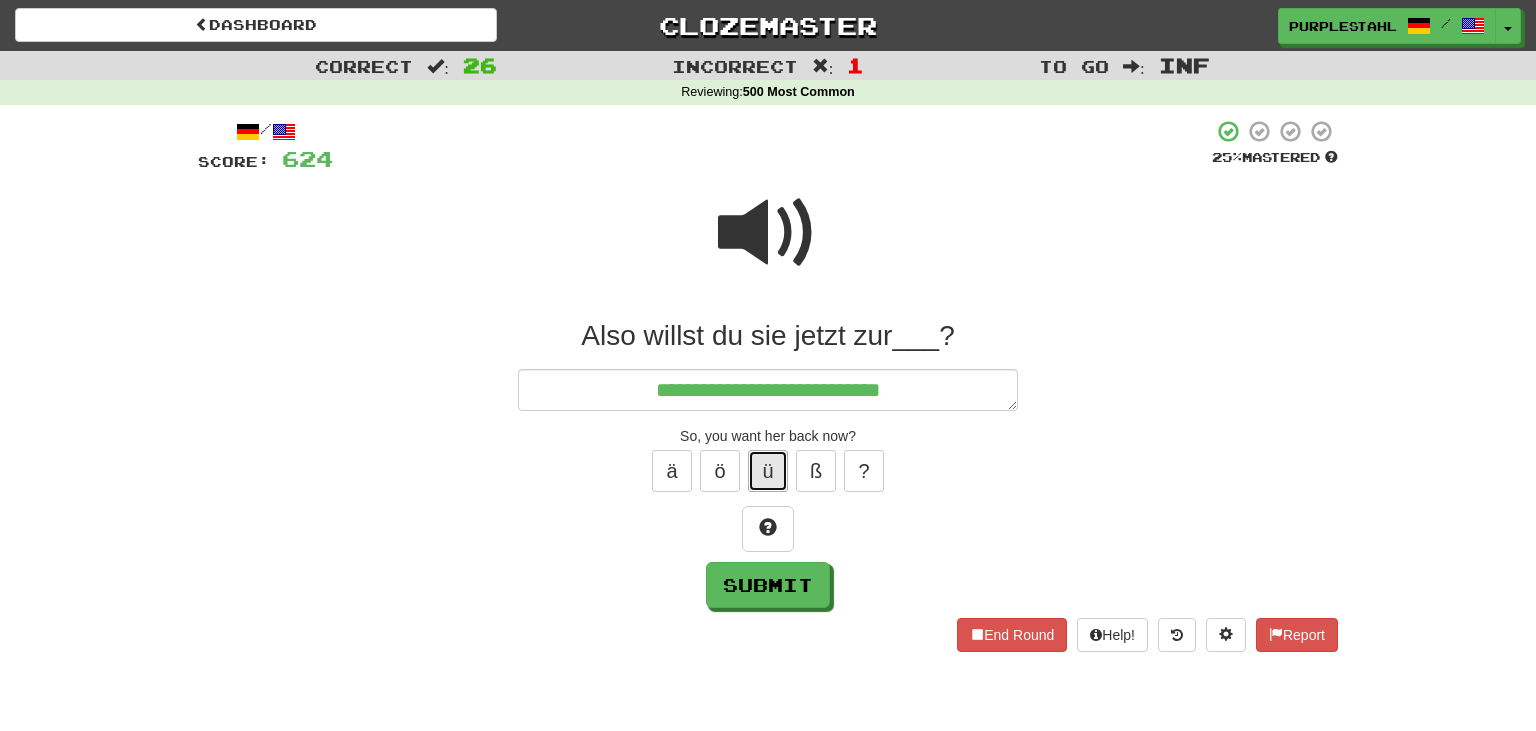 click on "ü" at bounding box center (768, 471) 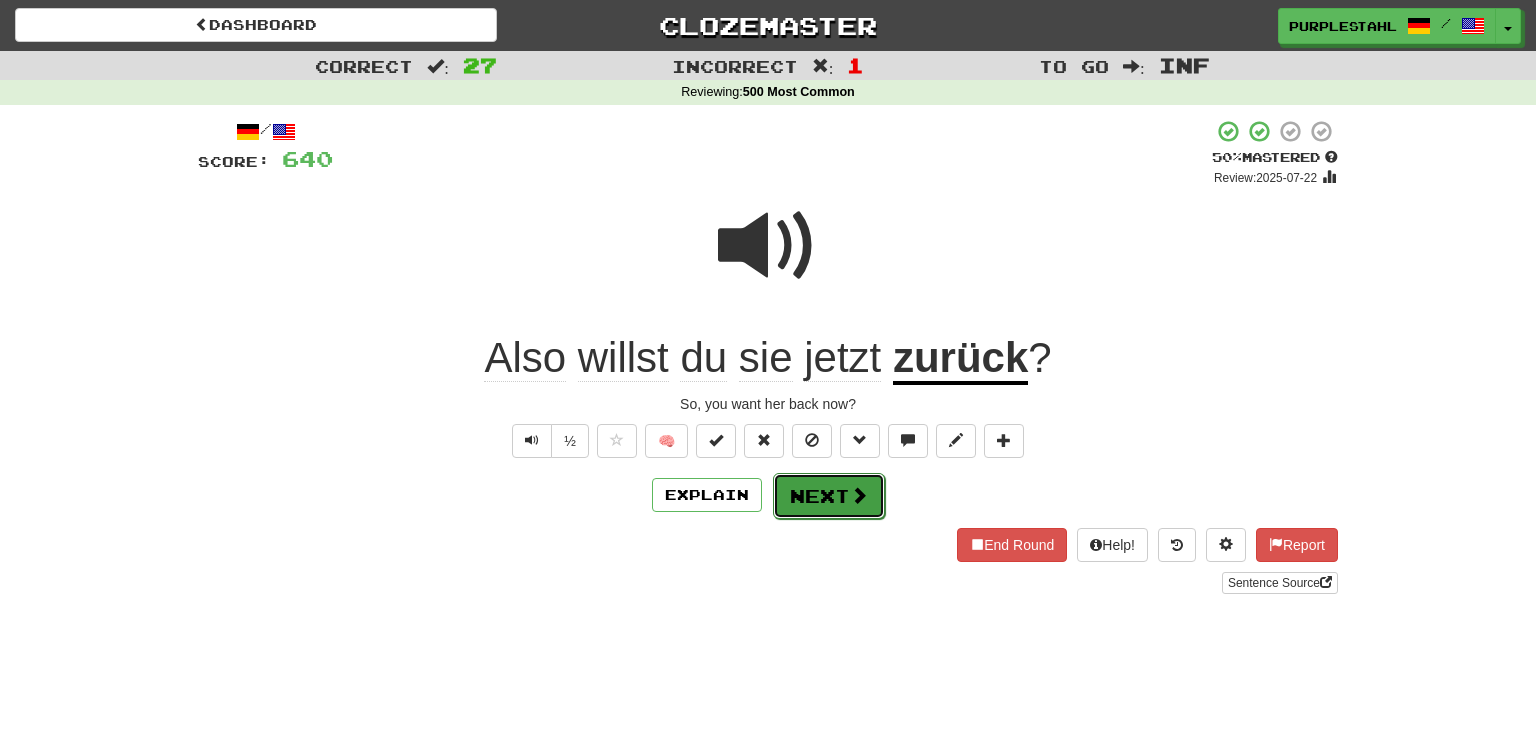 click on "Next" at bounding box center [829, 496] 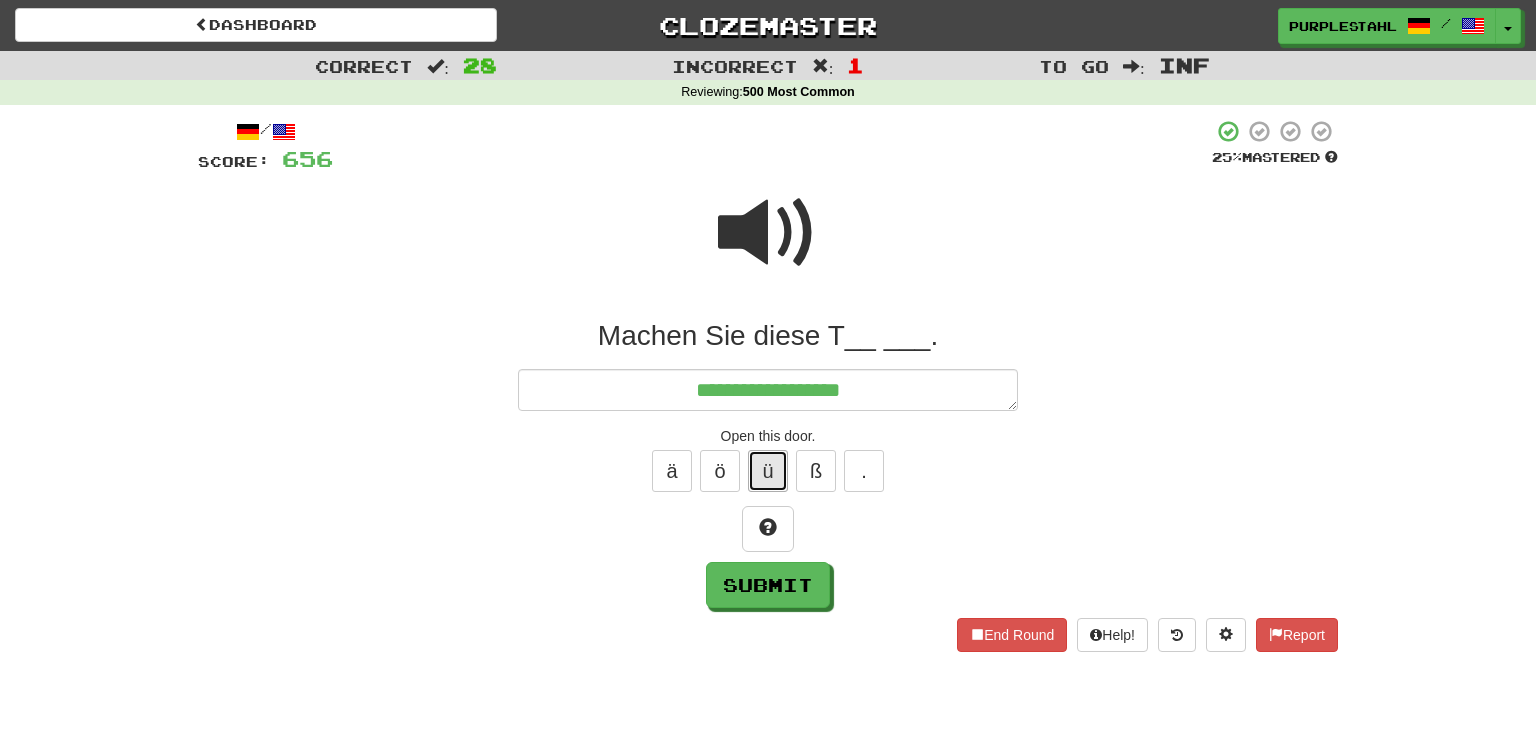 click on "ü" at bounding box center [768, 471] 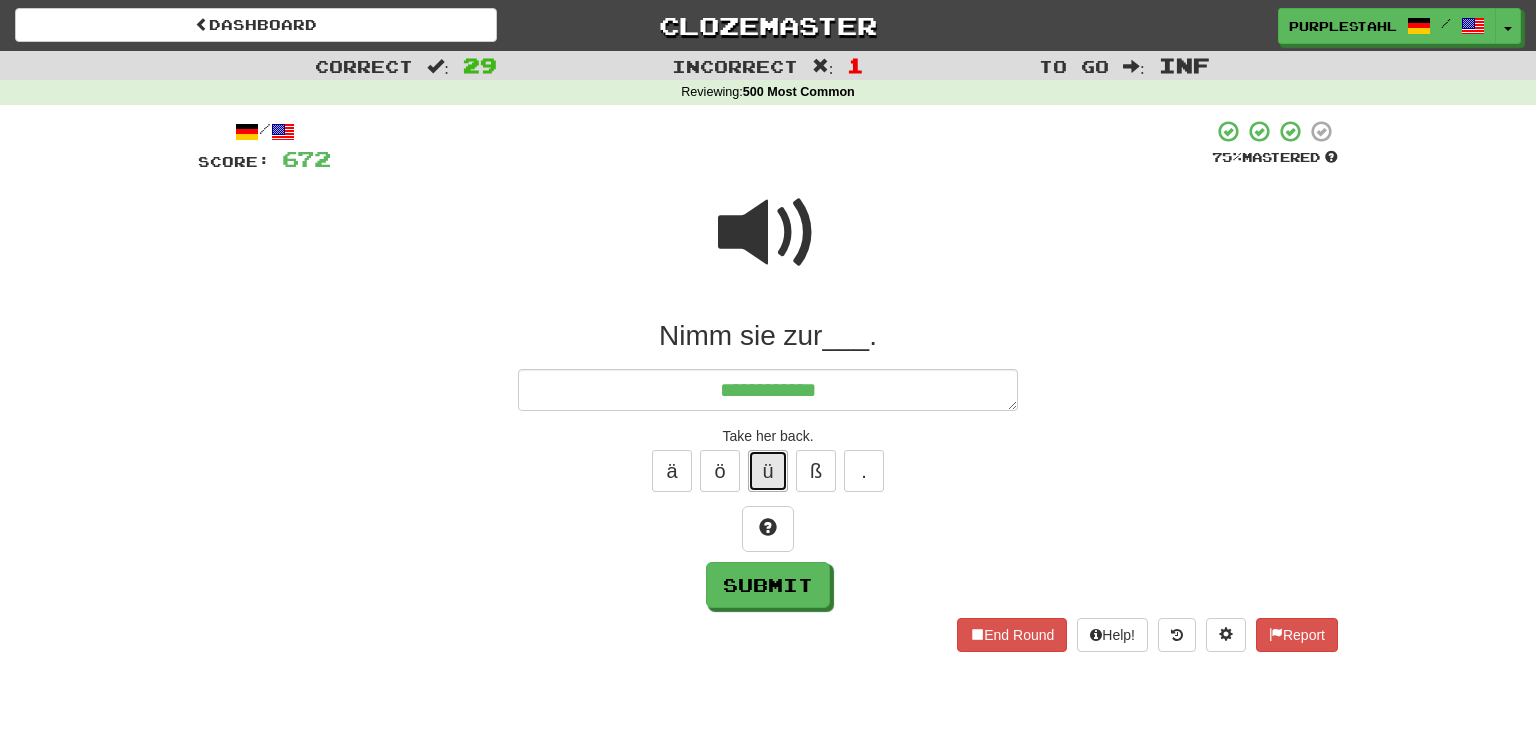 click on "ü" at bounding box center [768, 471] 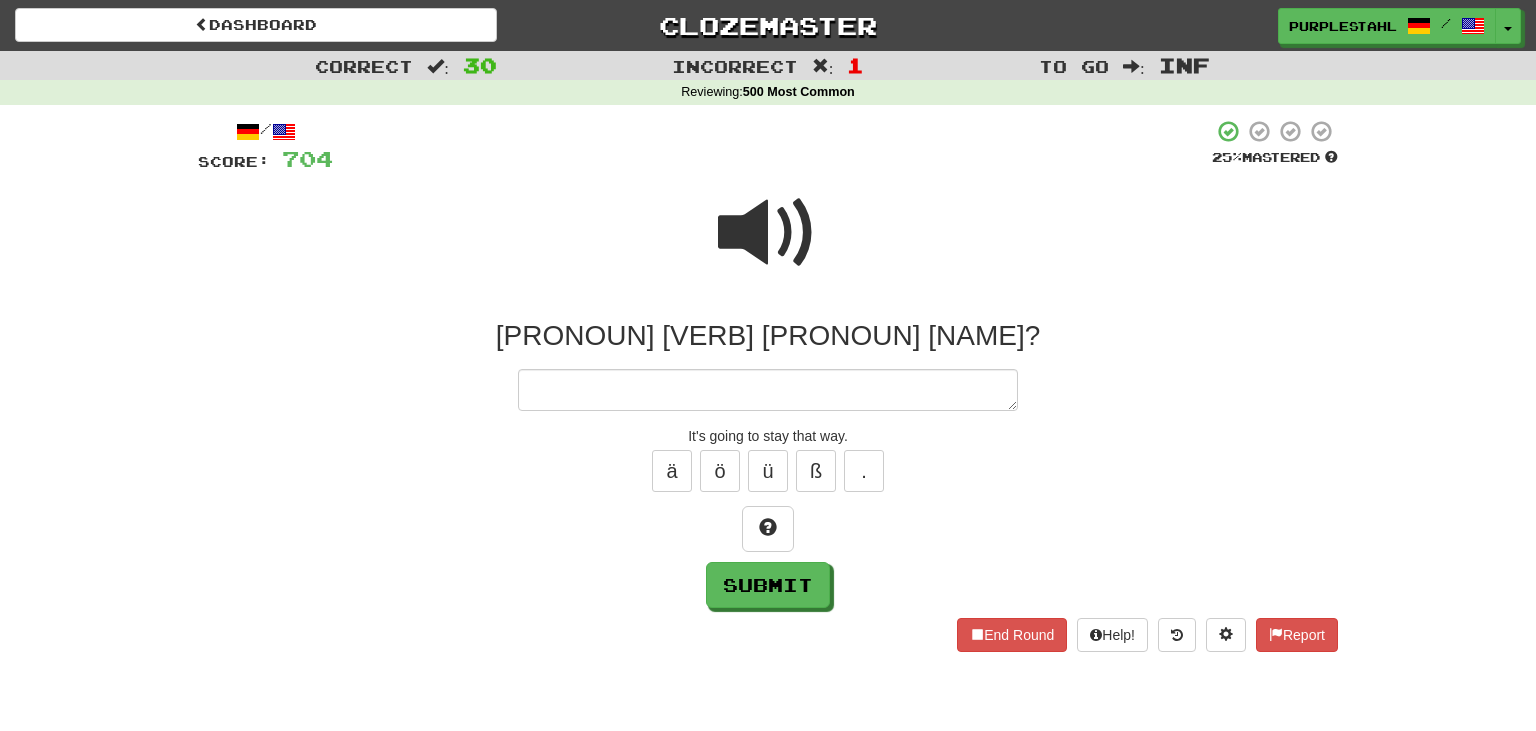 click at bounding box center (768, 233) 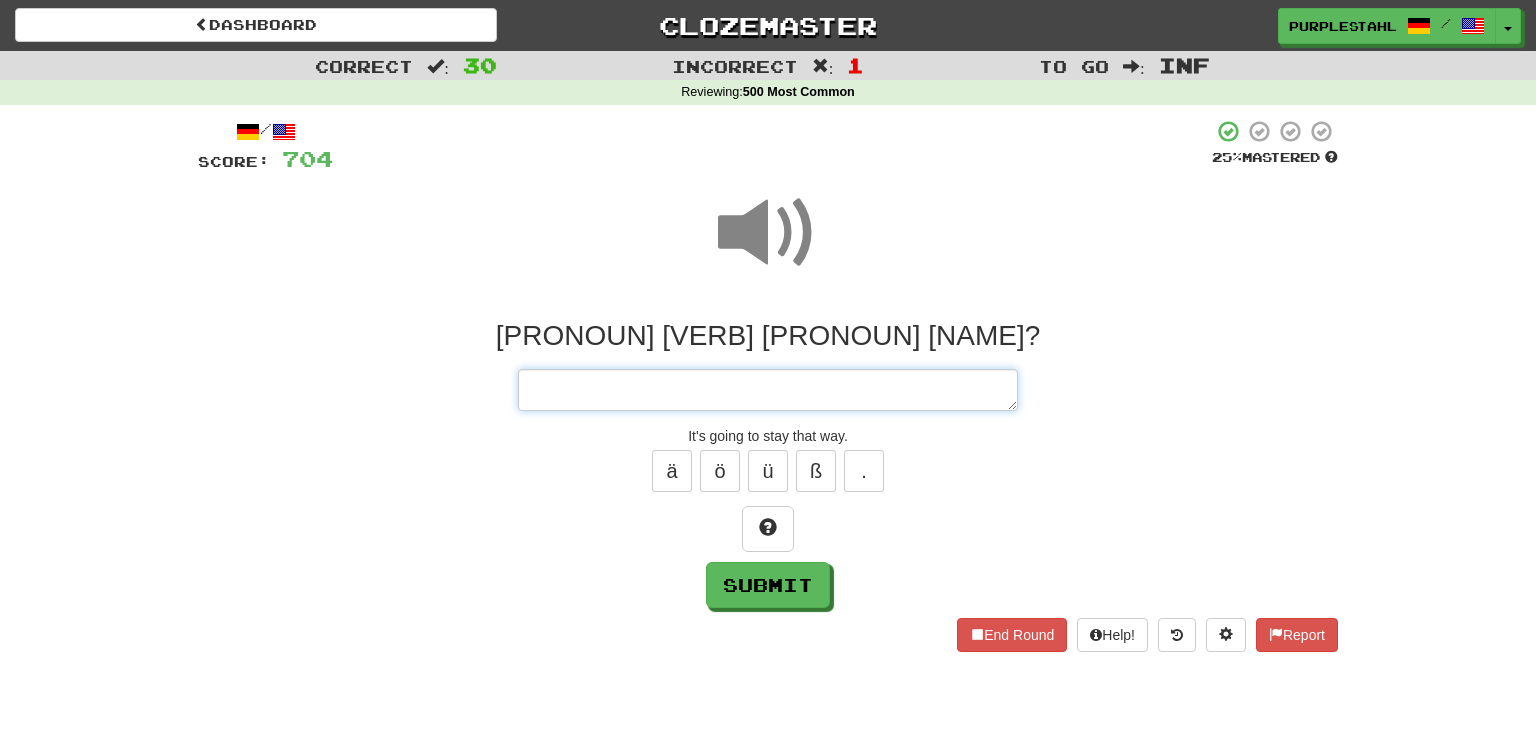 click at bounding box center [768, 390] 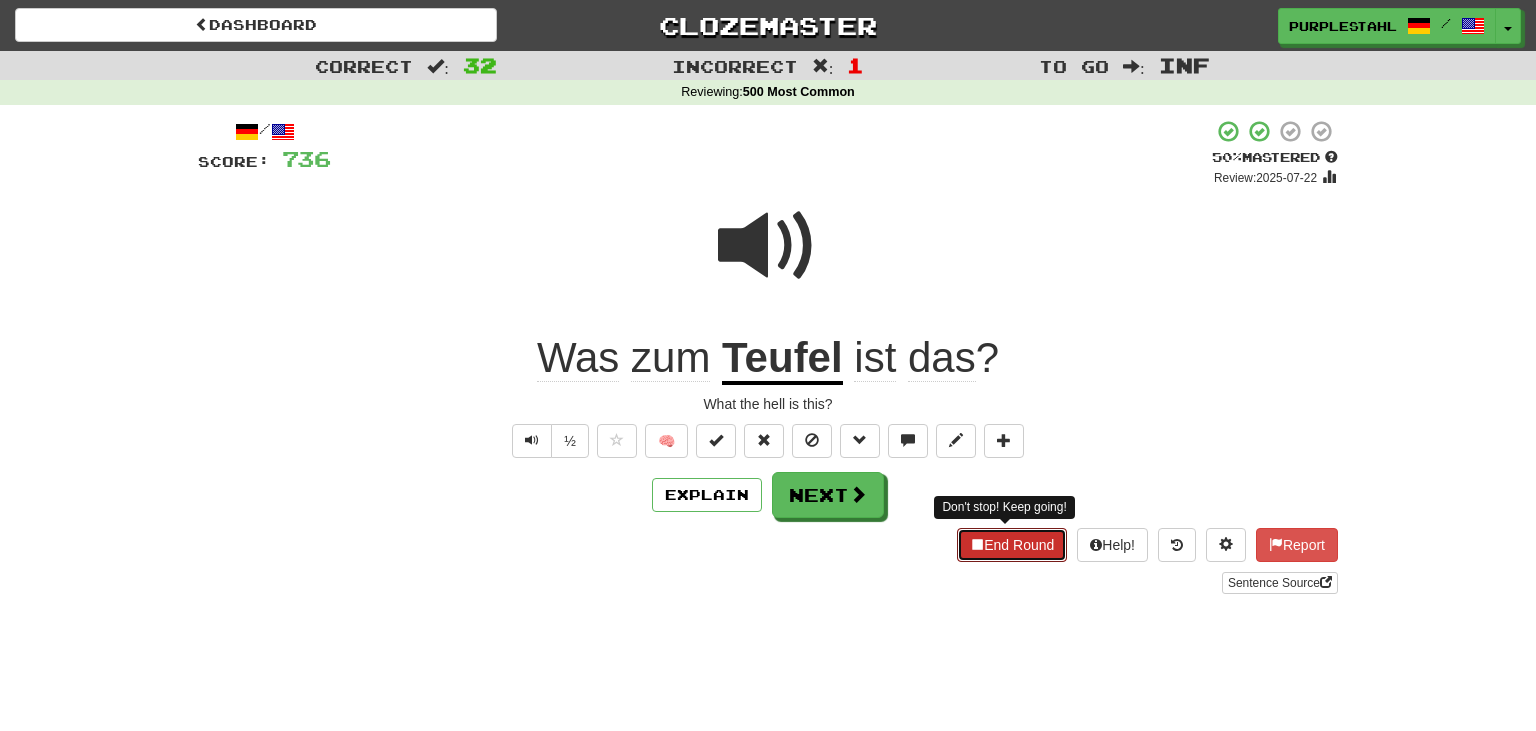 click on "End Round Don't stop! Keep going! Help! Report Sentence Source" at bounding box center (768, 561) 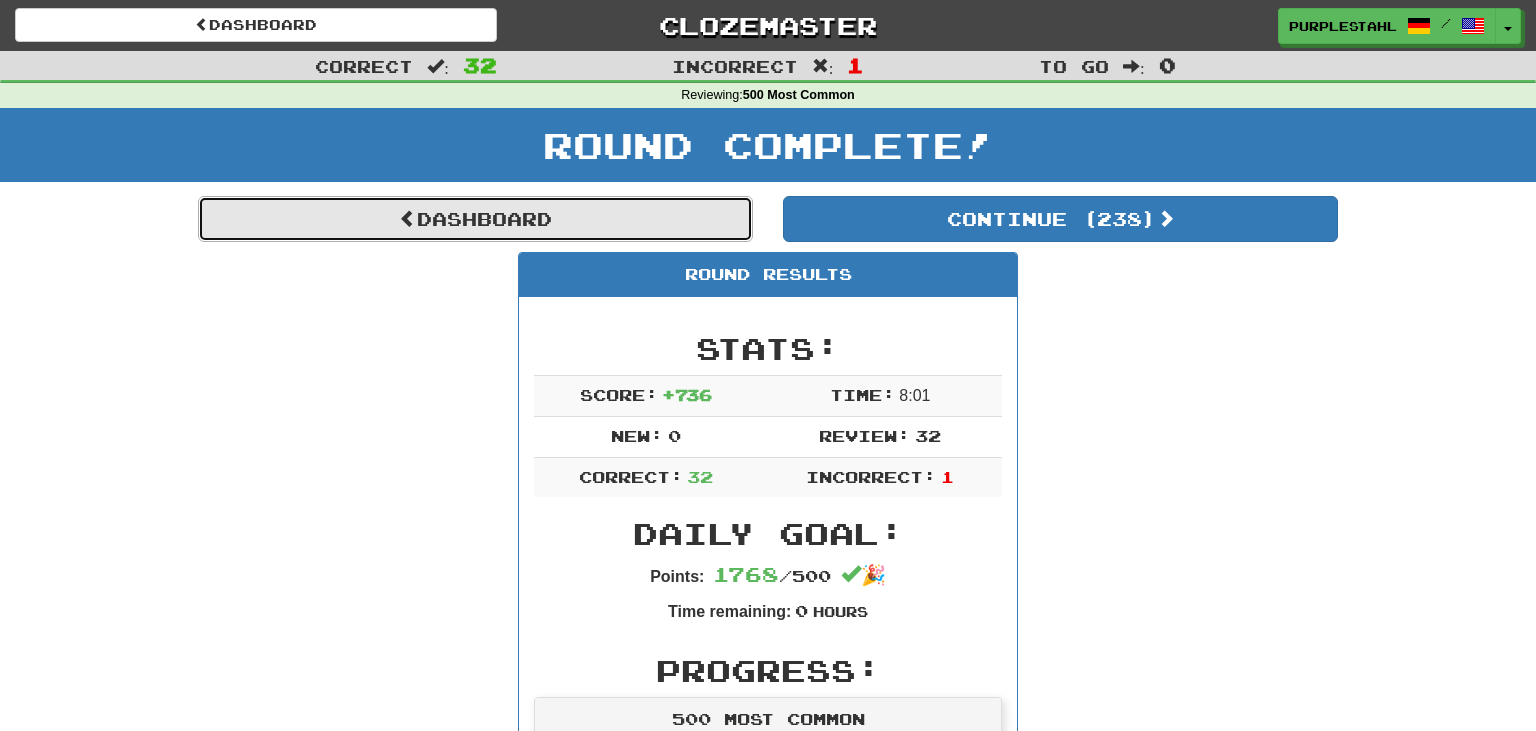 click on "Dashboard" at bounding box center [475, 219] 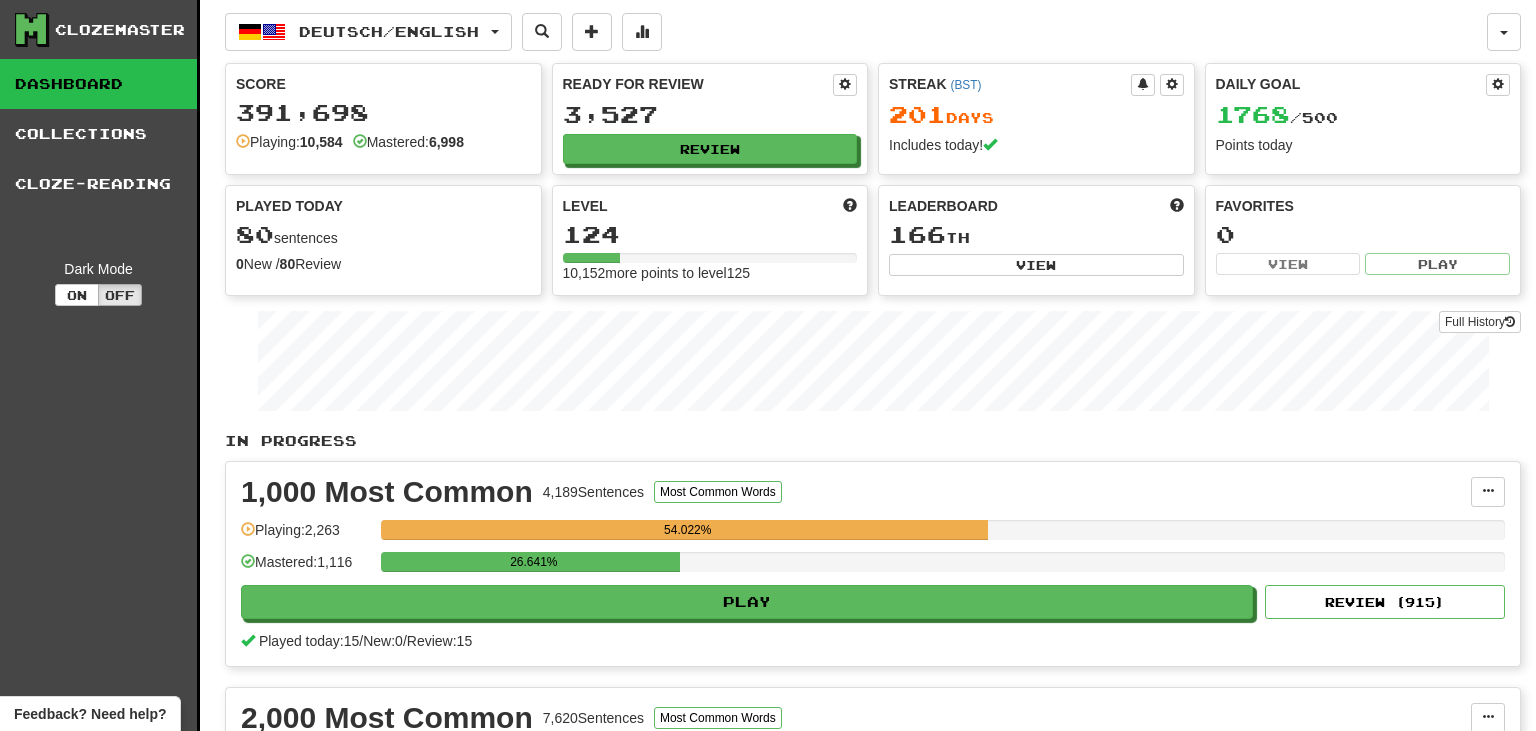 scroll, scrollTop: 0, scrollLeft: 0, axis: both 